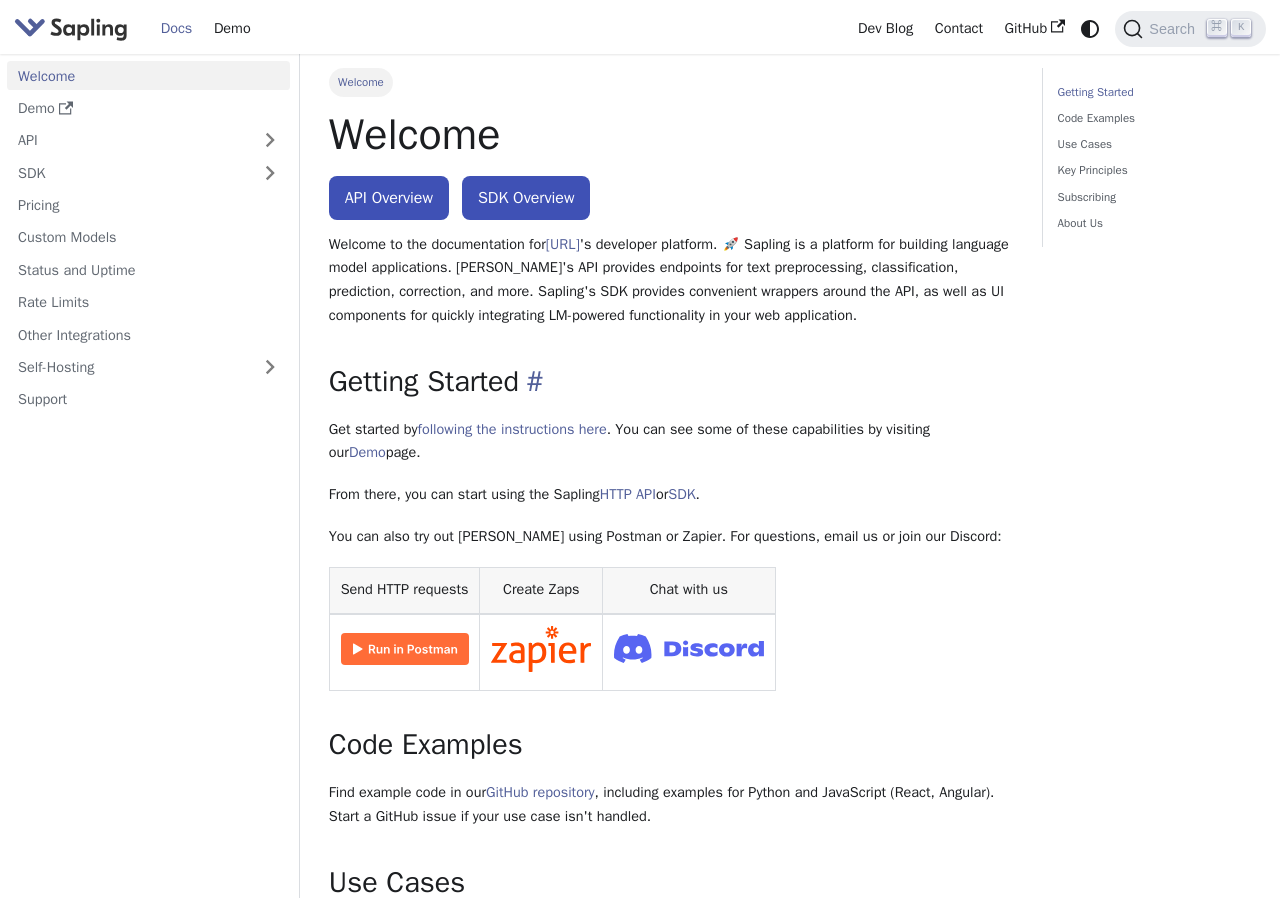 scroll, scrollTop: 0, scrollLeft: 0, axis: both 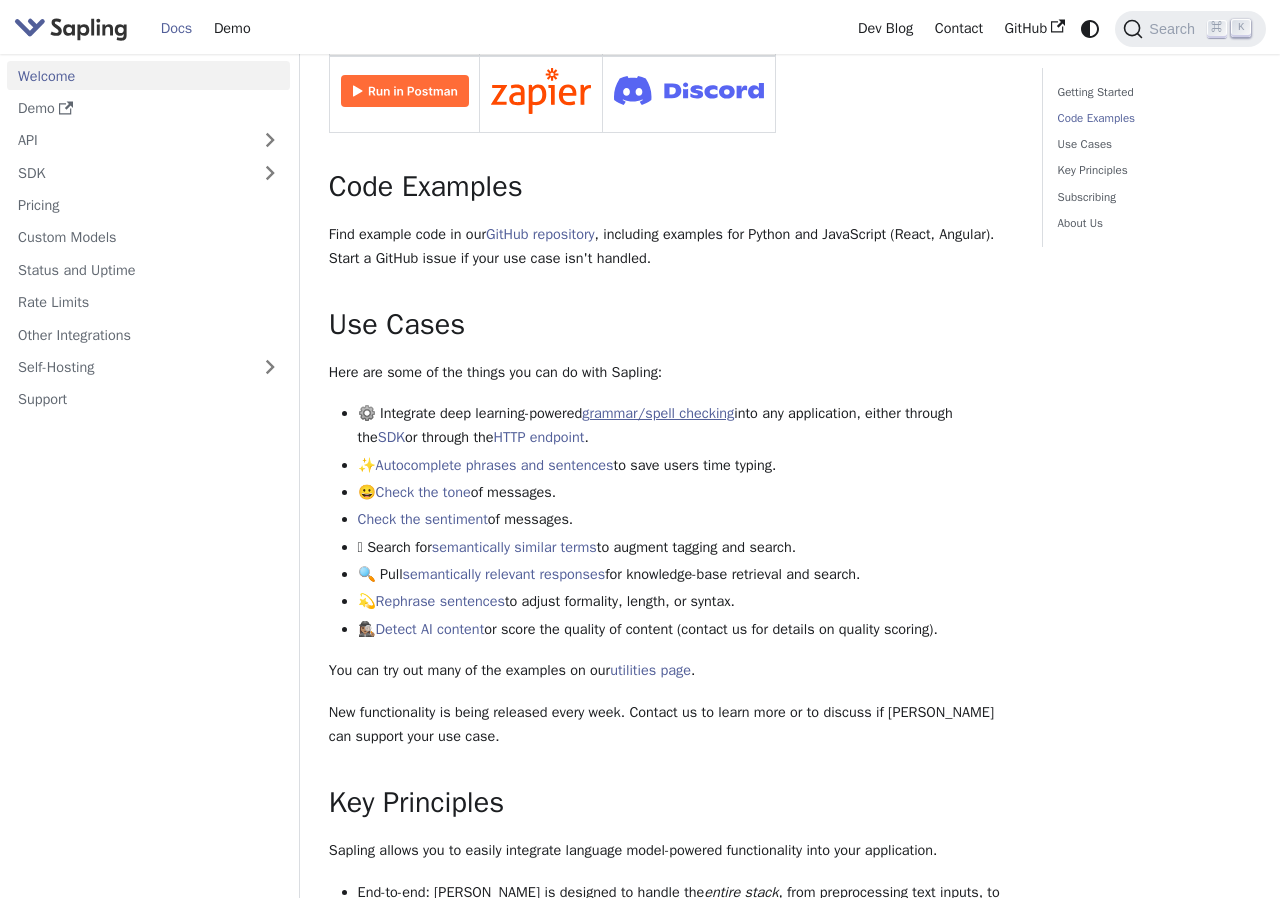 click on "grammar/spell checking" at bounding box center (658, 413) 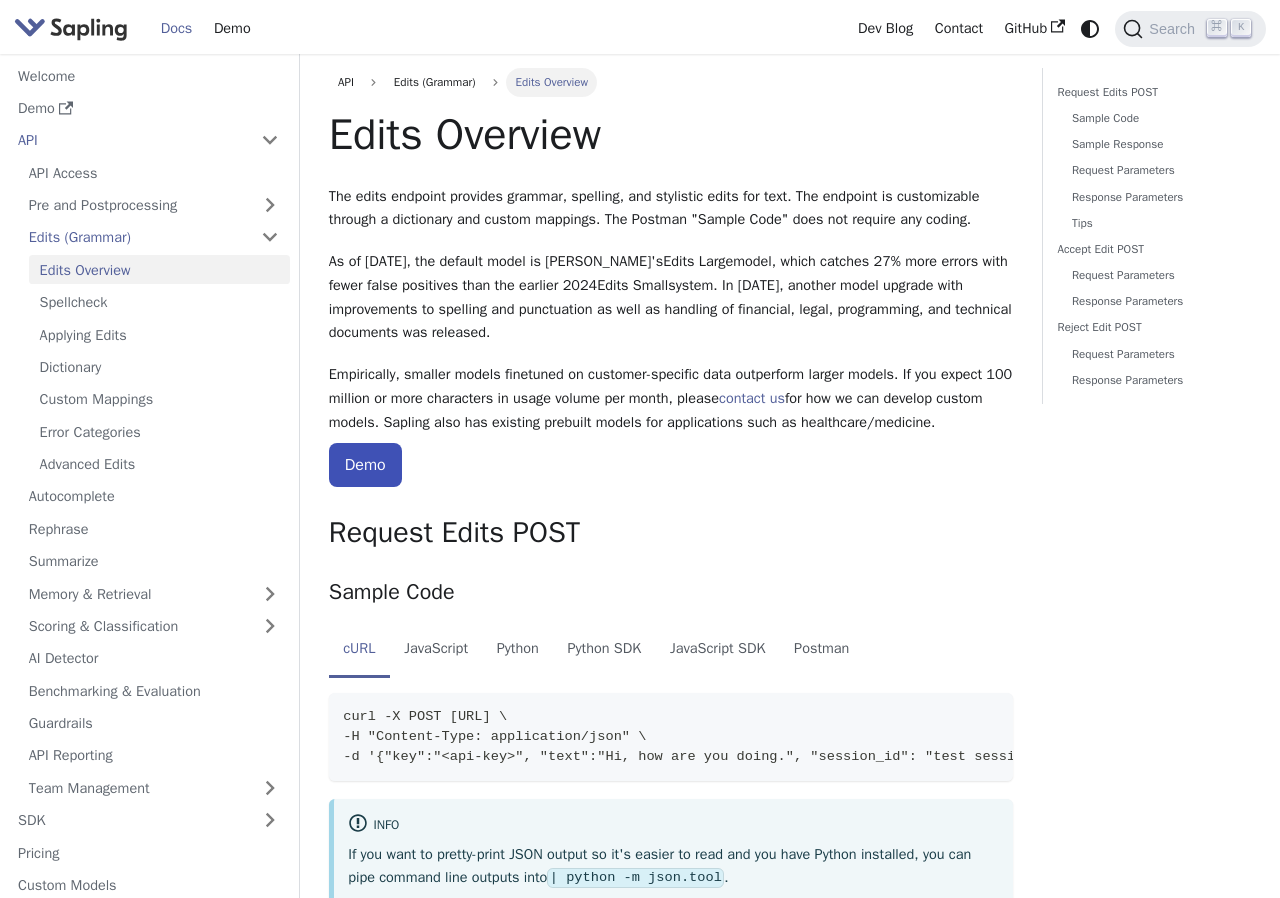 scroll, scrollTop: 0, scrollLeft: 0, axis: both 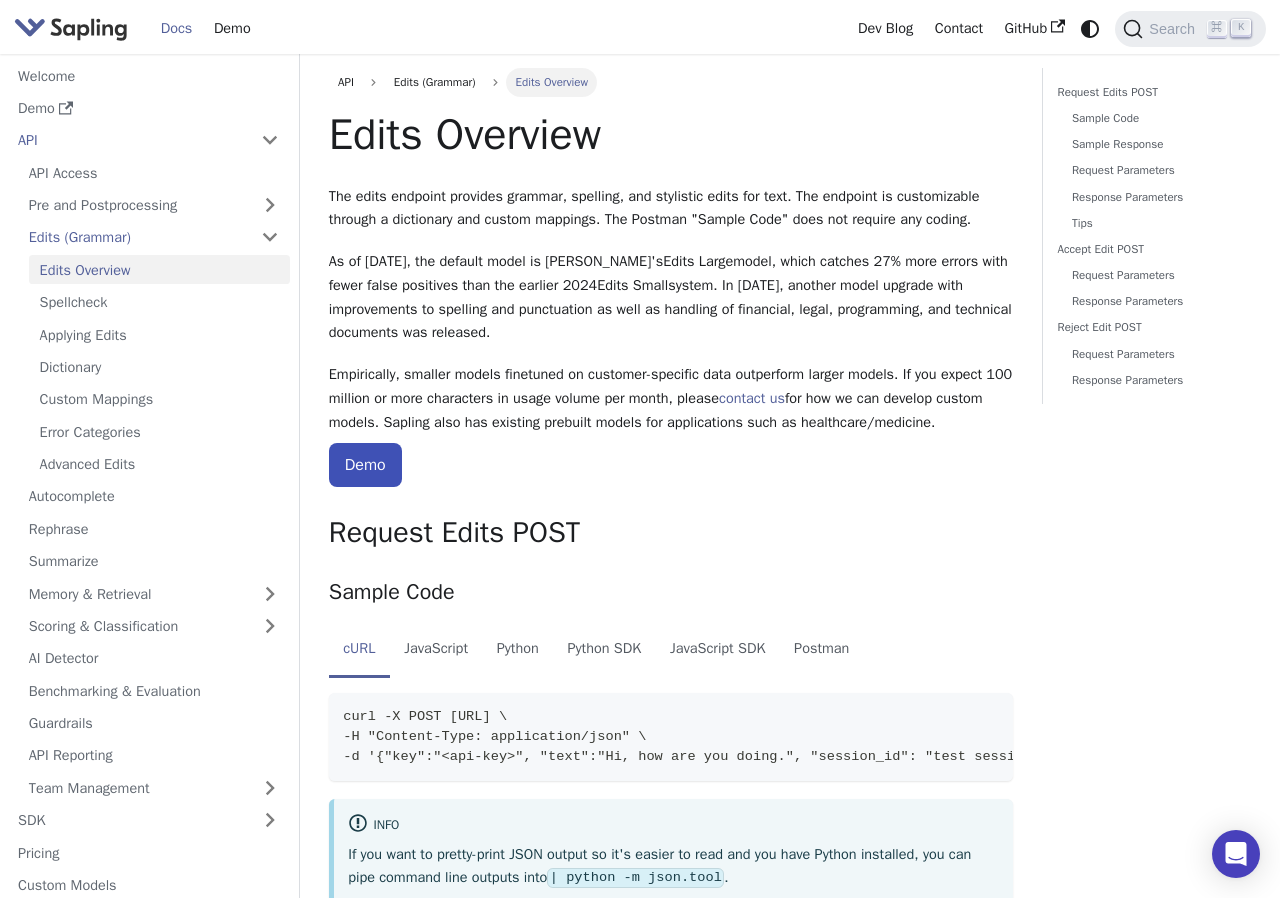 click at bounding box center [71, 28] 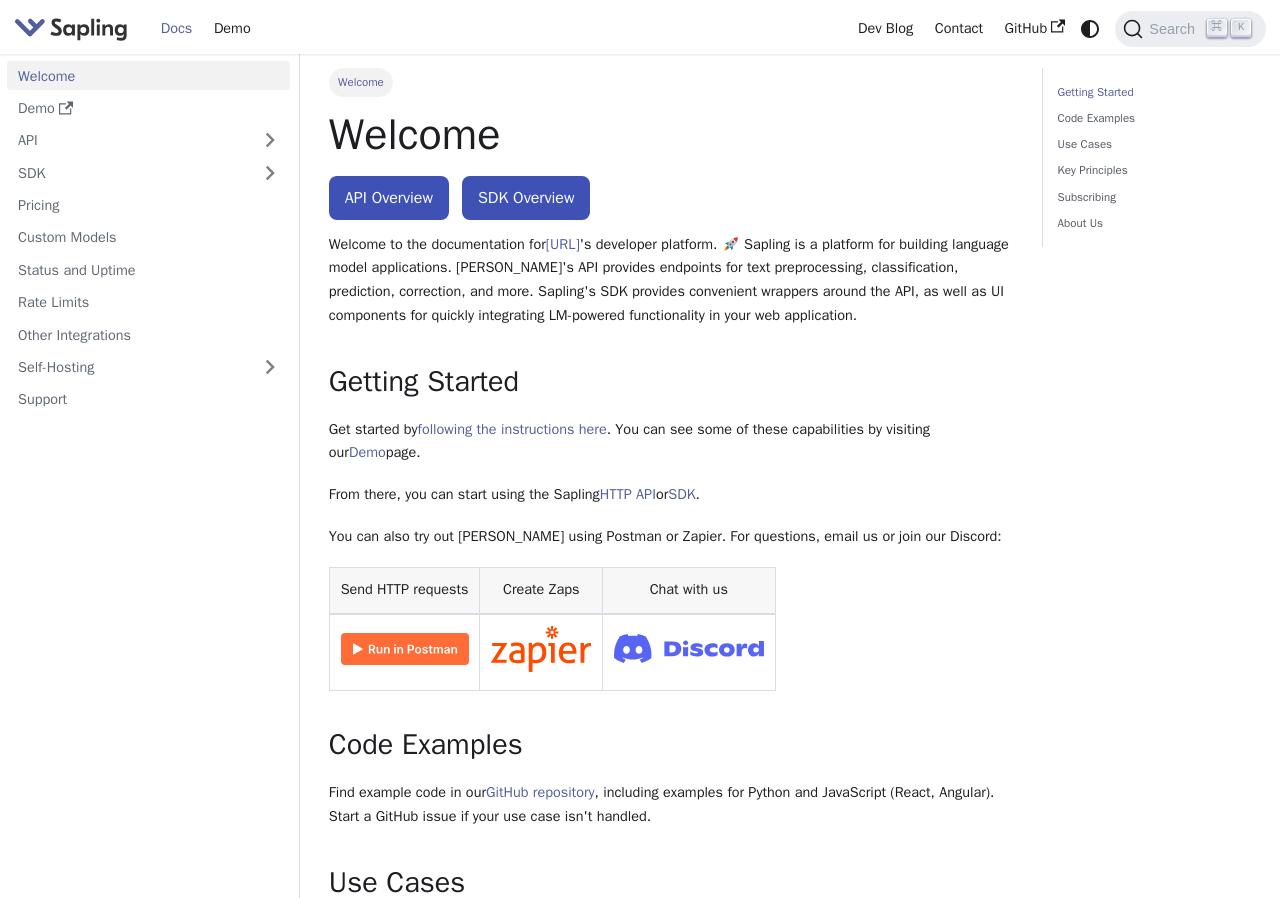 scroll, scrollTop: 0, scrollLeft: 0, axis: both 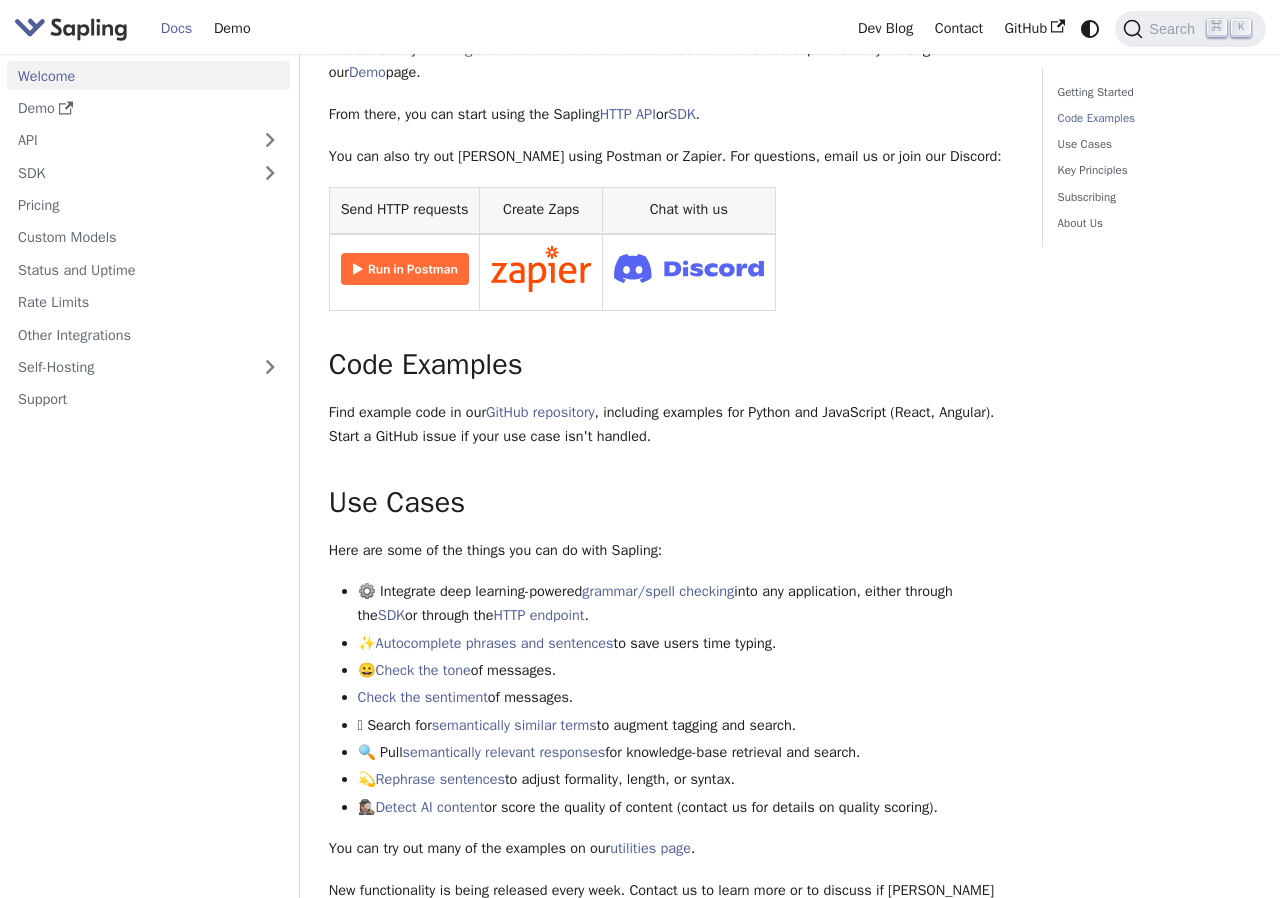 click on "Welcome
API Overview
SDK Overview
Welcome to the documentation for  Sapling.ai 's developer platform. 🚀
Sapling is a platform for building language model applications.
Sapling's API provides endpoints for text preprocessing, classification, prediction, correction, and more.
Sapling's SDK provides convenient wrappers around the API, as well as UI components for quickly integrating LM-powered functionality in your web application.
Getting Started ​
Get started by  following the instructions here .
You can see some of these capabilities by visiting our  Demo  page.
From there, you can start using the Sapling  HTTP API  or  SDK .
You can also try out Sapling using Postman or Zapier. For questions, email us or join our Discord:
Send HTTP requests Create Zaps Chat with us
Code Examples ​
Find example code in our  GitHub repository , including examples for Python and JavaScript (React, Angular).
Start a GitHub issue if your use case isn't handled.
Use Cases ​
SDK .
✨" at bounding box center [671, 758] 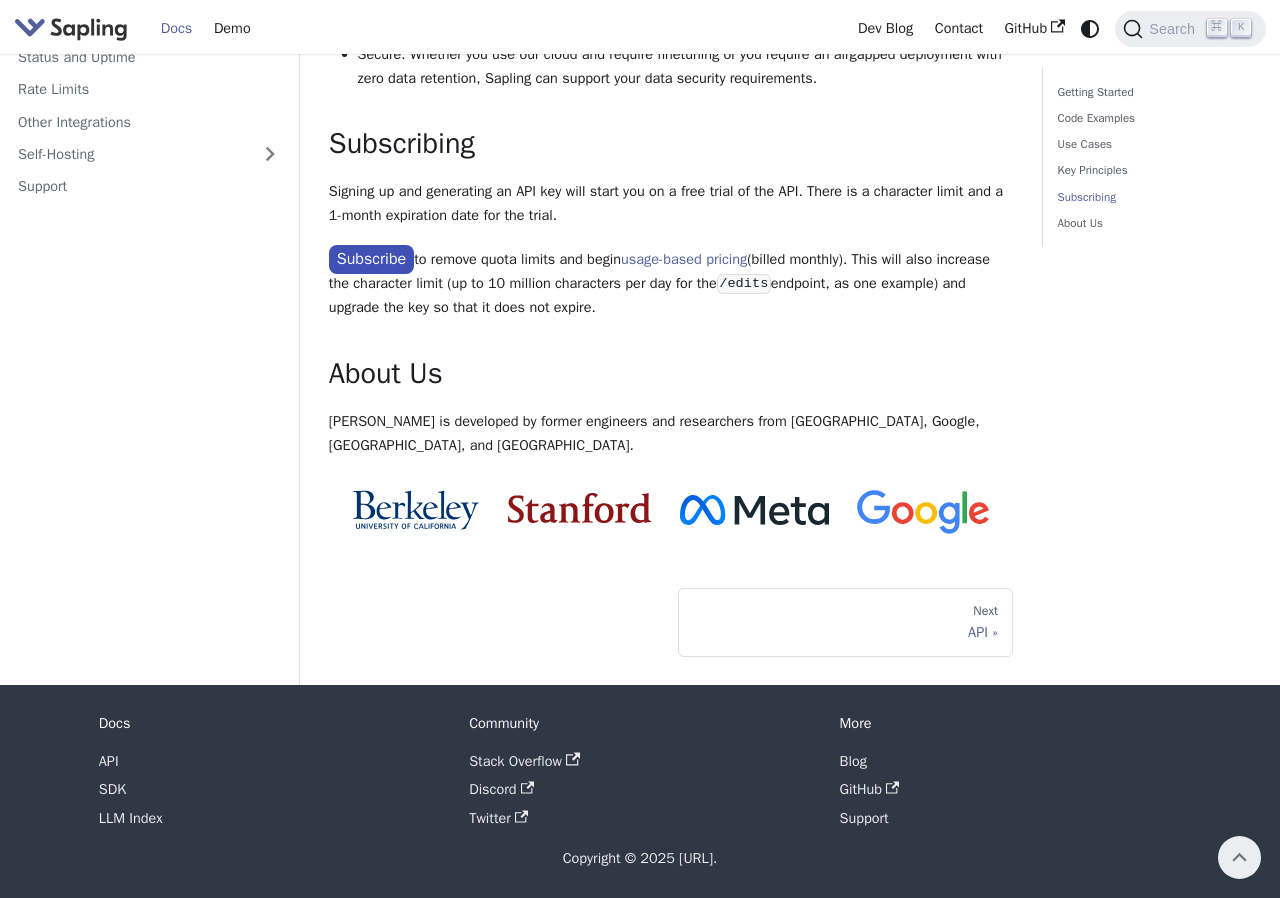 scroll, scrollTop: 1110, scrollLeft: 0, axis: vertical 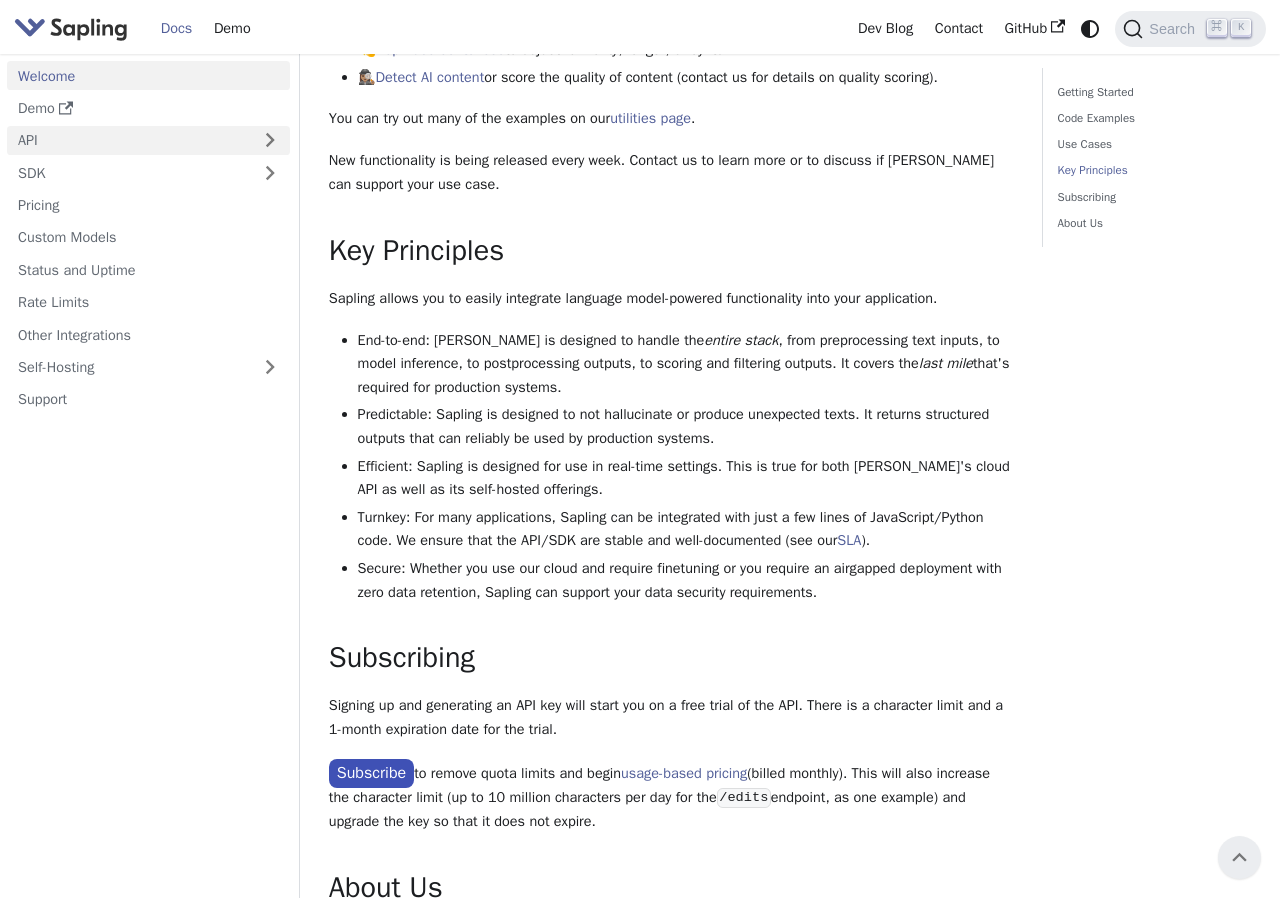 click on "API" at bounding box center [128, 140] 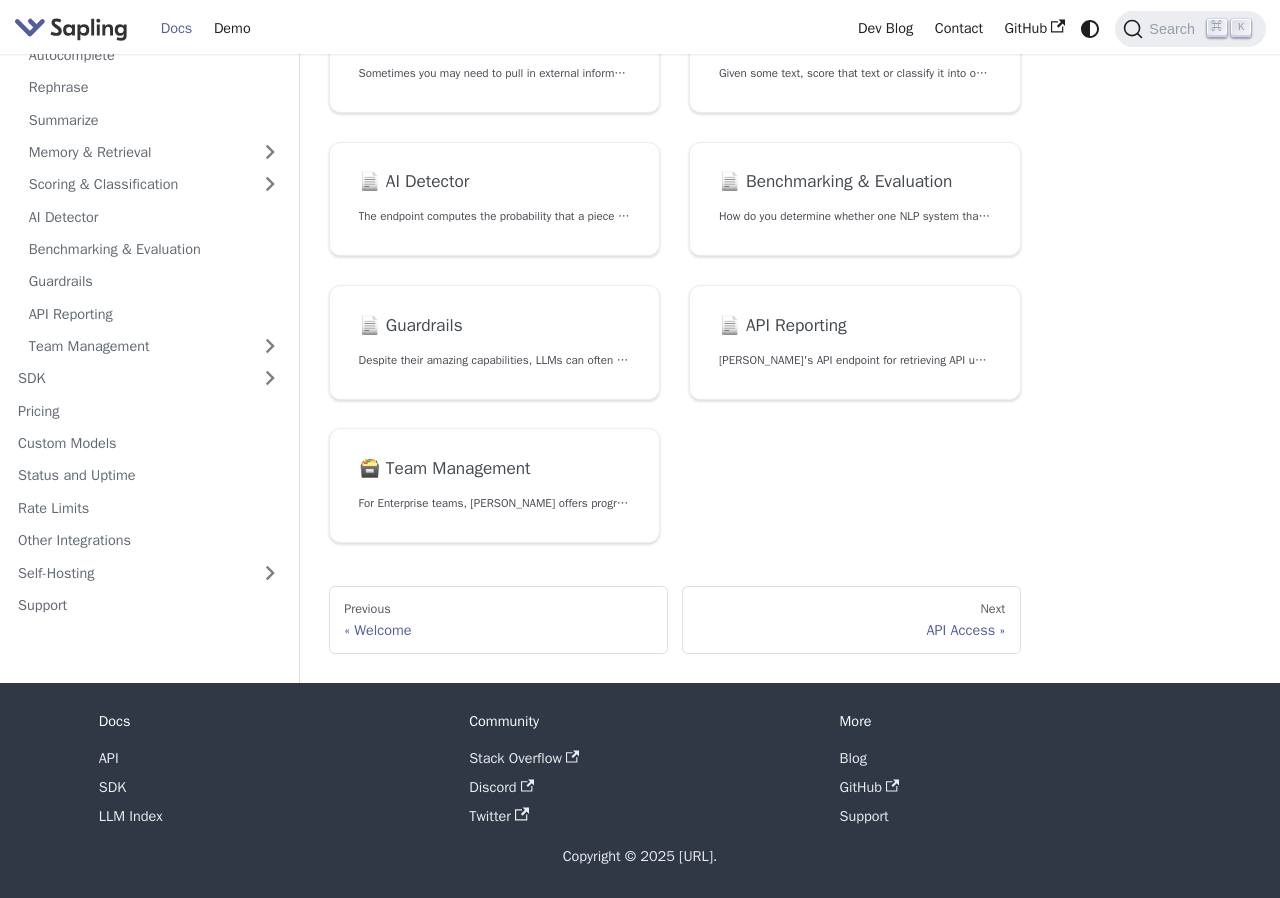 scroll, scrollTop: 0, scrollLeft: 0, axis: both 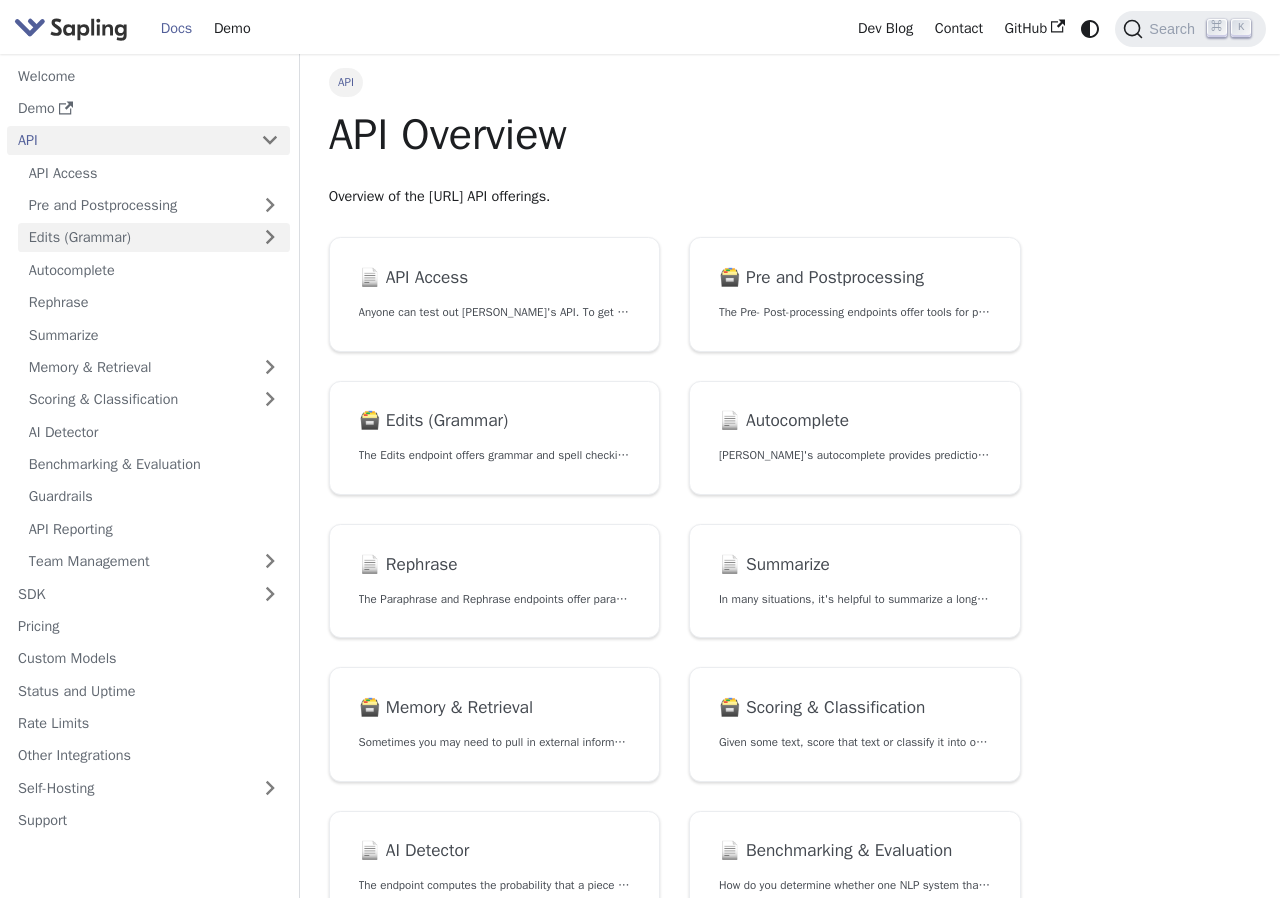 click on "Edits (Grammar)" at bounding box center (154, 237) 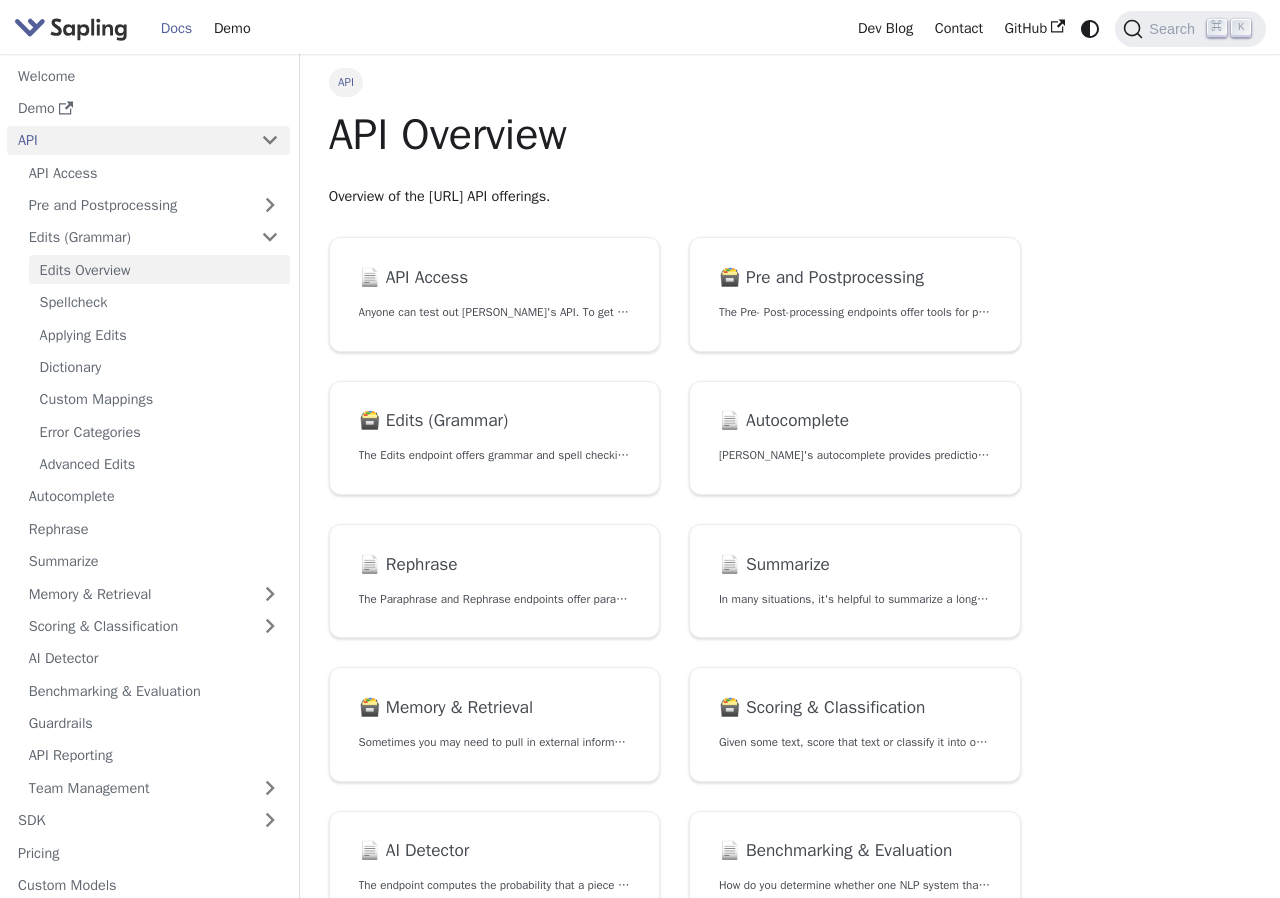 click on "Edits Overview" at bounding box center [159, 269] 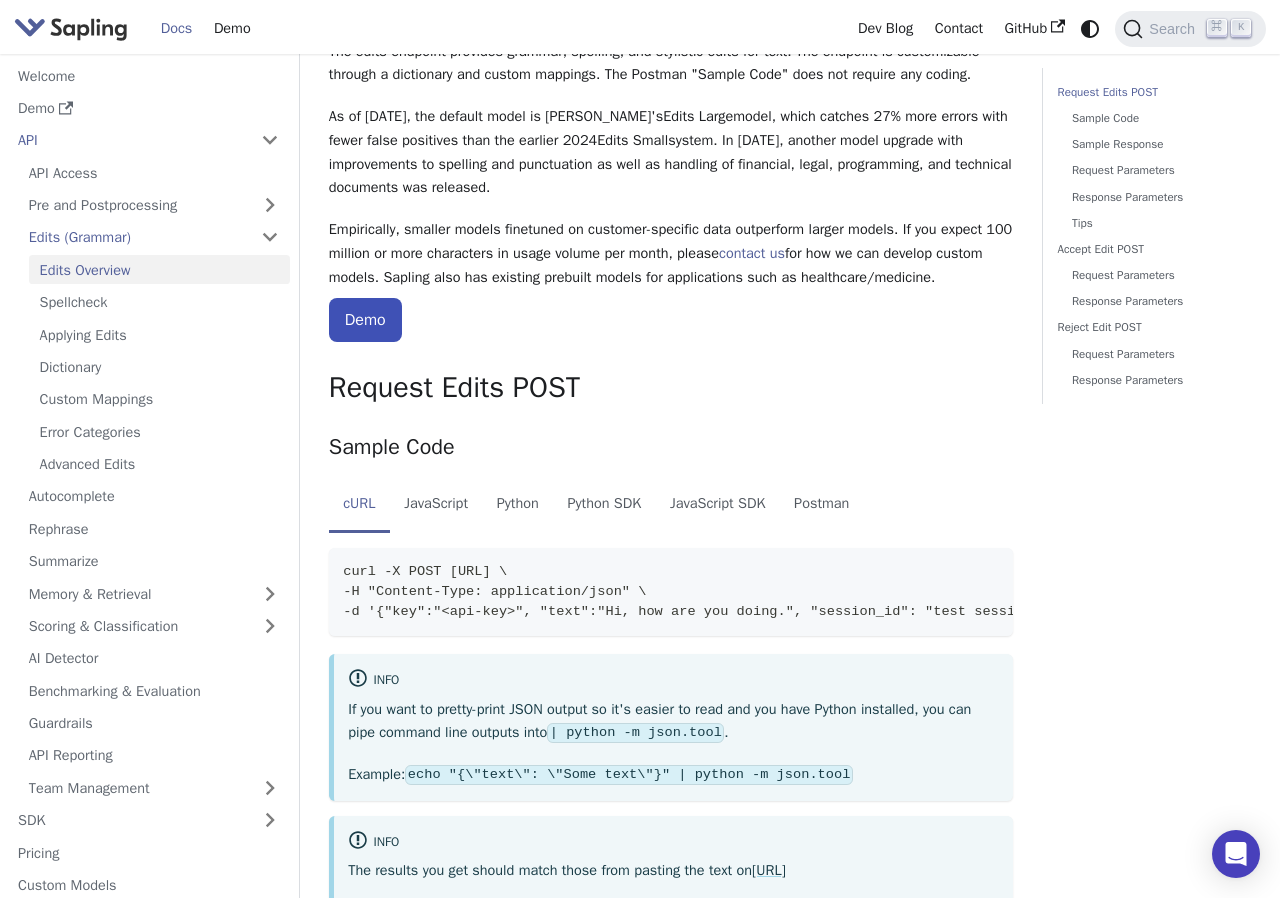 scroll, scrollTop: 272, scrollLeft: 0, axis: vertical 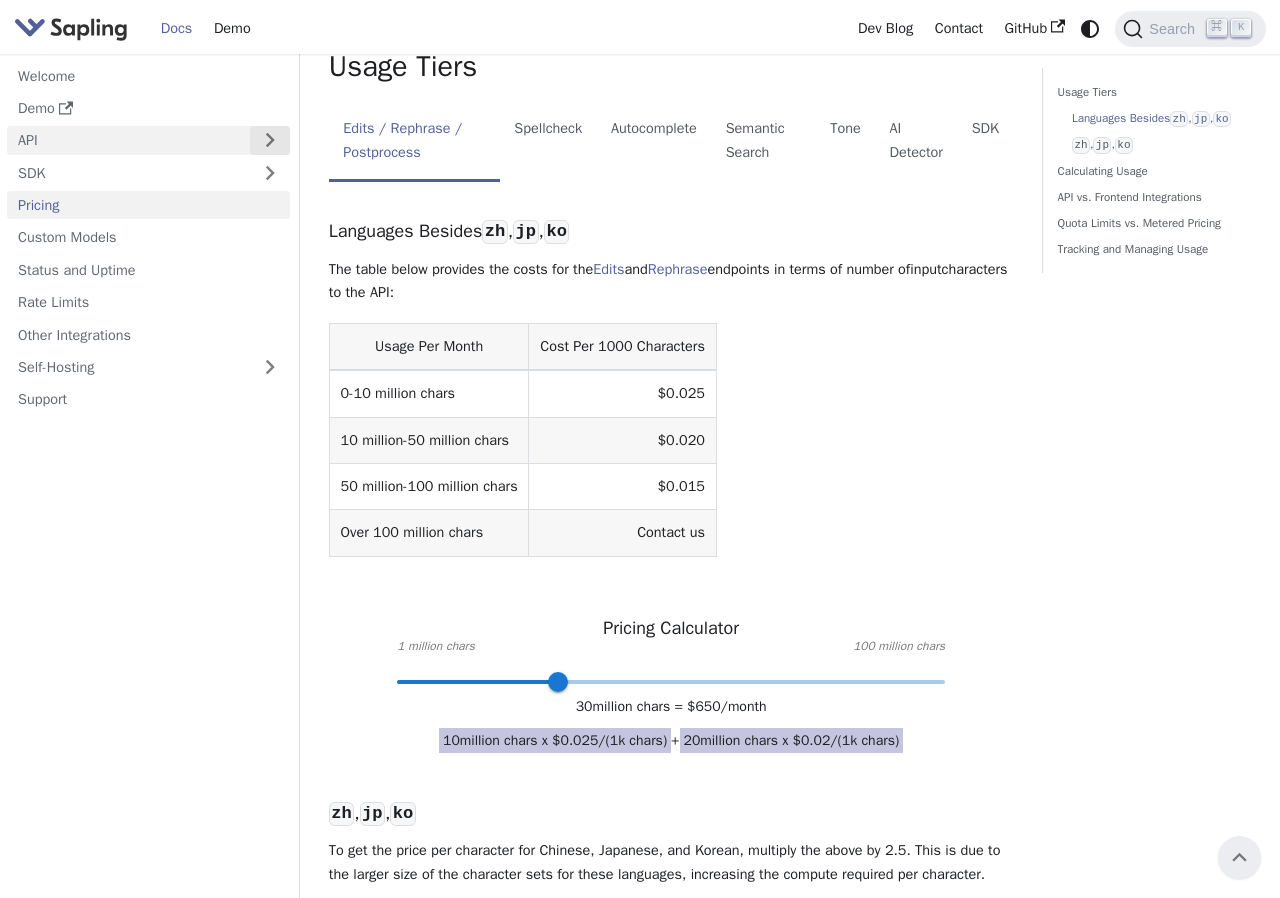 click at bounding box center [270, 140] 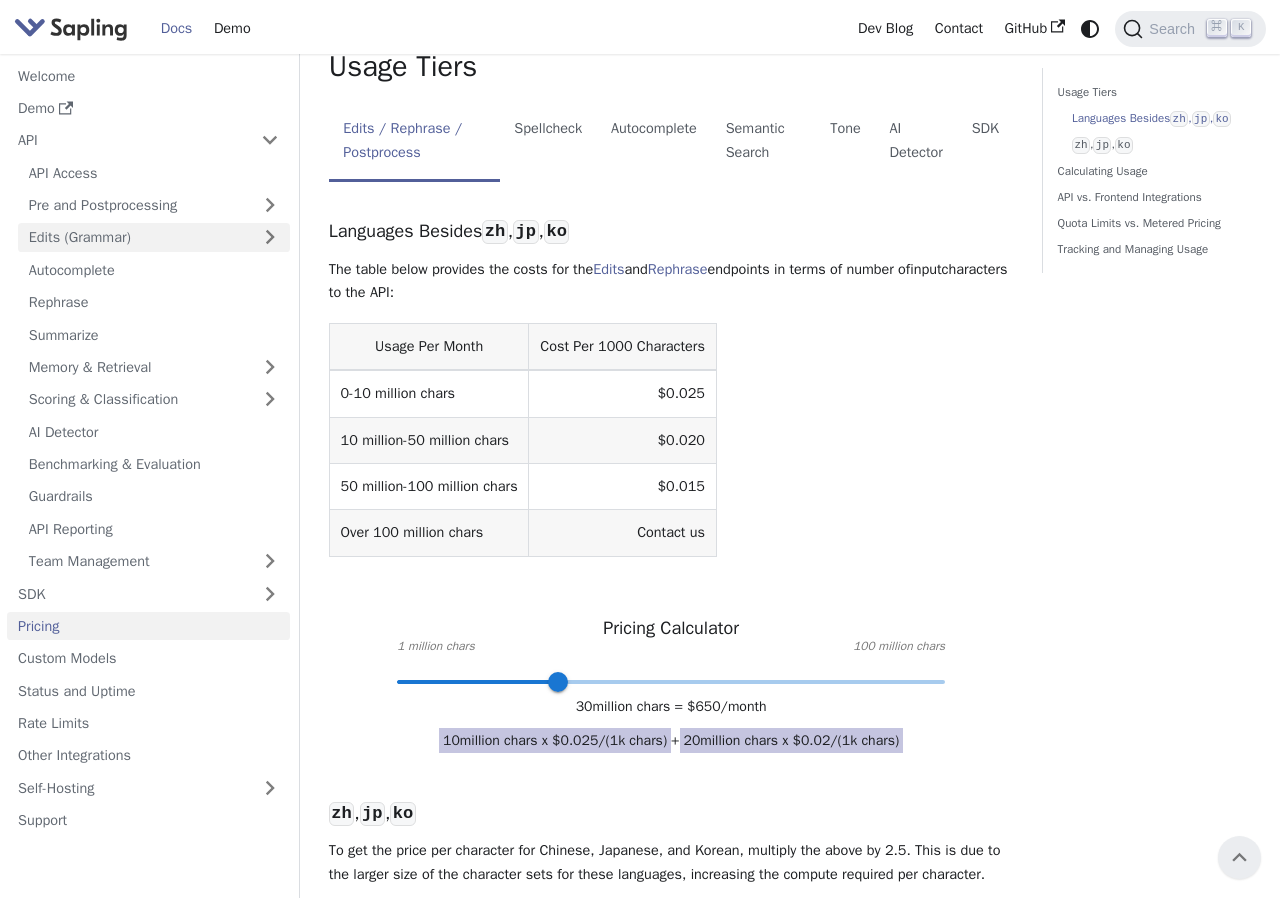 click on "Edits (Grammar)" at bounding box center (154, 237) 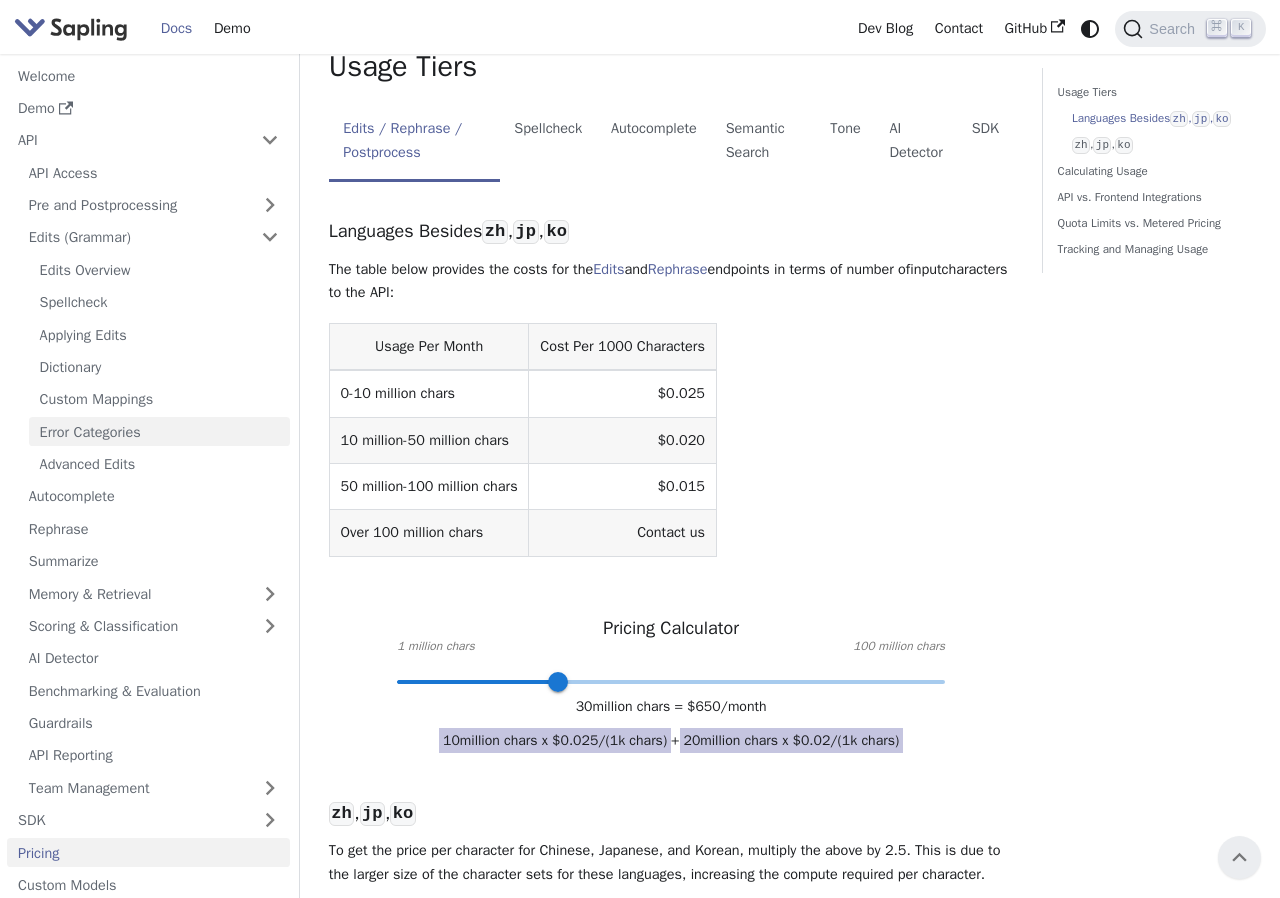 click on "Error Categories" at bounding box center [159, 431] 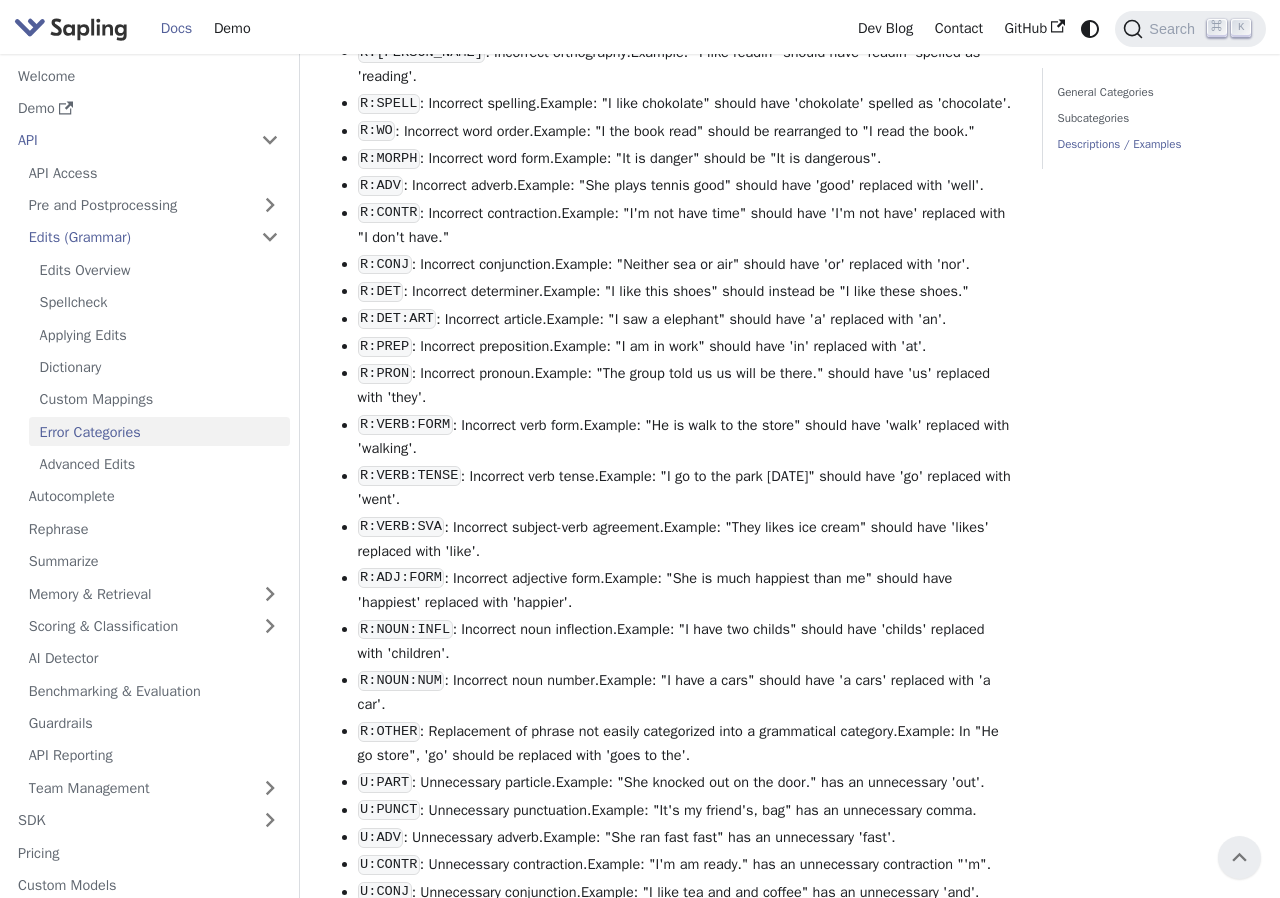 scroll, scrollTop: 2091, scrollLeft: 0, axis: vertical 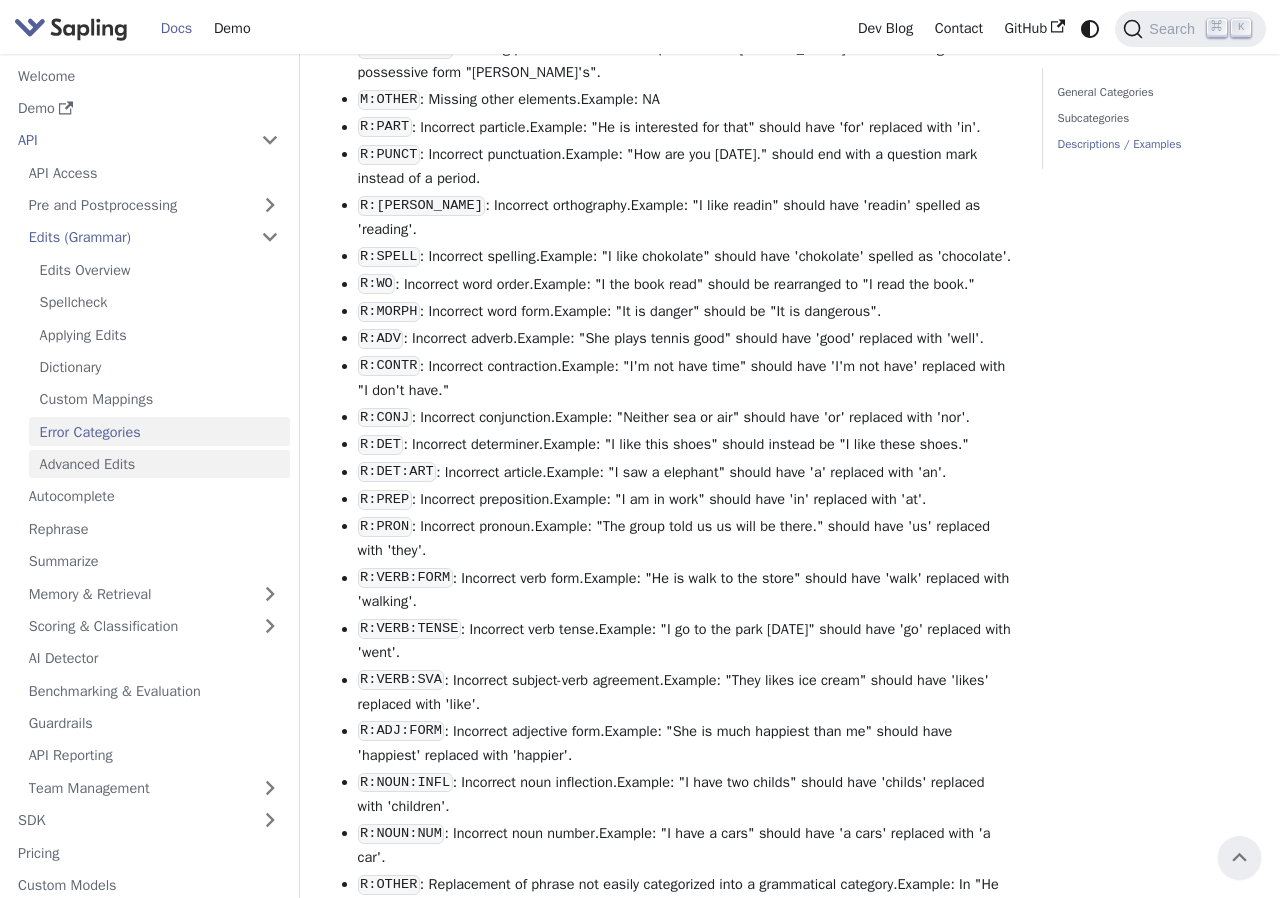 click on "Advanced Edits" at bounding box center (159, 464) 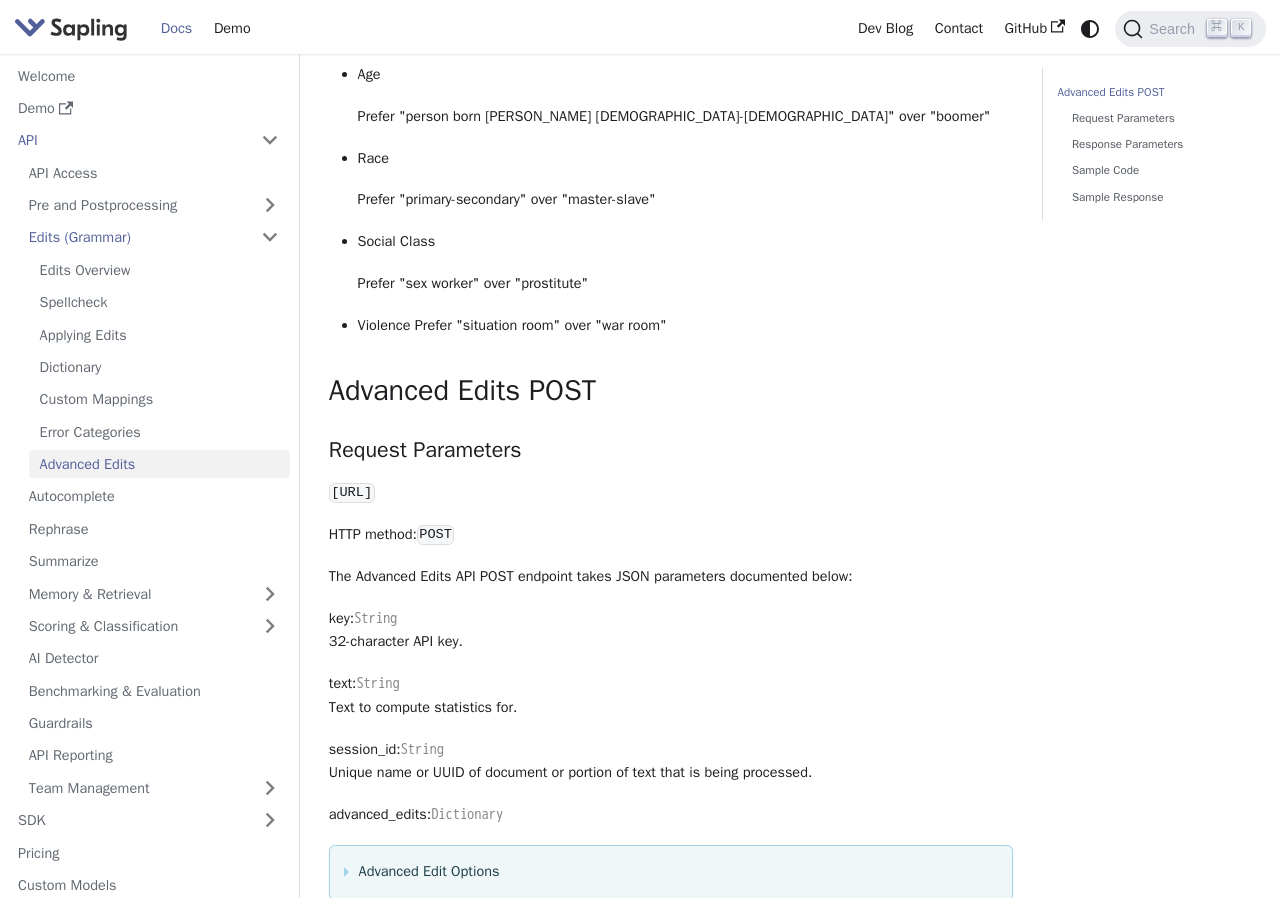scroll, scrollTop: 1878, scrollLeft: 0, axis: vertical 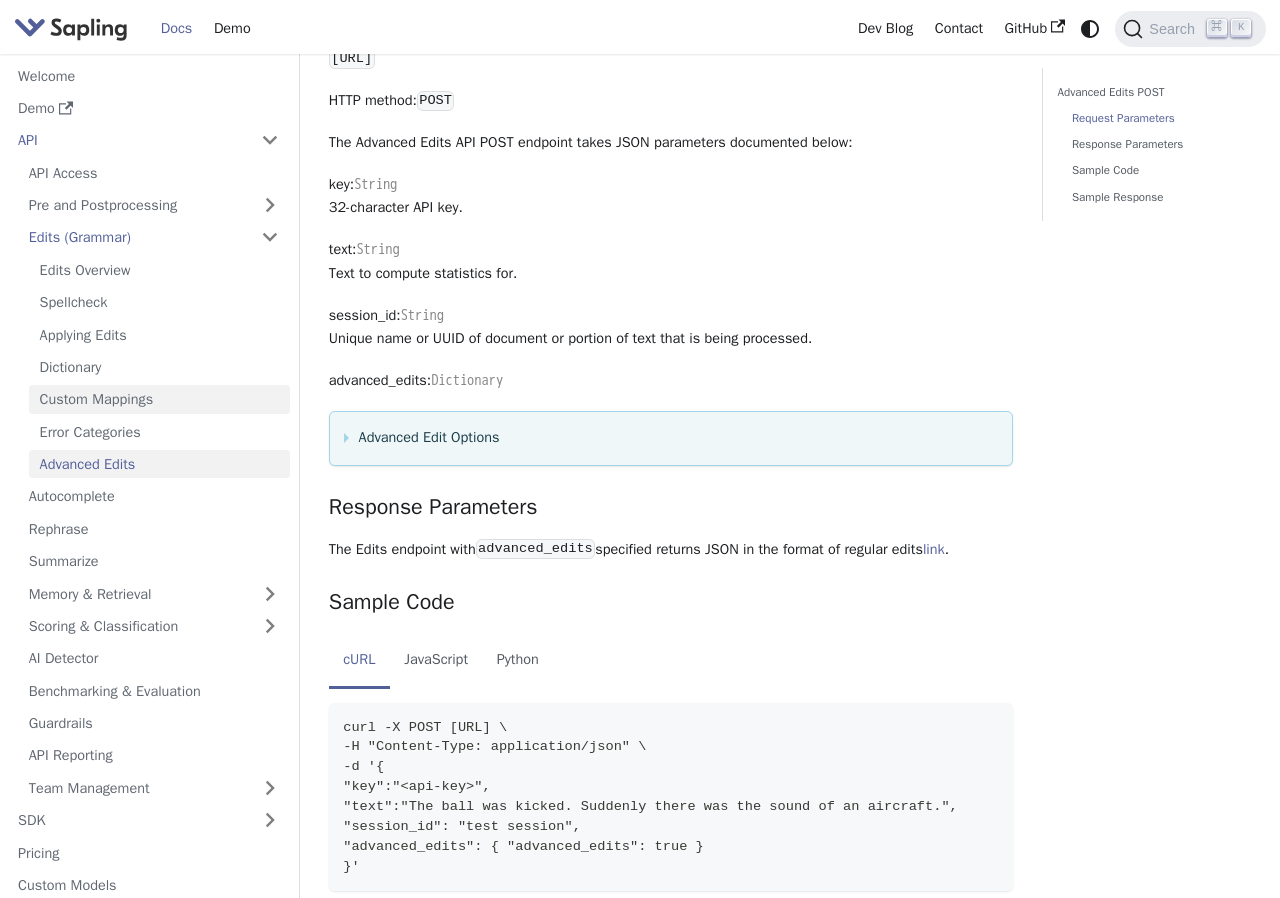 click on "Custom Mappings" at bounding box center (159, 399) 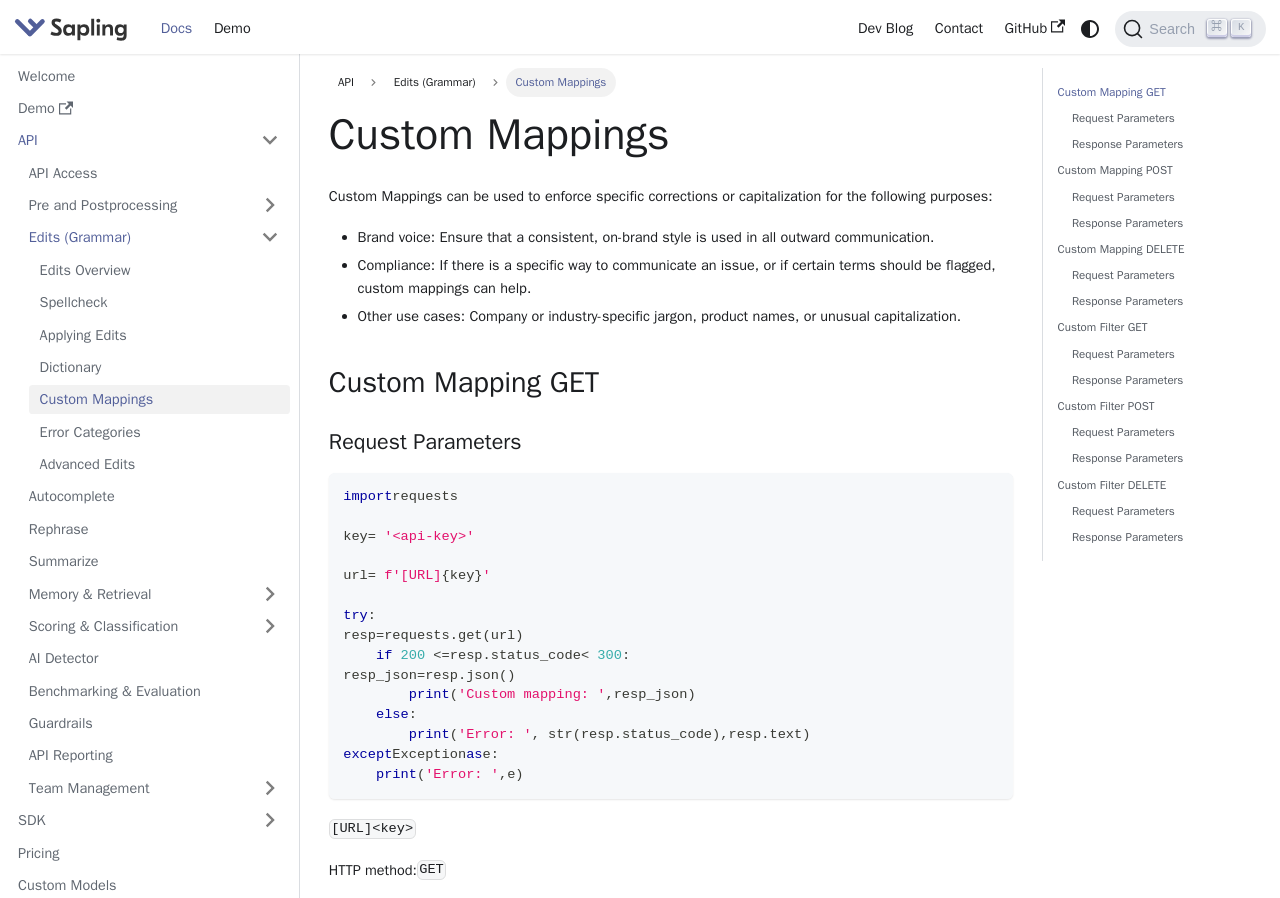 click on "Custom Mappings
Custom Mappings can be used to enforce specific corrections or capitalization for the following purposes:
Brand voice: Ensure that a consistent, on-brand style is used in all outward communication.
Compliance: If there is a specific way to communicate an issue, or if certain terms should be flagged, custom mappings can help.
Other use cases: Company or industry-specific jargon, product names, or unusual capitalization.
Custom Mapping GET ​
Request Parameters ​
import  requests key  =   '<api-key>' url  =   f'https://api.sapling.ai/api/v1/custom_mapping?key= { key } ' try :     resp  =  requests . get ( url )      if   200   <=  resp . status_code  <   300 :         resp_json  =  resp . json ( )          print ( 'Custom mapping: ' ,  resp_json )      else :          print ( 'Error: ' ,   str ( resp . status_code ) ,  resp . text ) except  Exception  as  e :      print ( 'Error: ' ,  e )
https://api.sapling.ai/api/v1/custom_mapping?key=<key>
HTTP method:  GET
<key> :" at bounding box center [671, 3448] 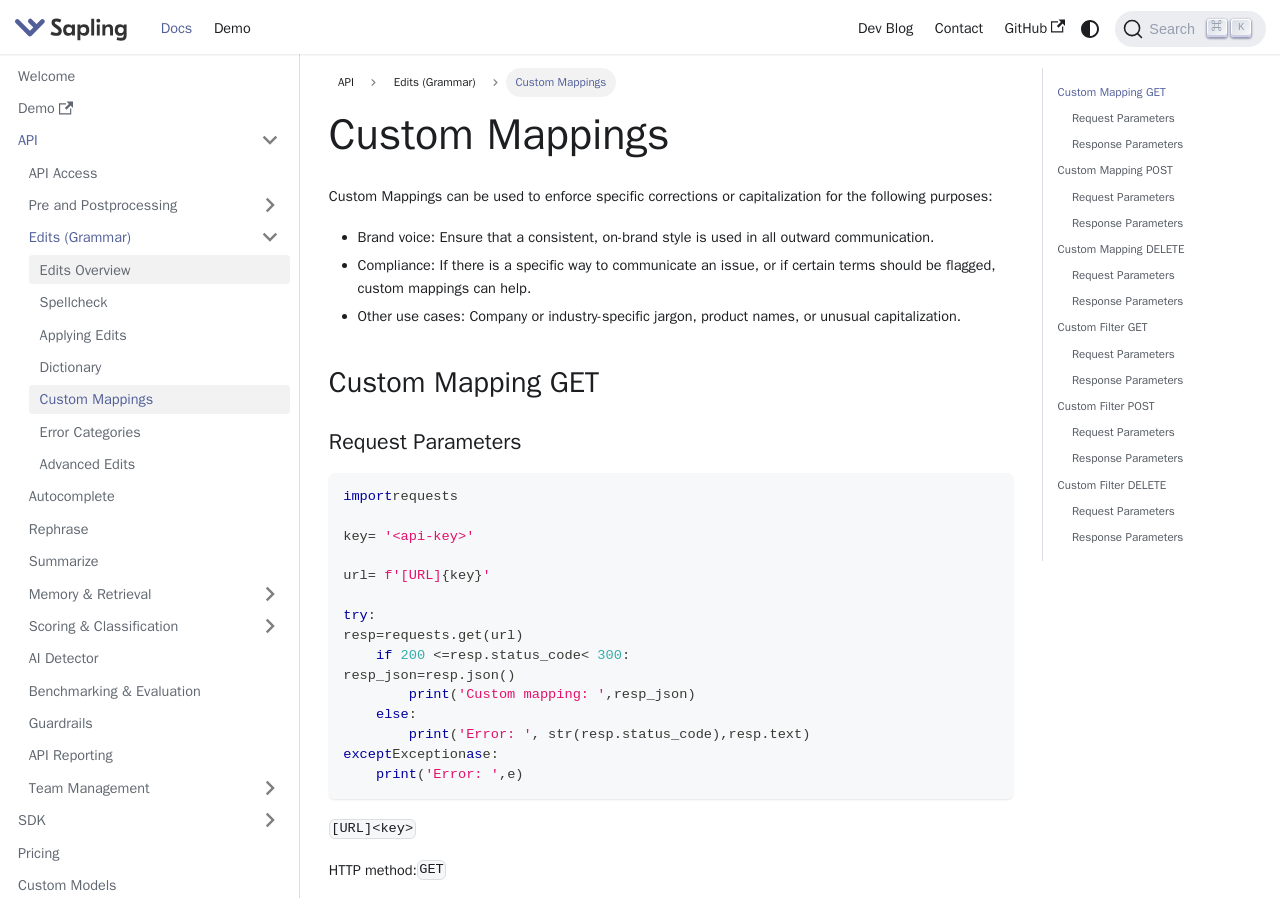 click on "Edits Overview" at bounding box center [159, 269] 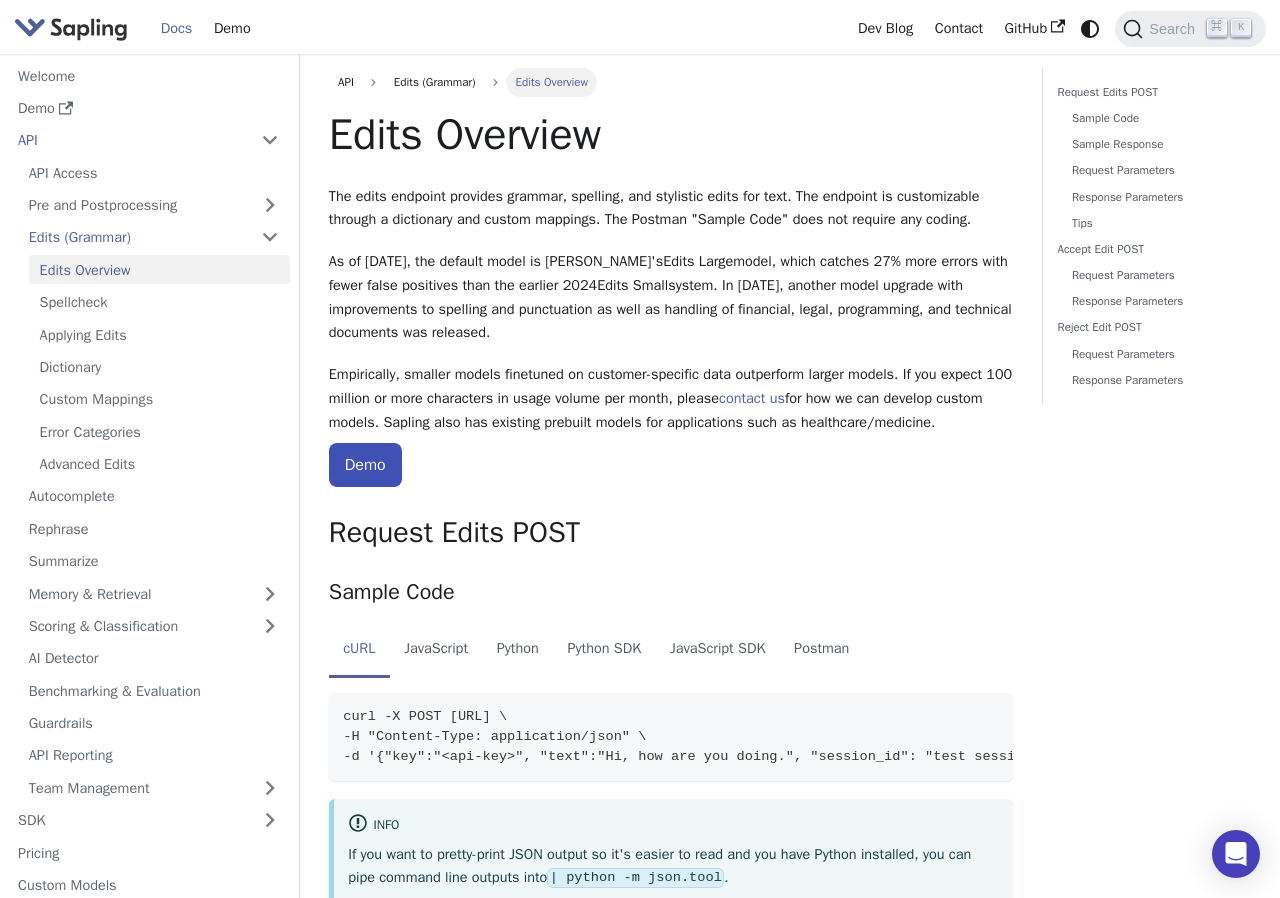 click on "Empirically, smaller models finetuned on customer-specific data outperform larger models. If you expect 100 million or more characters in usage volume per month, please
contact us  for how we can develop custom models.
Sapling also has existing prebuilt models for applications such as healthcare/medicine." at bounding box center [671, 398] 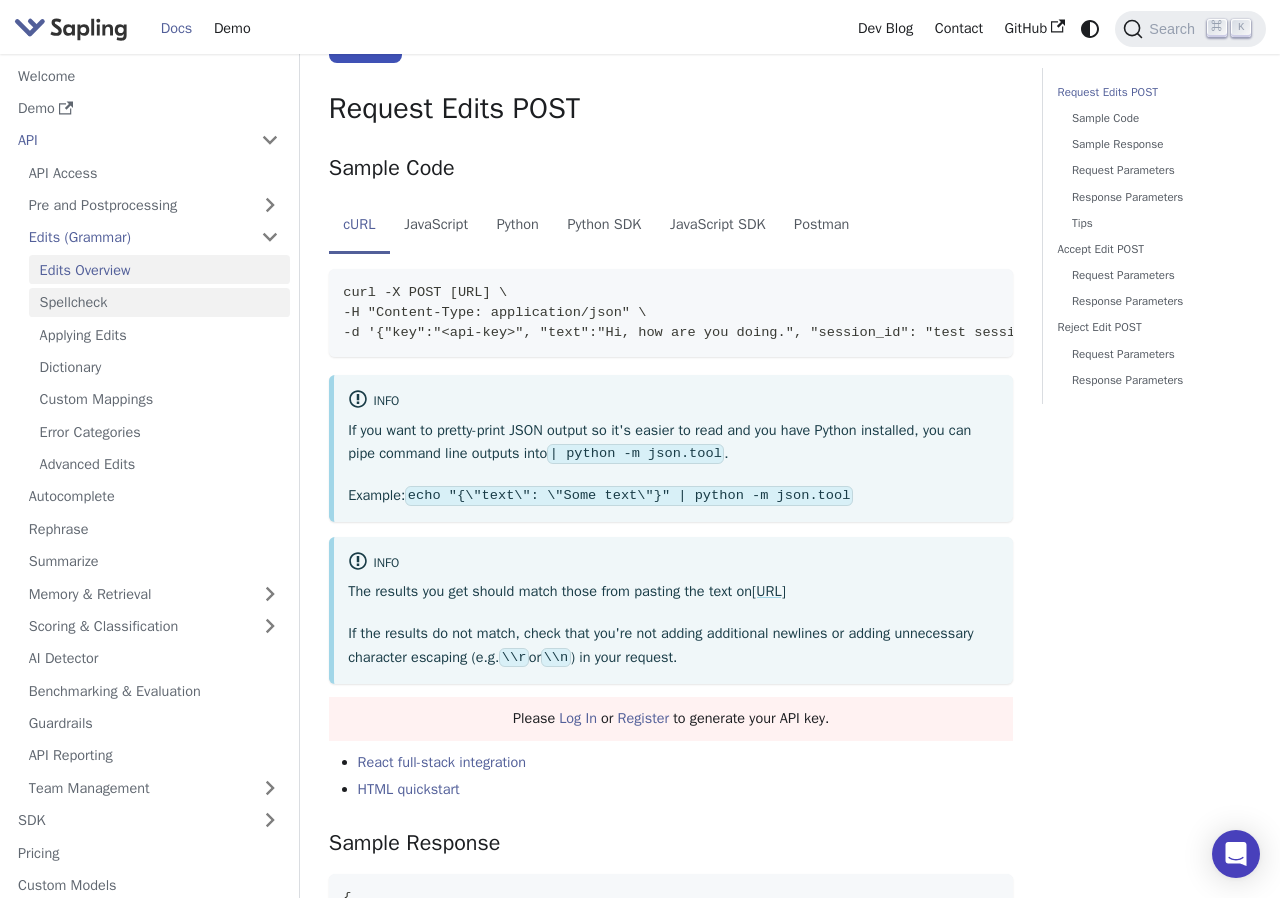 click on "Spellcheck" at bounding box center [159, 302] 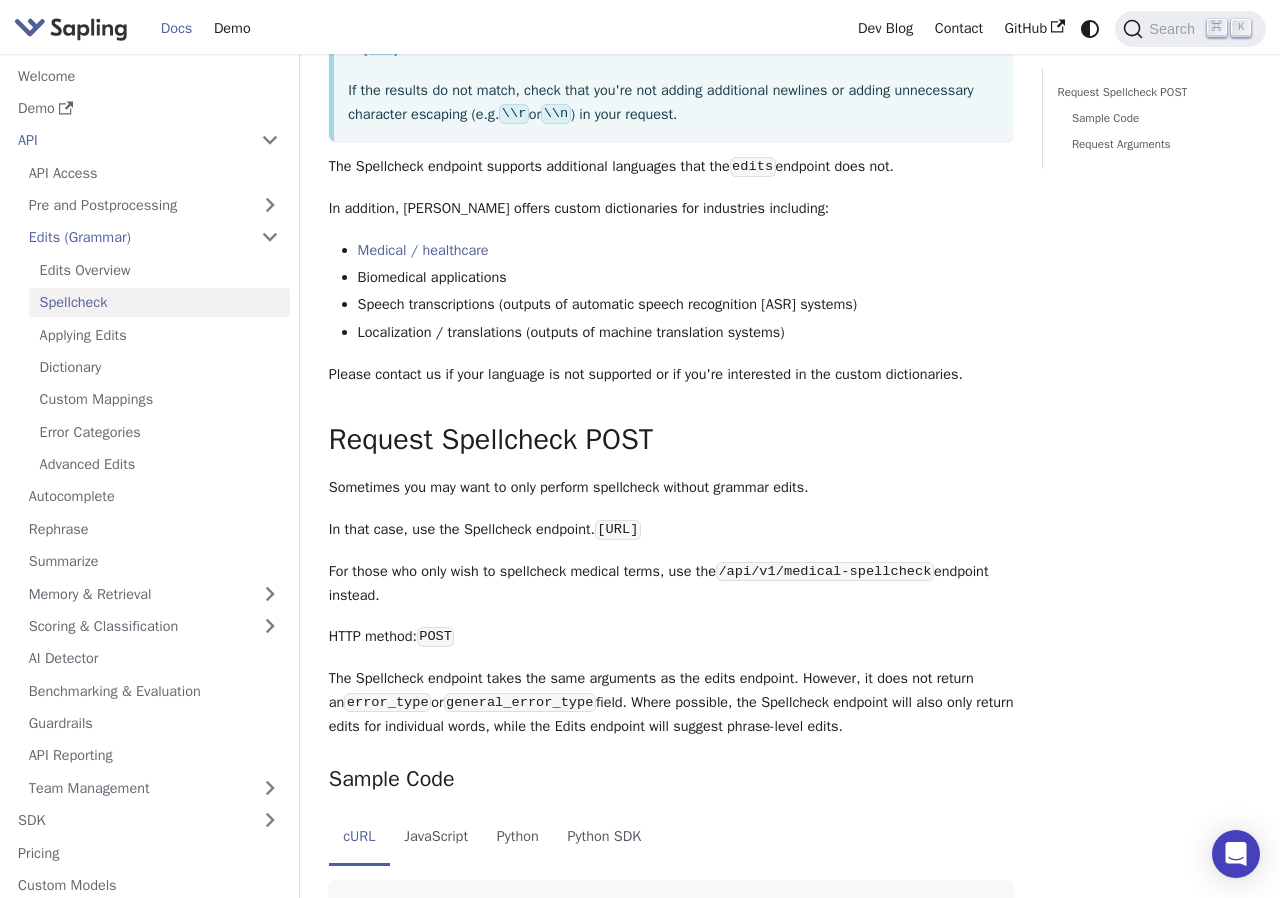 scroll, scrollTop: 0, scrollLeft: 0, axis: both 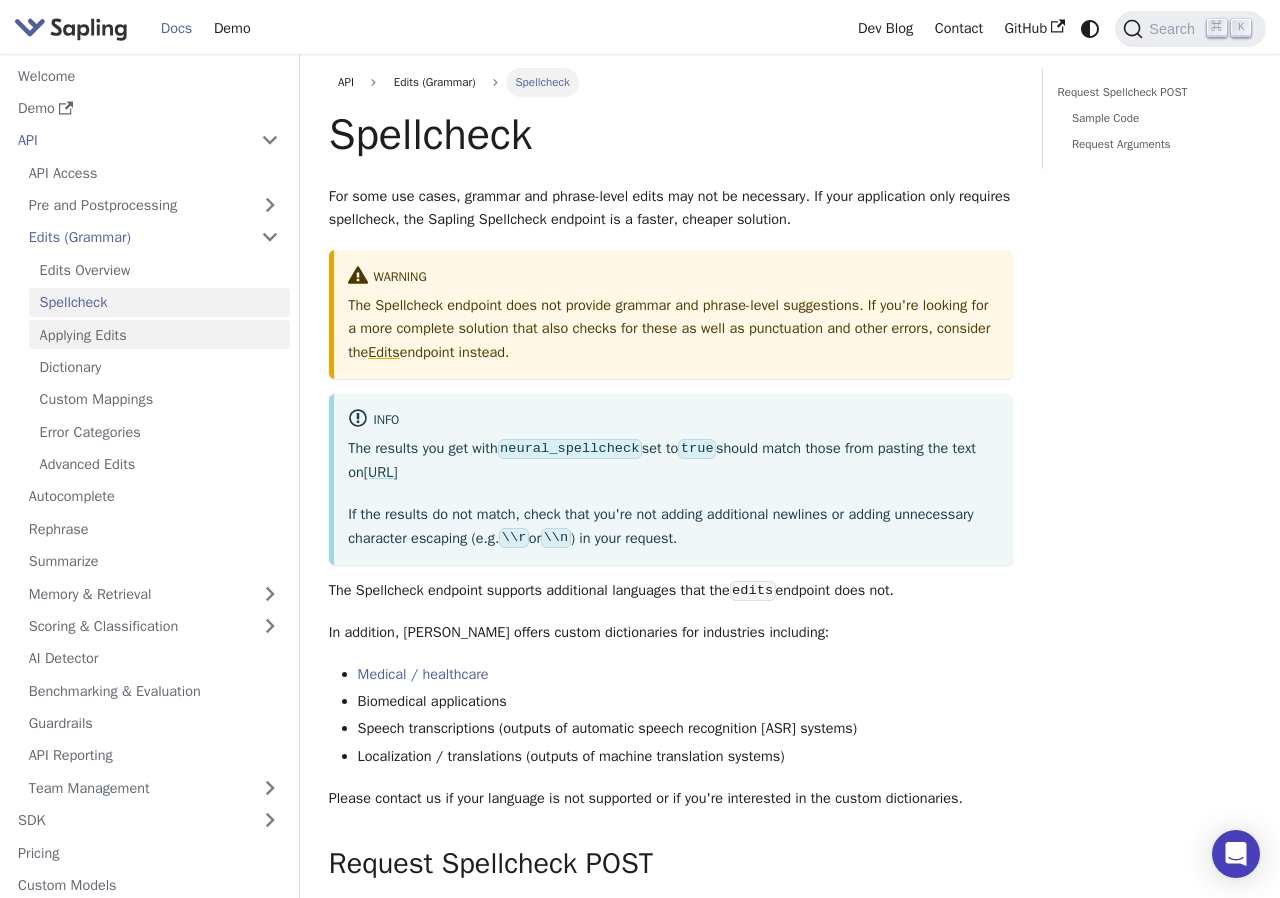 click on "Applying Edits" at bounding box center [159, 334] 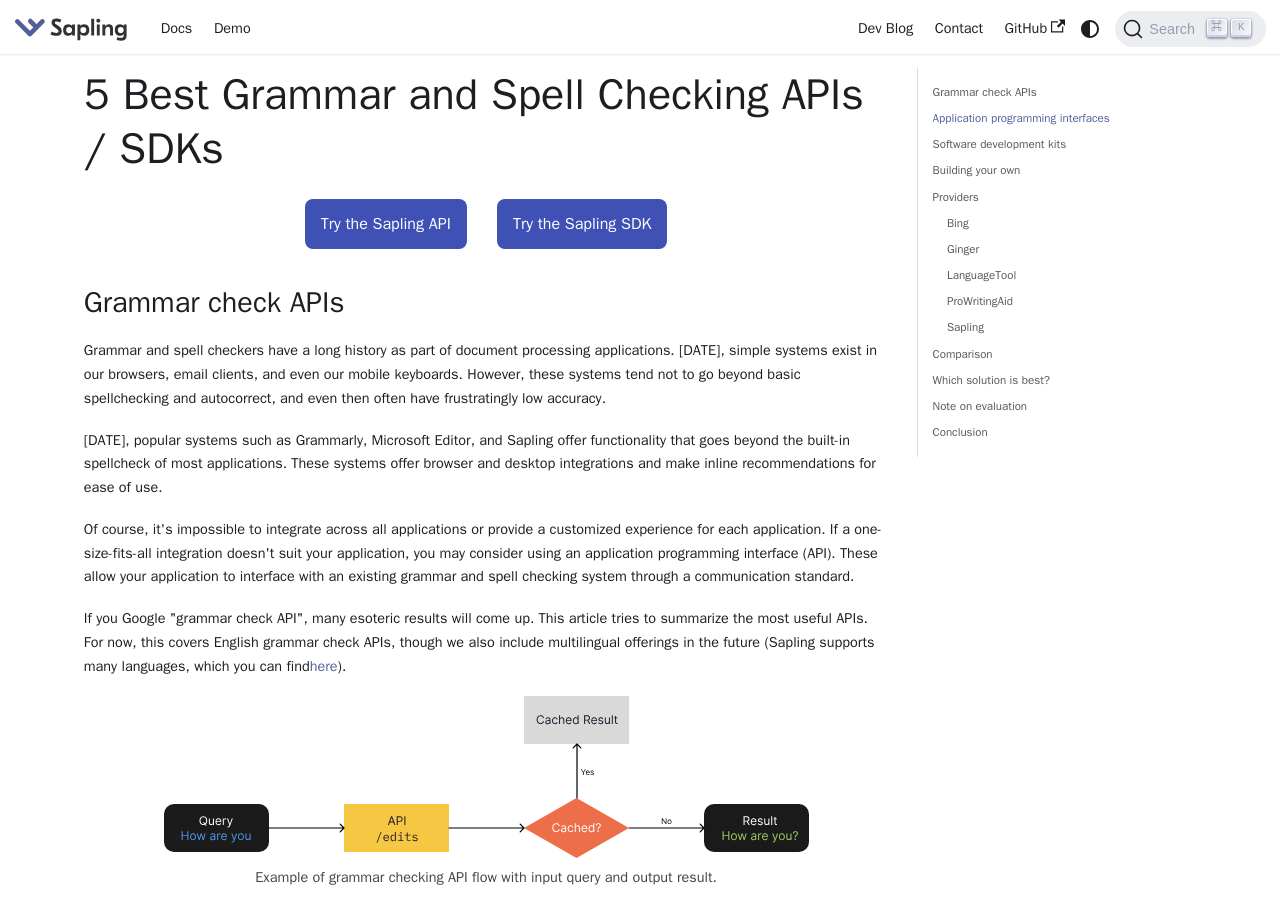 scroll, scrollTop: 600, scrollLeft: 0, axis: vertical 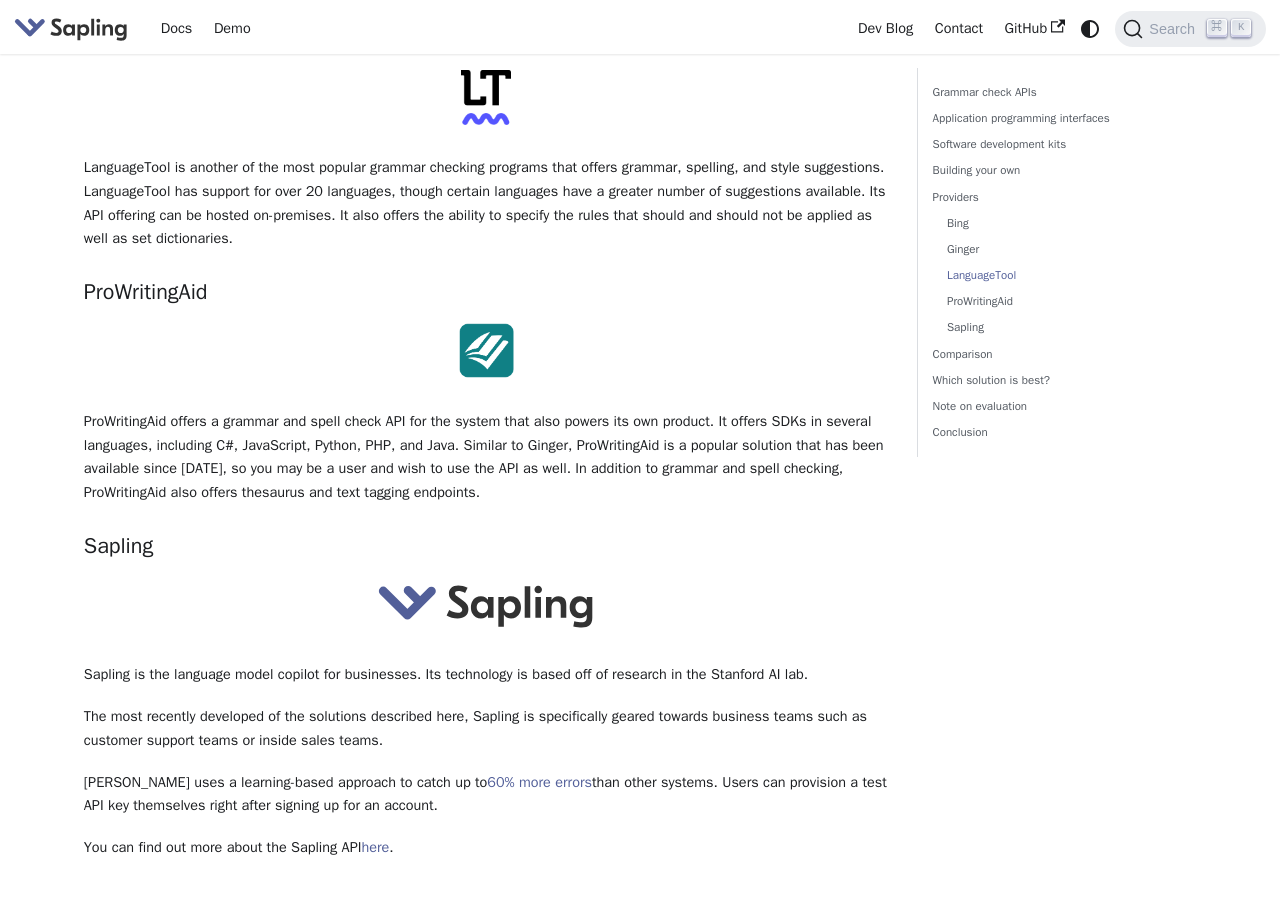 click at bounding box center (486, 608) 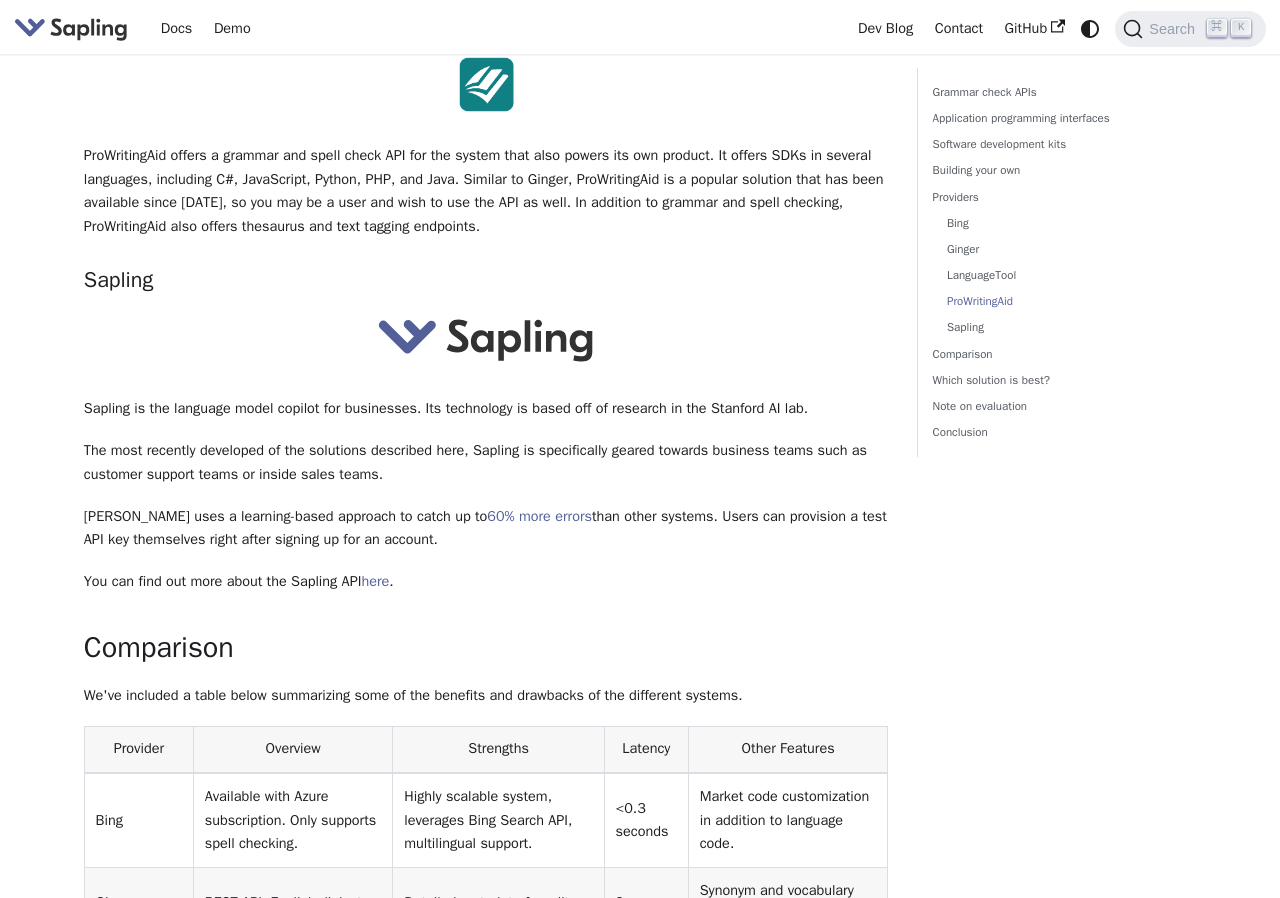 scroll, scrollTop: 4031, scrollLeft: 0, axis: vertical 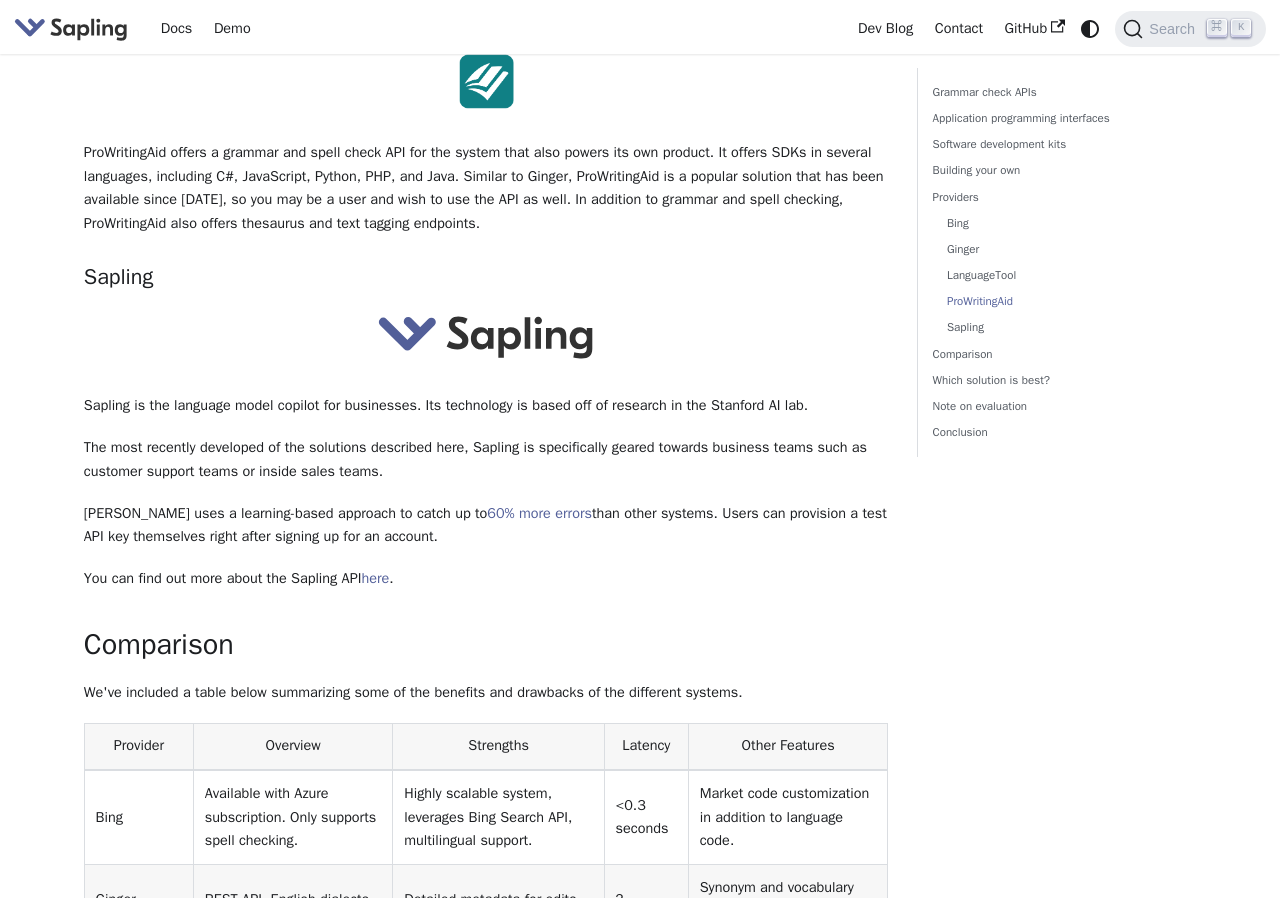 click on "You can find out more about the Sapling API  here ." at bounding box center [486, 579] 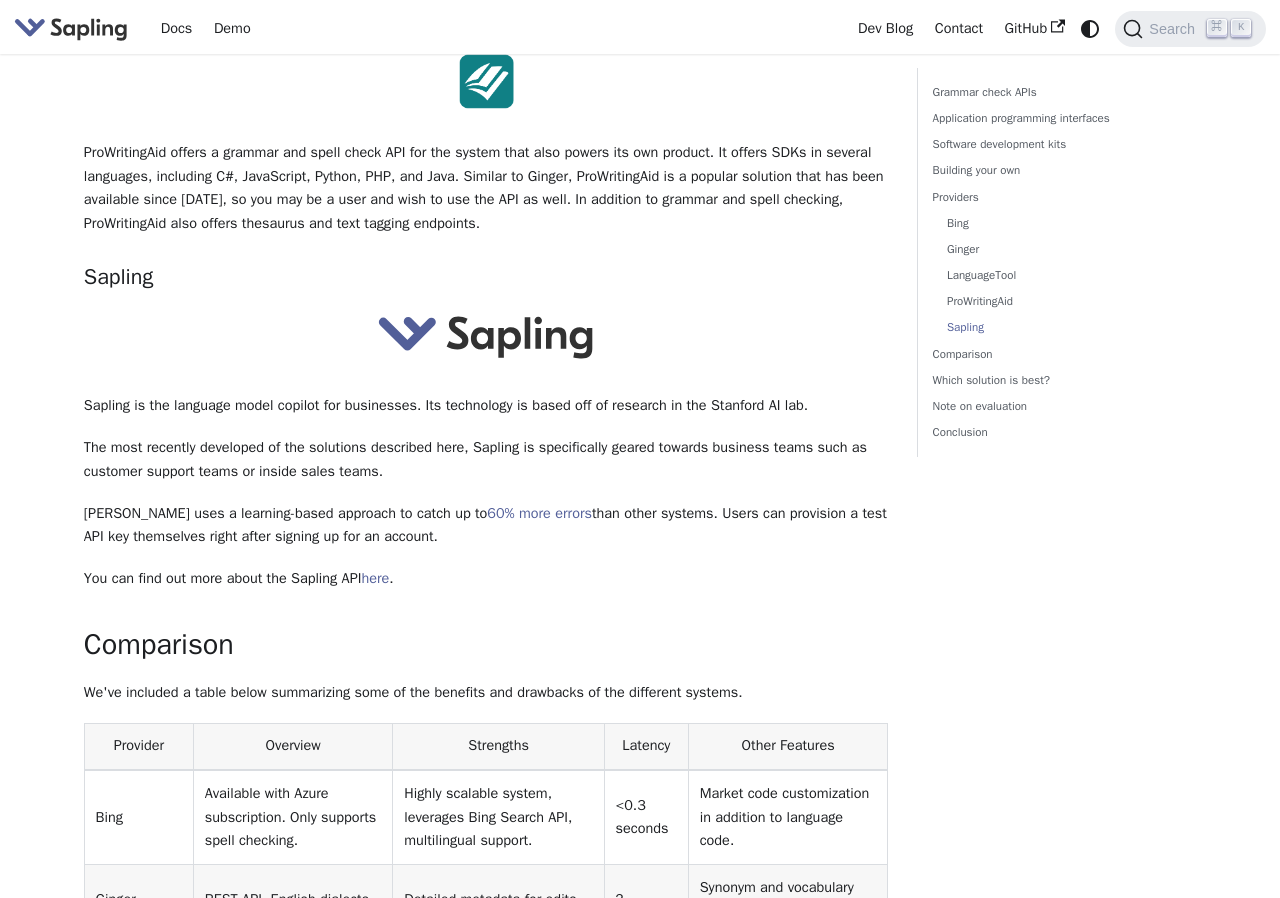 scroll, scrollTop: 4254, scrollLeft: 0, axis: vertical 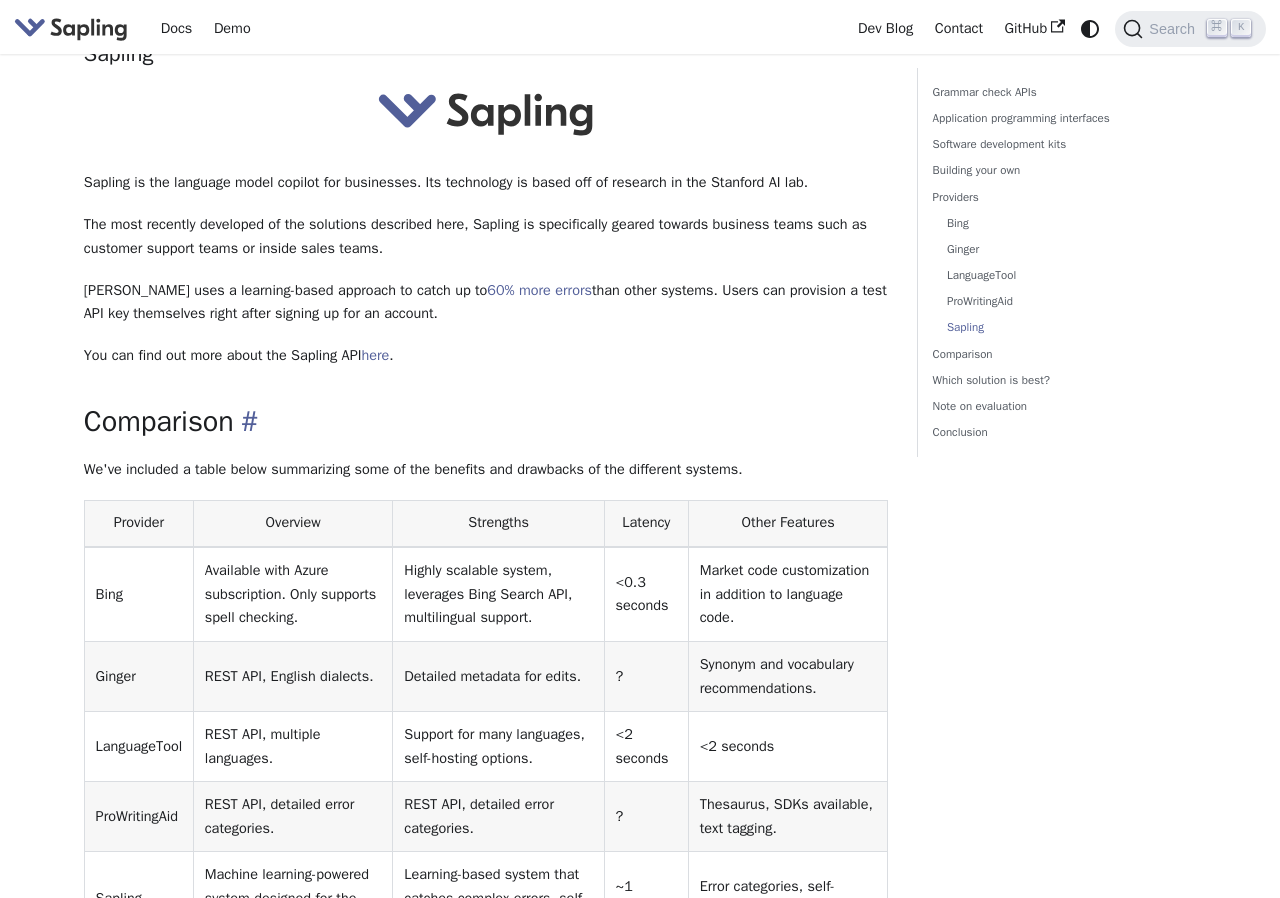 click on "Comparison ​" at bounding box center [486, 422] 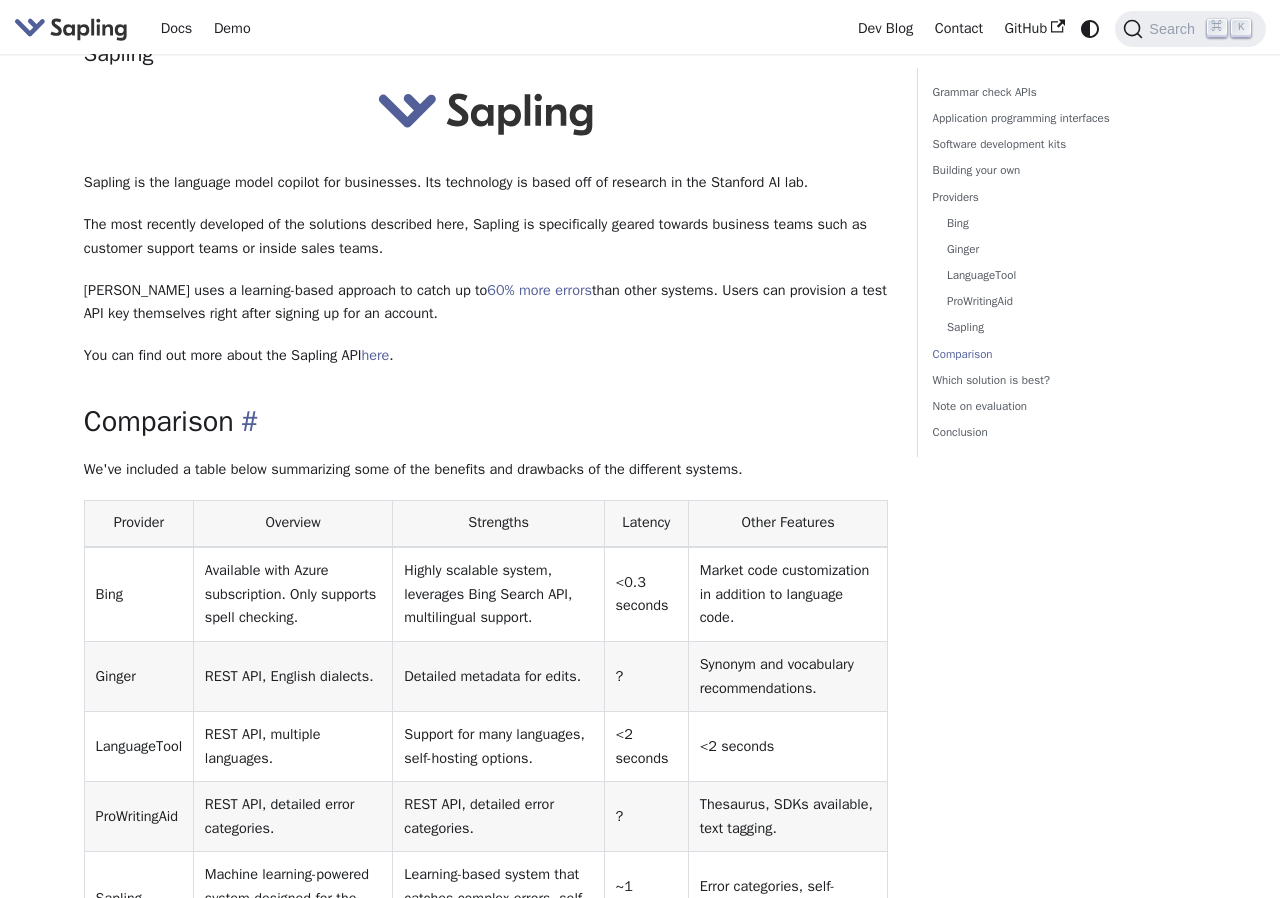 scroll, scrollTop: 4650, scrollLeft: 0, axis: vertical 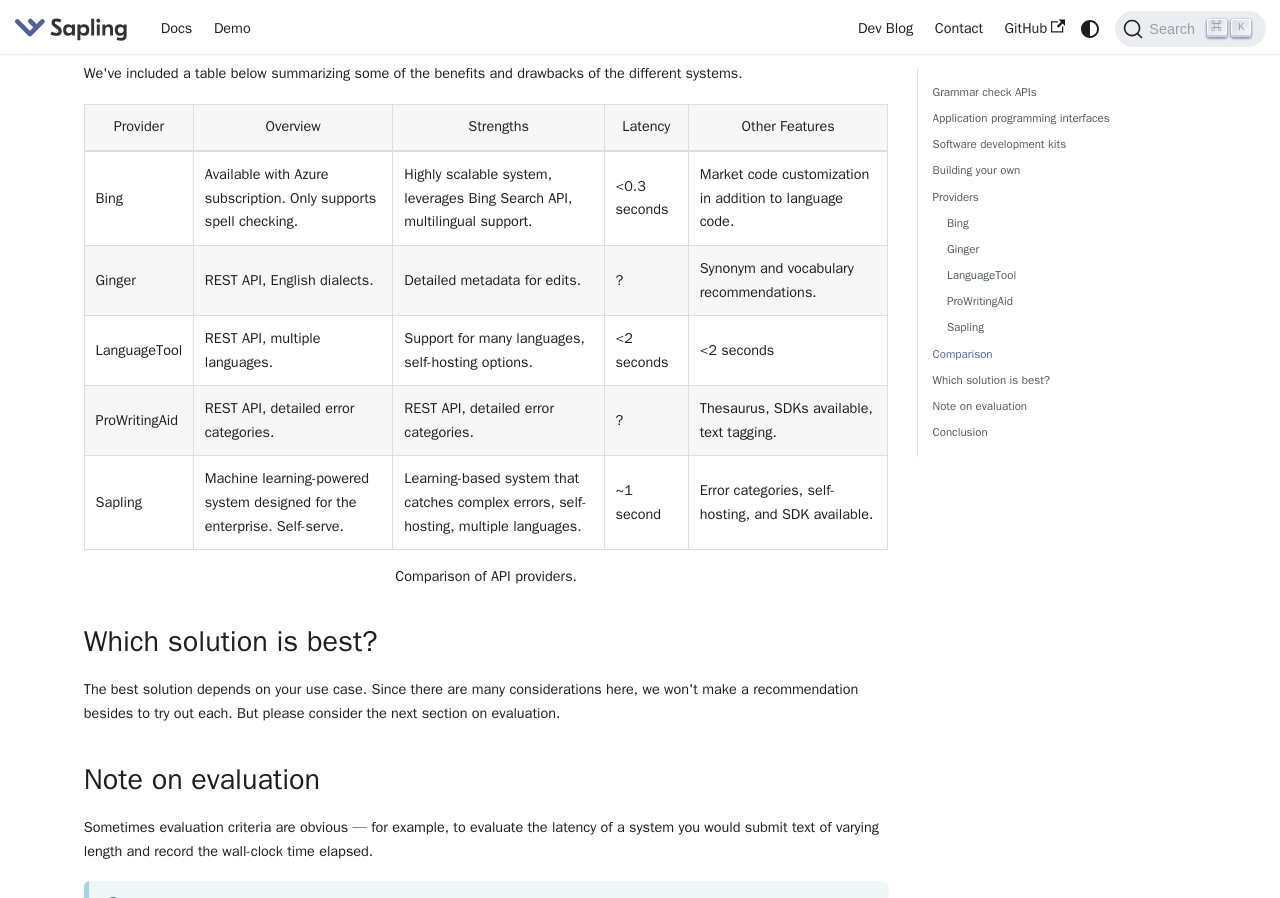 click on "5 Best Grammar and Spell Checking APIs / SDKs Try the Sapling API
Try the Sapling SDK
Grammar check APIs ​
Grammar and spell checkers have a long history as part of document processing applications. Today, simple systems exist in our browsers, email clients, and even our mobile keyboards. However, these systems tend not to go beyond basic spellchecking and autocorrect, and even then often have frustratingly low accuracy.
Today, popular systems such as Grammarly, Microsoft Editor, and Sapling offer functionality that goes beyond the built-in spellcheck of most applications. These systems offer browser and desktop integrations and make inline recommendations for ease of use.
If you Google "grammar check API", many esoteric results will come up. This article tries to summarize the most useful APIs. For now, this covers English grammar check APIs, though we also include multilingual offerings in the future (Sapling supports many languages, which you can find  here ).
​
endpoints" at bounding box center [486, -1398] 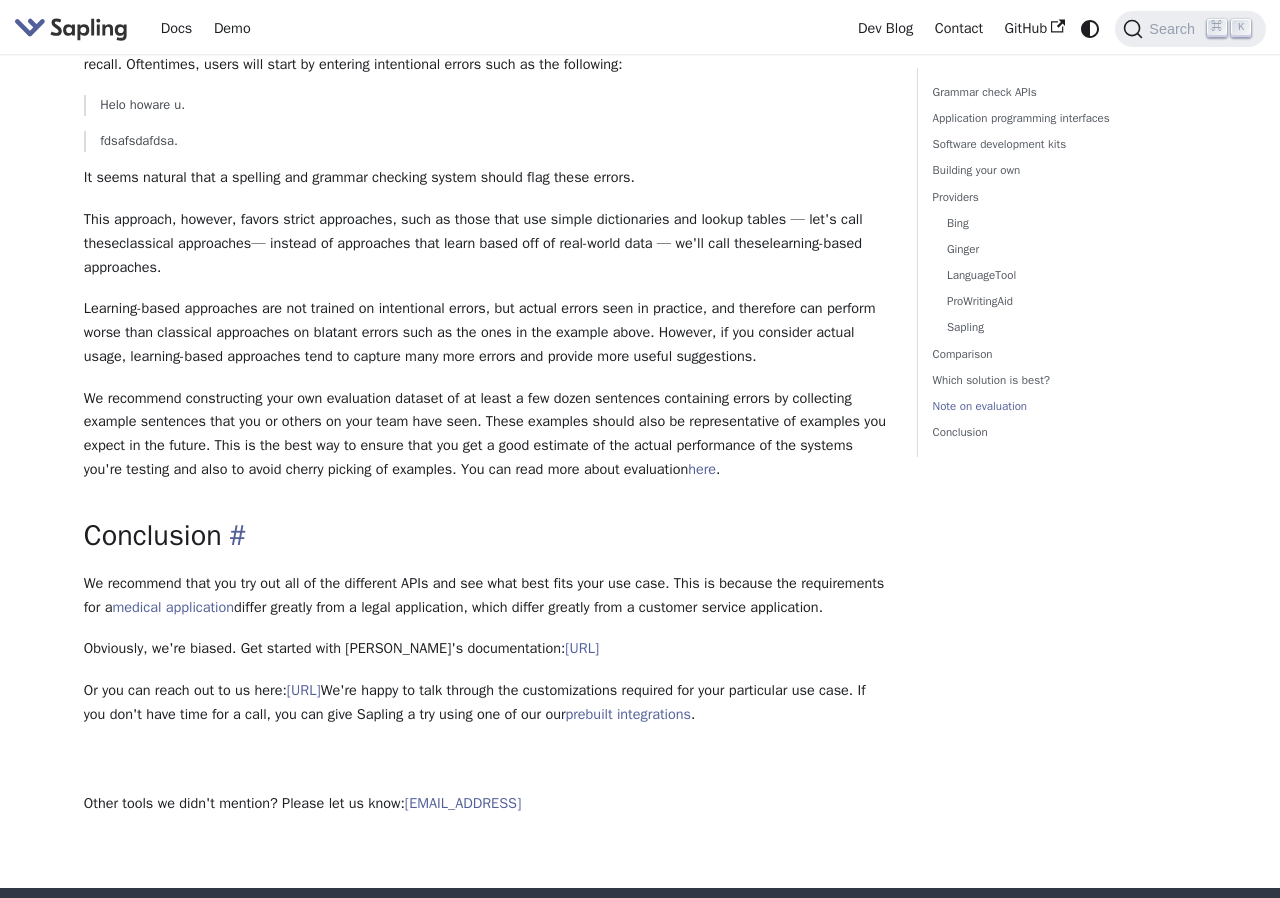 scroll, scrollTop: 6021, scrollLeft: 0, axis: vertical 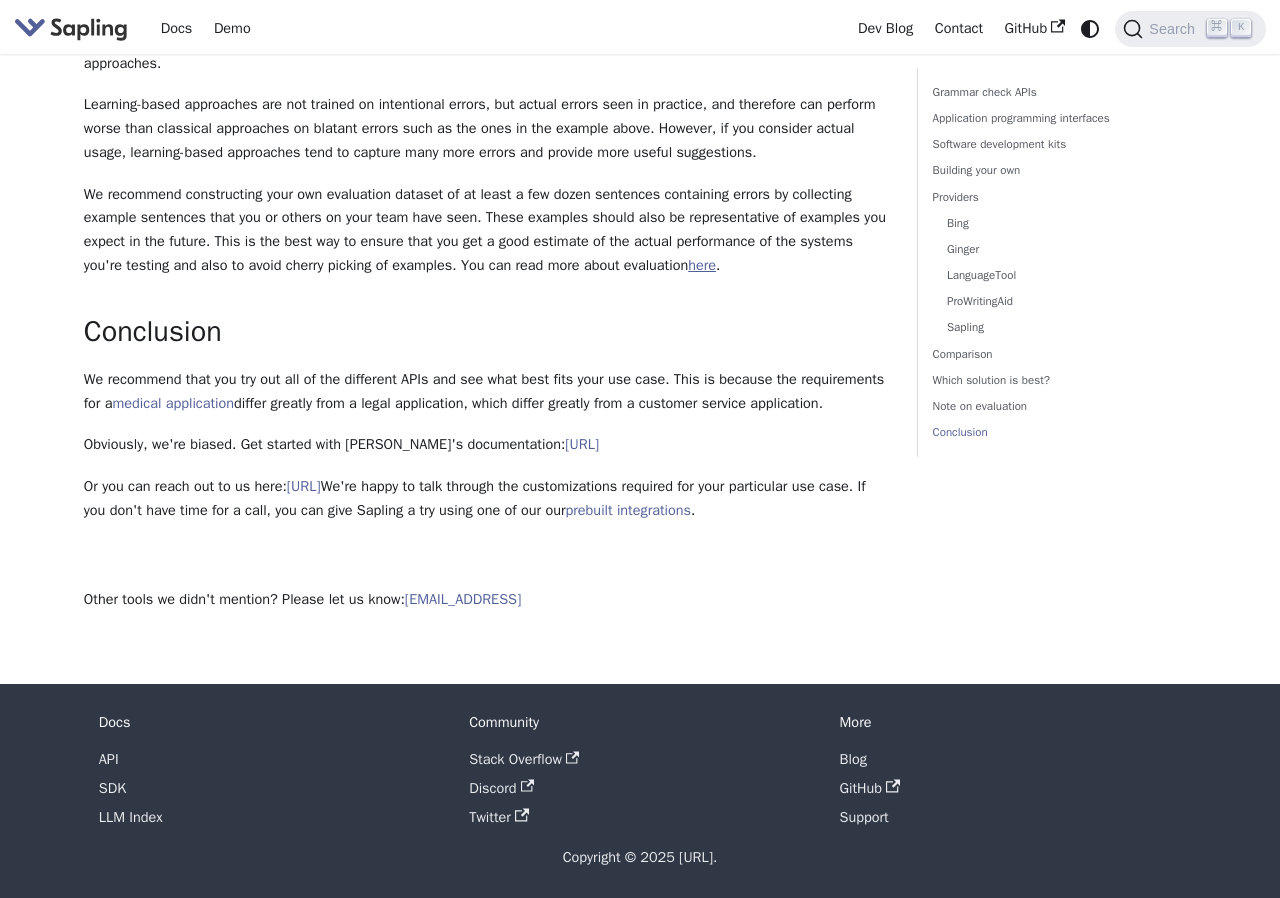 click on "here" at bounding box center (702, 265) 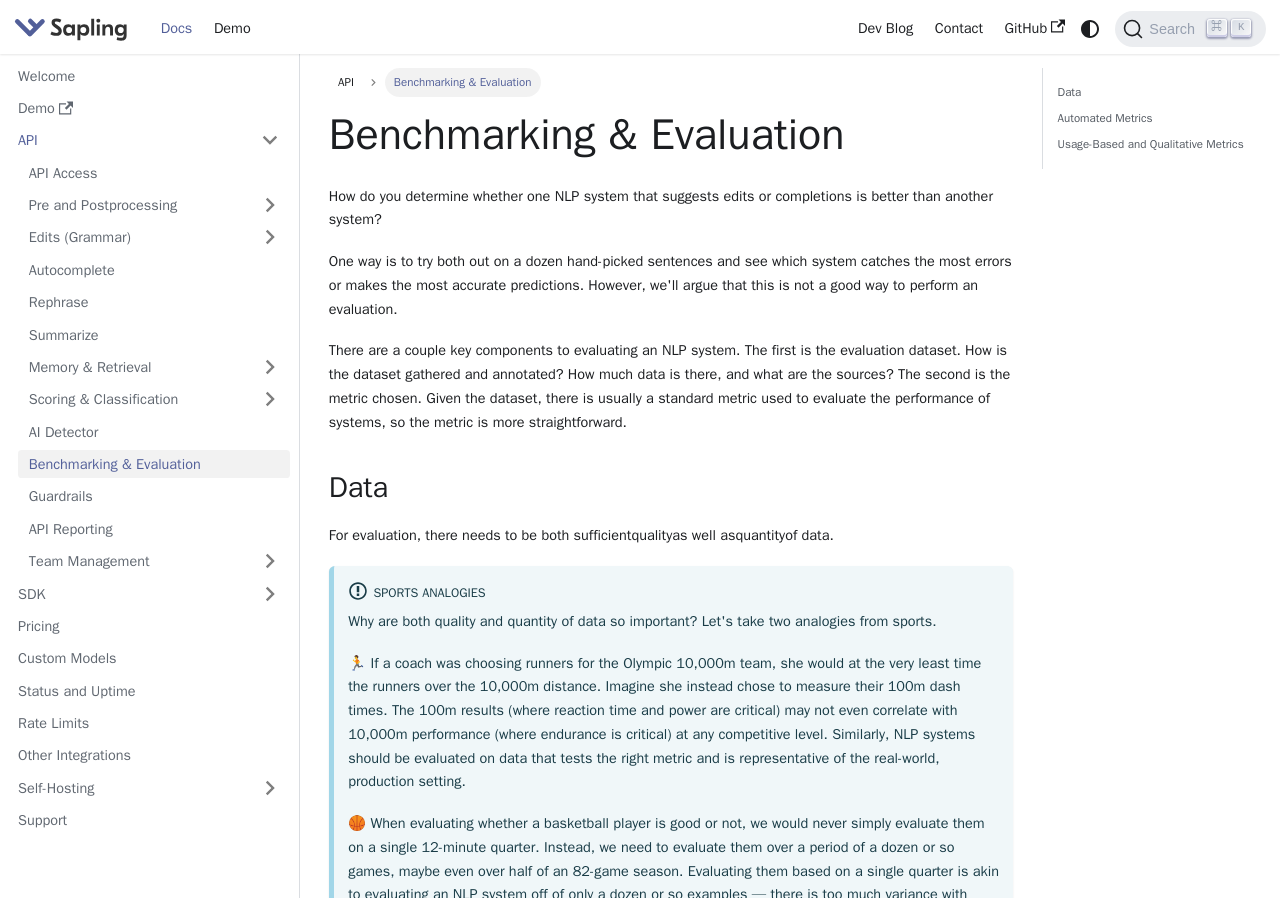 scroll, scrollTop: 0, scrollLeft: 0, axis: both 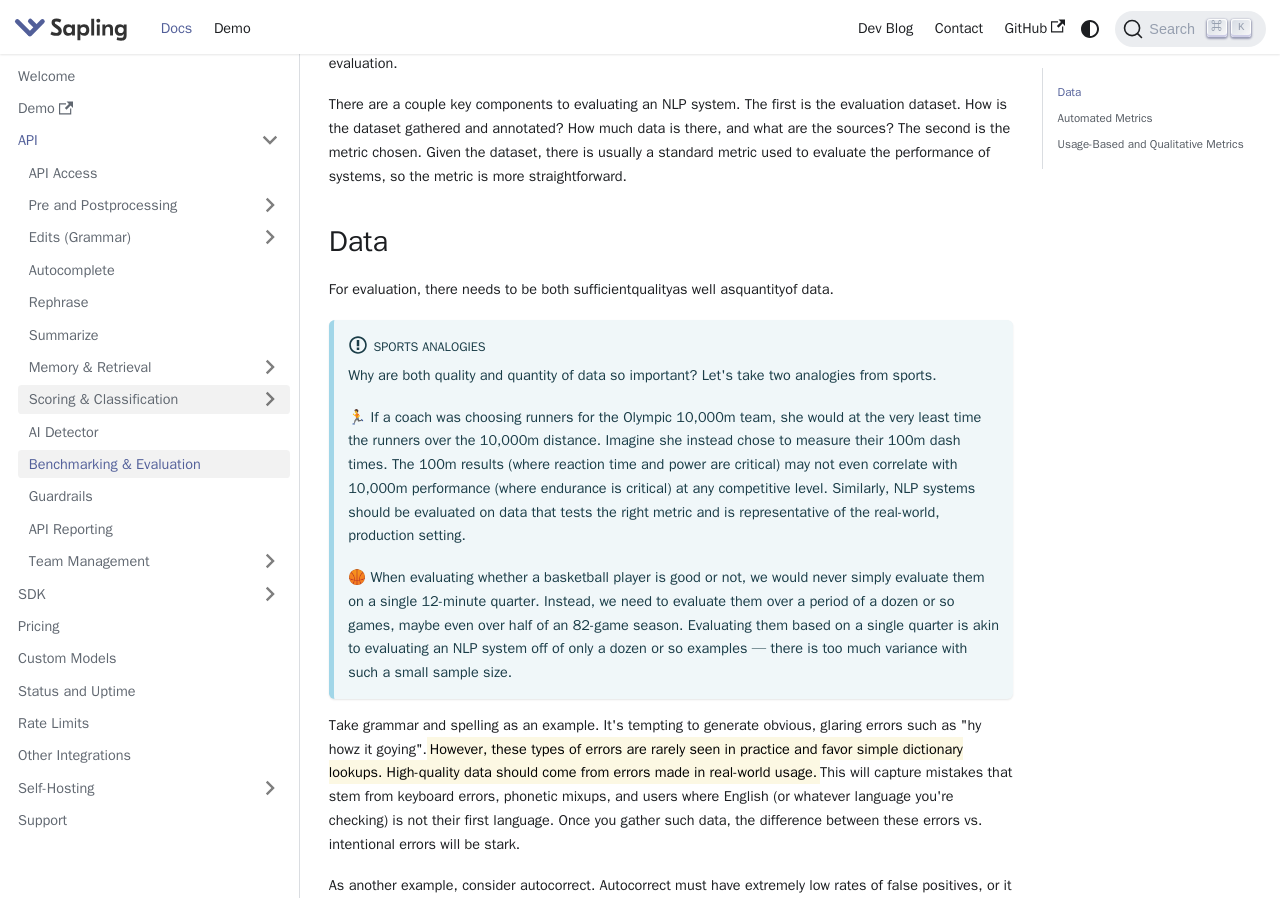 click on "Scoring & Classification" at bounding box center (154, 399) 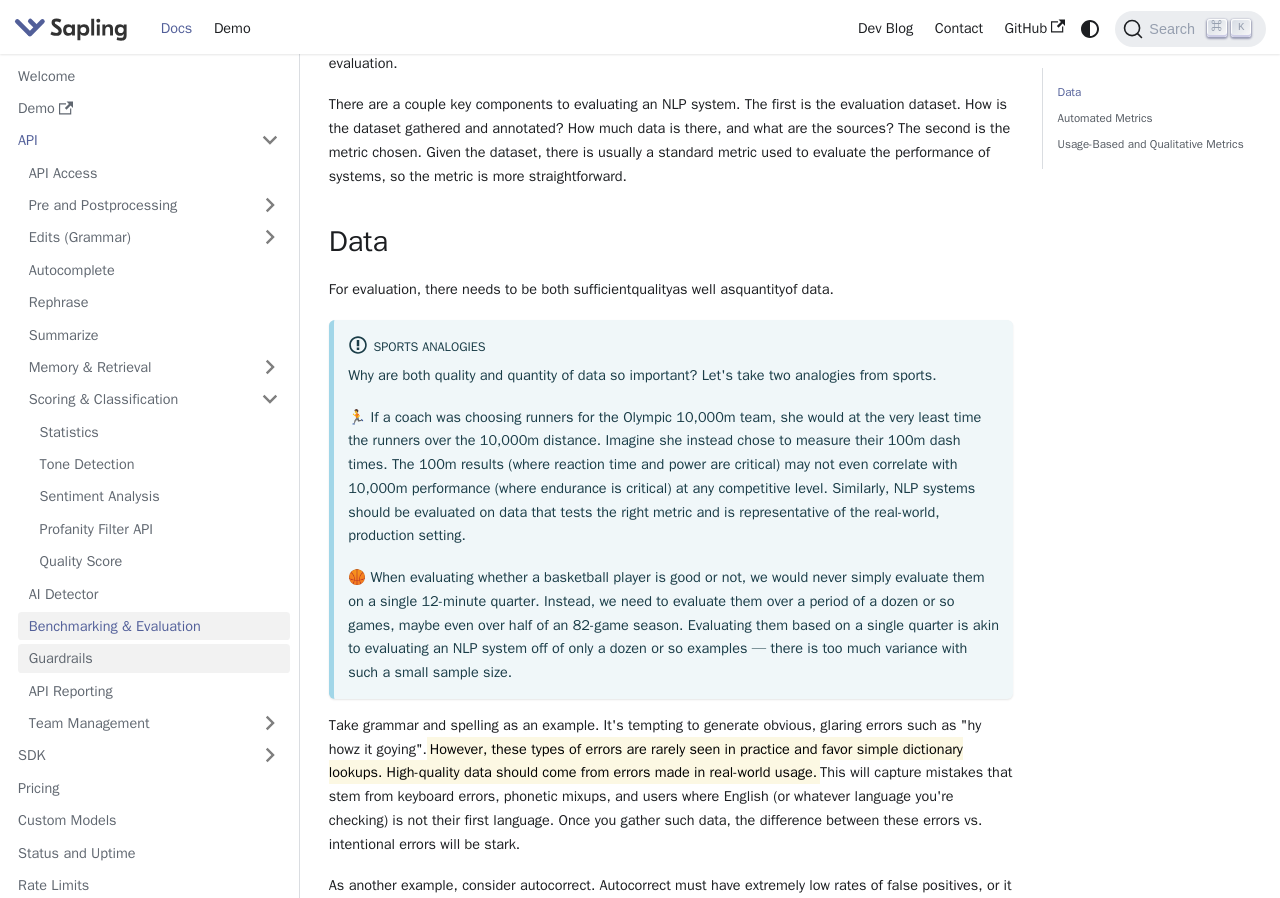 click on "Guardrails" at bounding box center (154, 658) 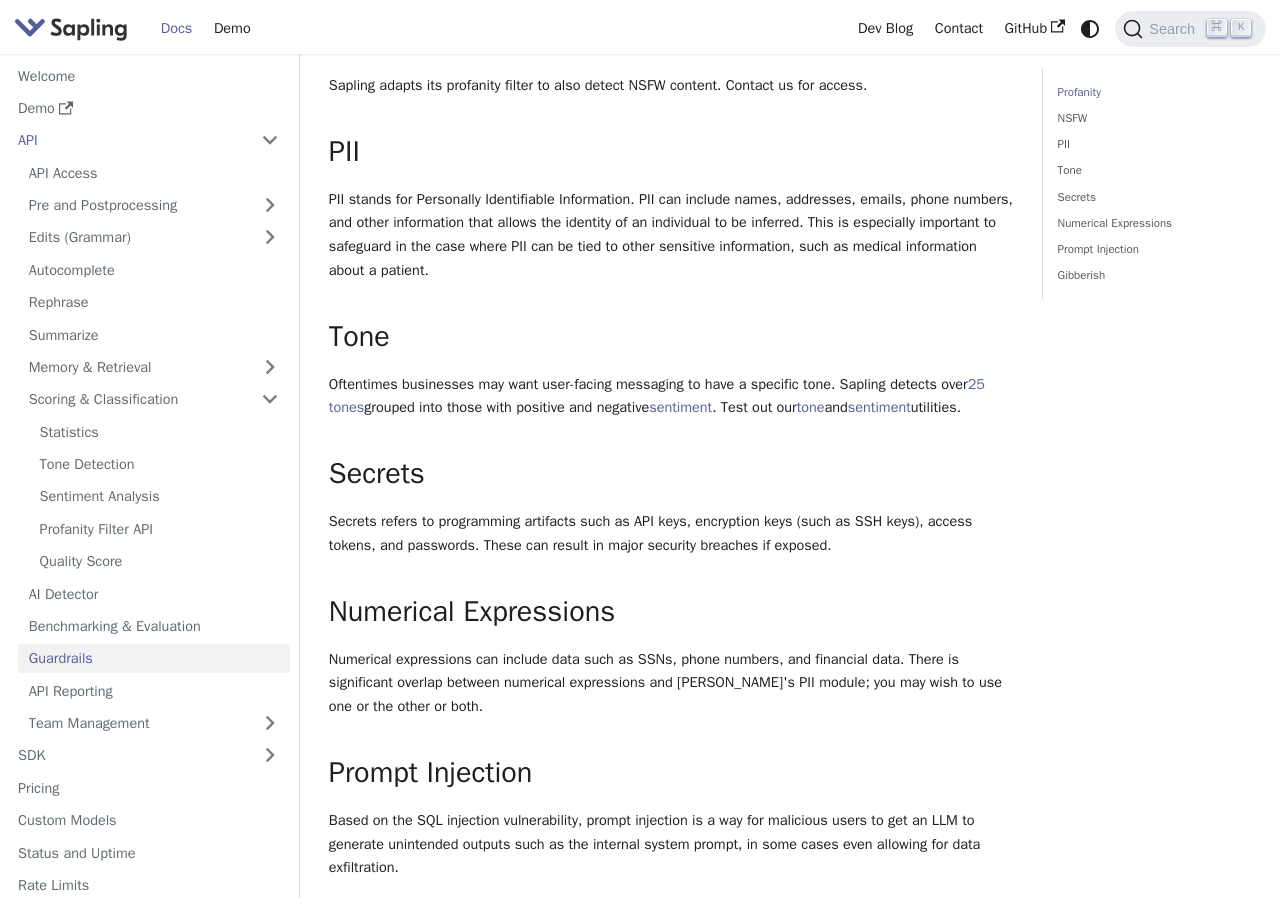 scroll, scrollTop: 0, scrollLeft: 0, axis: both 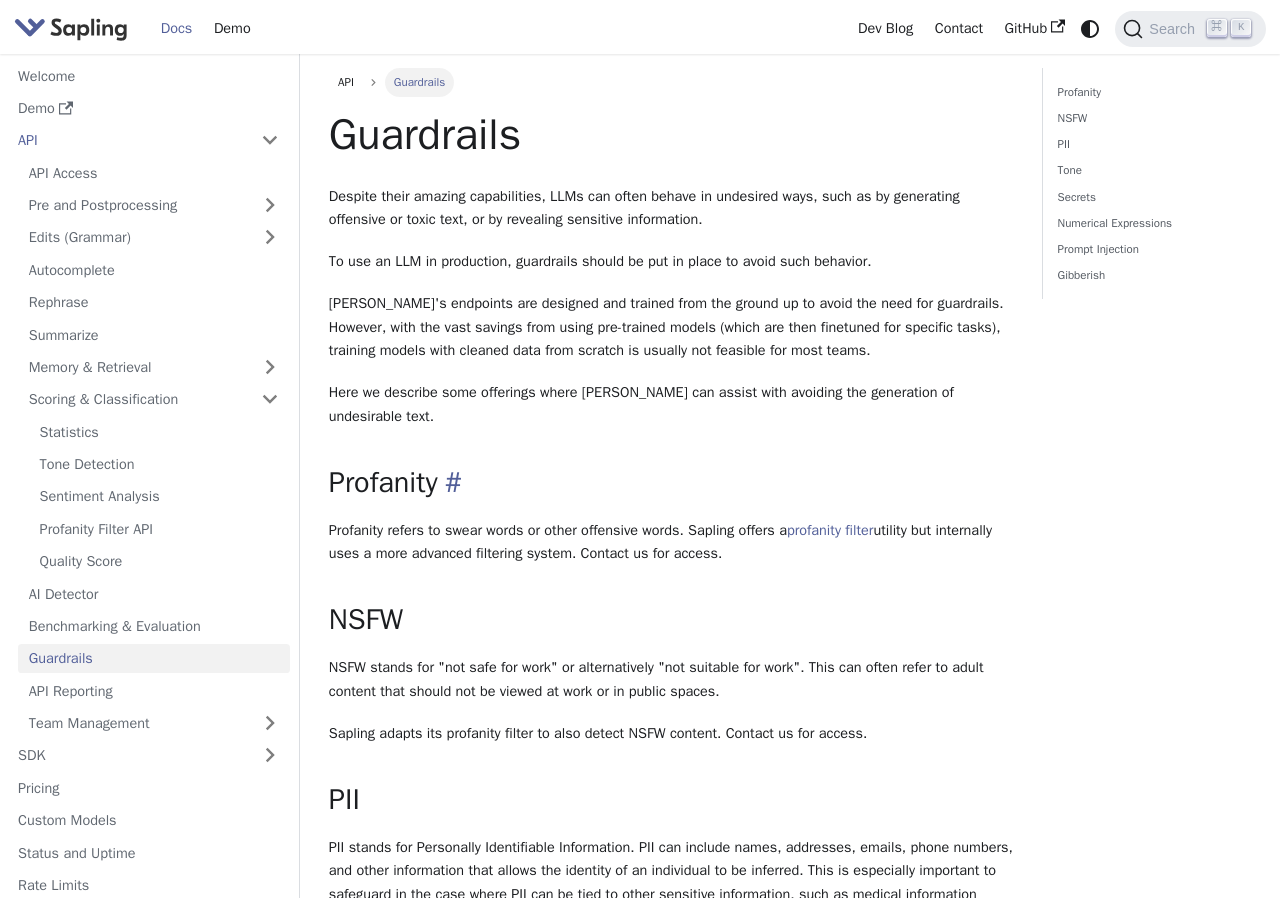 click on "Profanity ​" at bounding box center (671, 483) 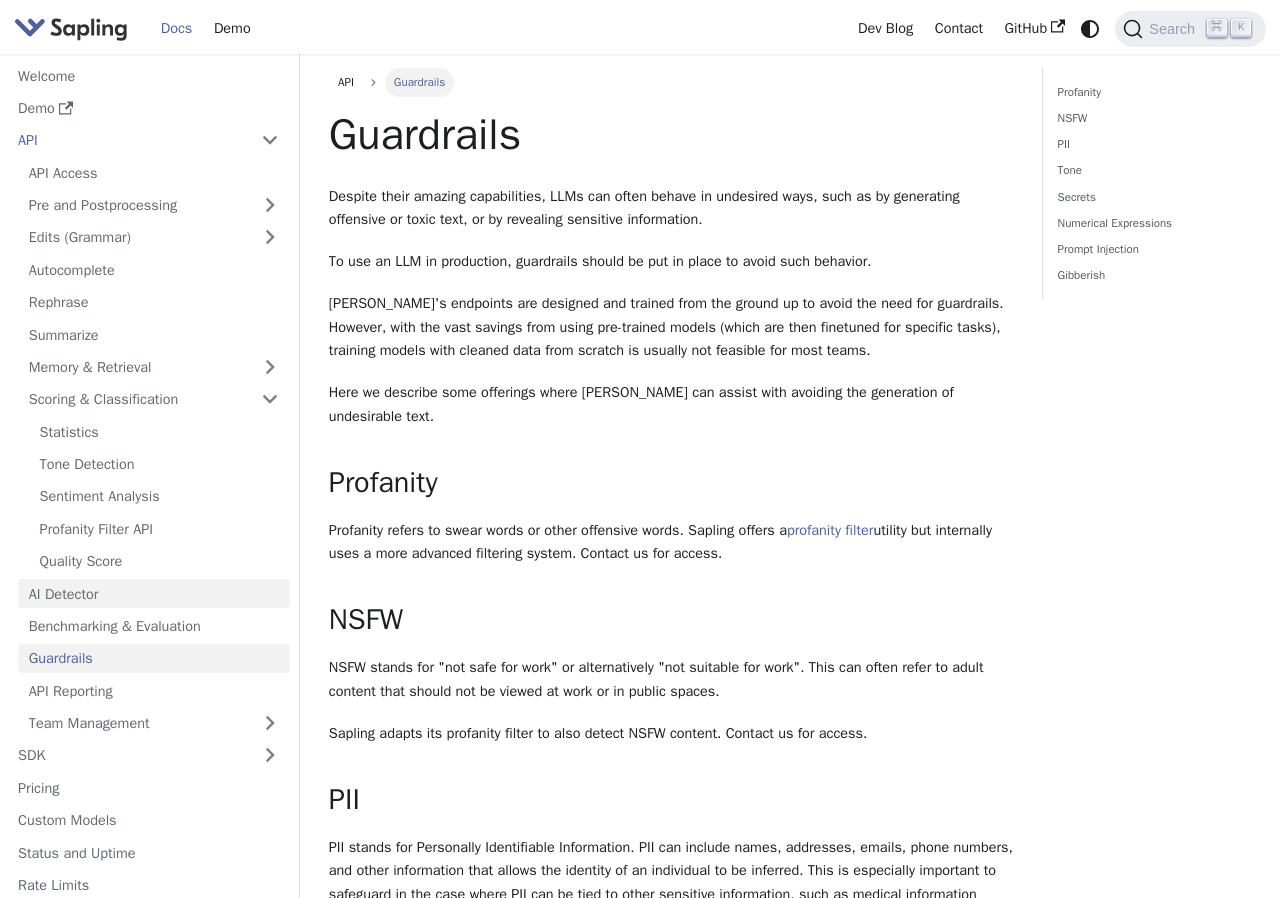 click on "AI Detector" at bounding box center [154, 593] 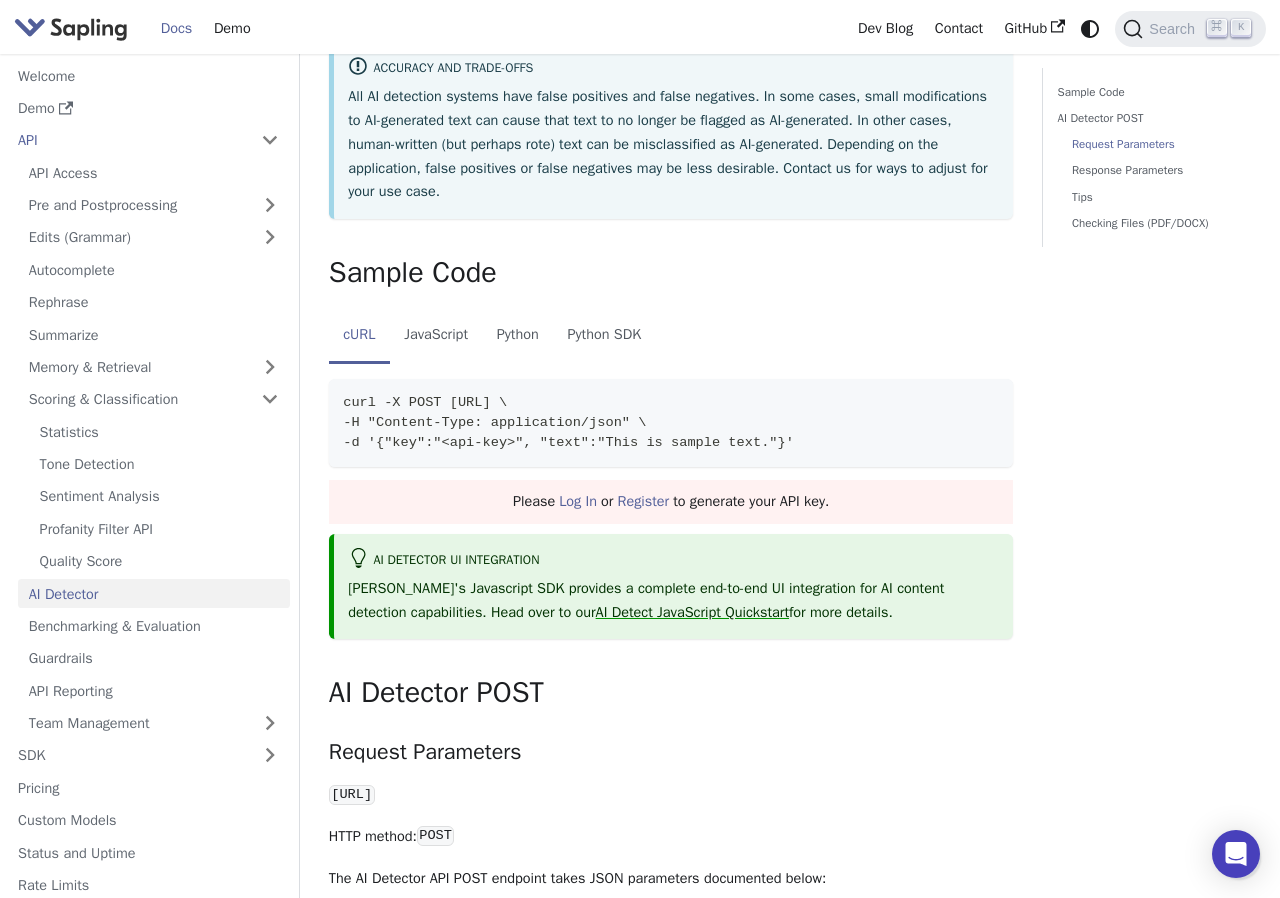 scroll, scrollTop: 168, scrollLeft: 0, axis: vertical 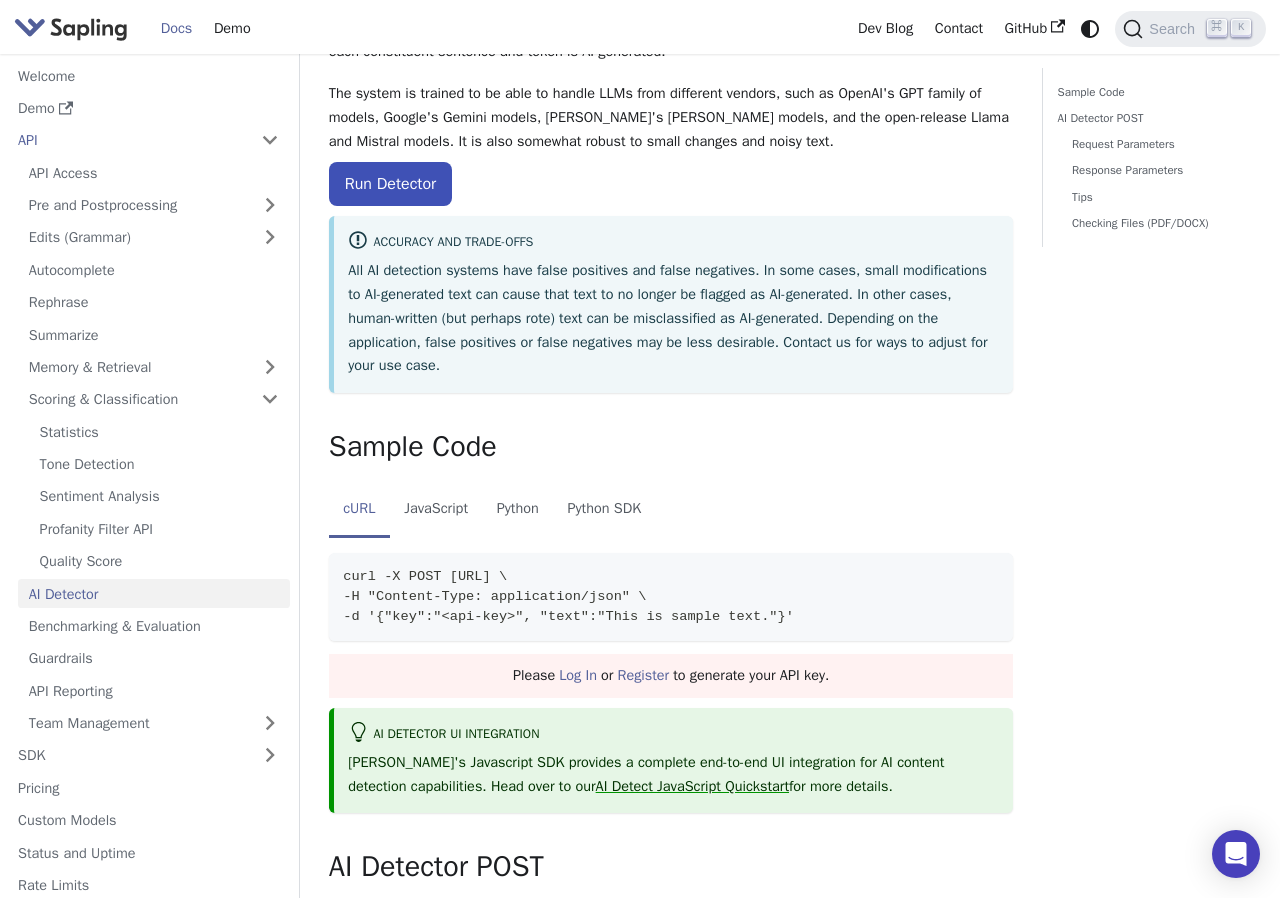 click at bounding box center (71, 28) 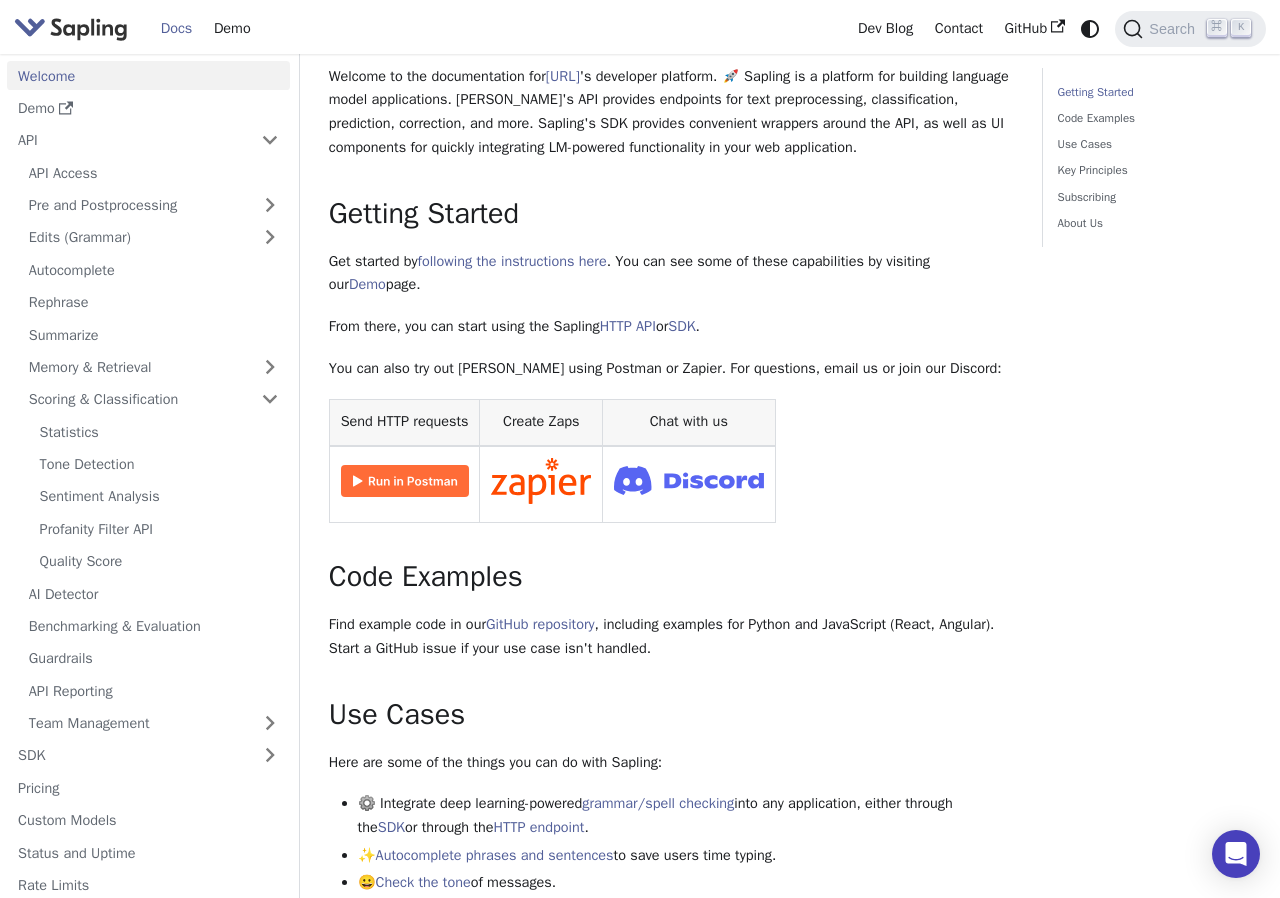 scroll, scrollTop: 0, scrollLeft: 0, axis: both 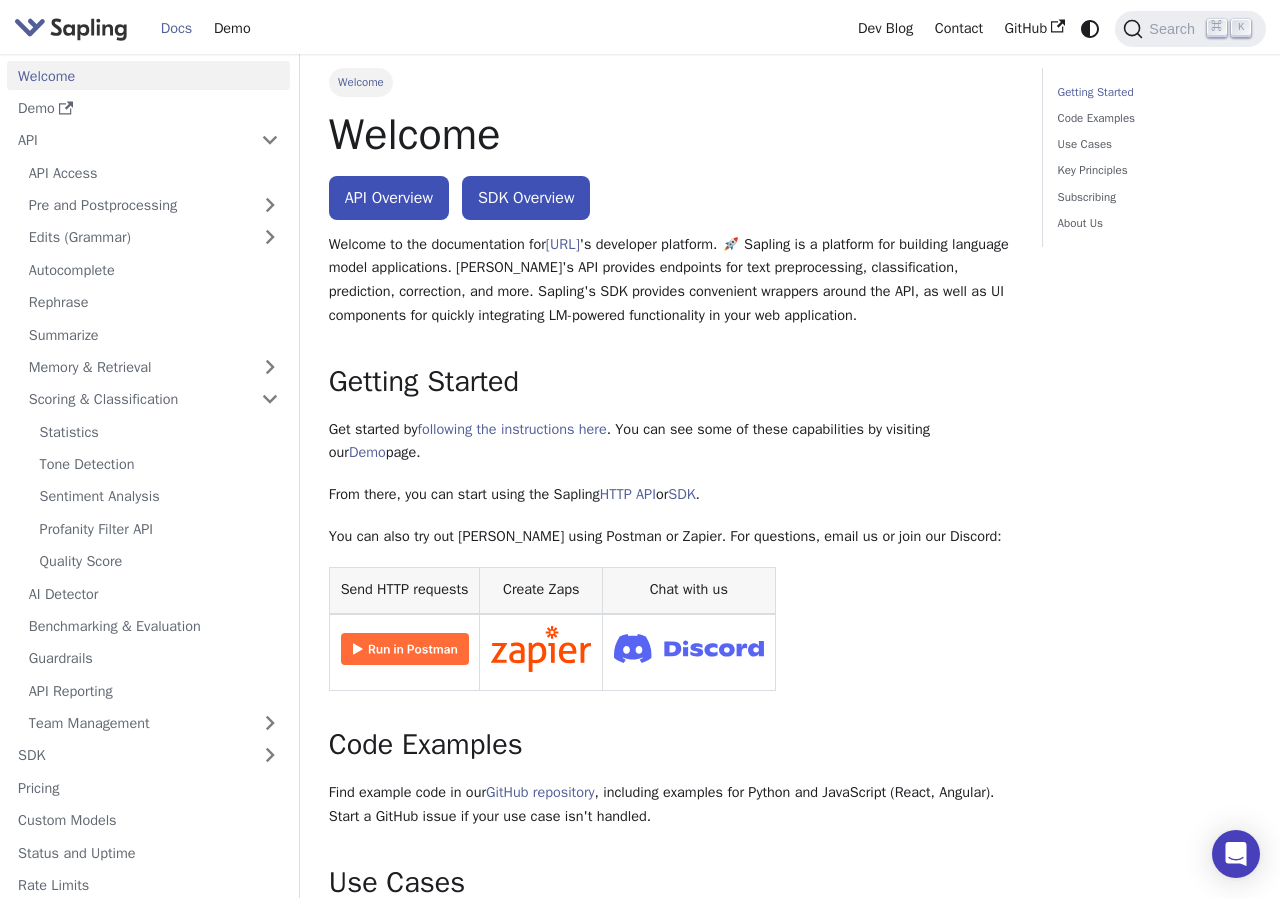 click on "Getting Started Code Examples Use Cases Key Principles Subscribing About Us" at bounding box center (1147, 1174) 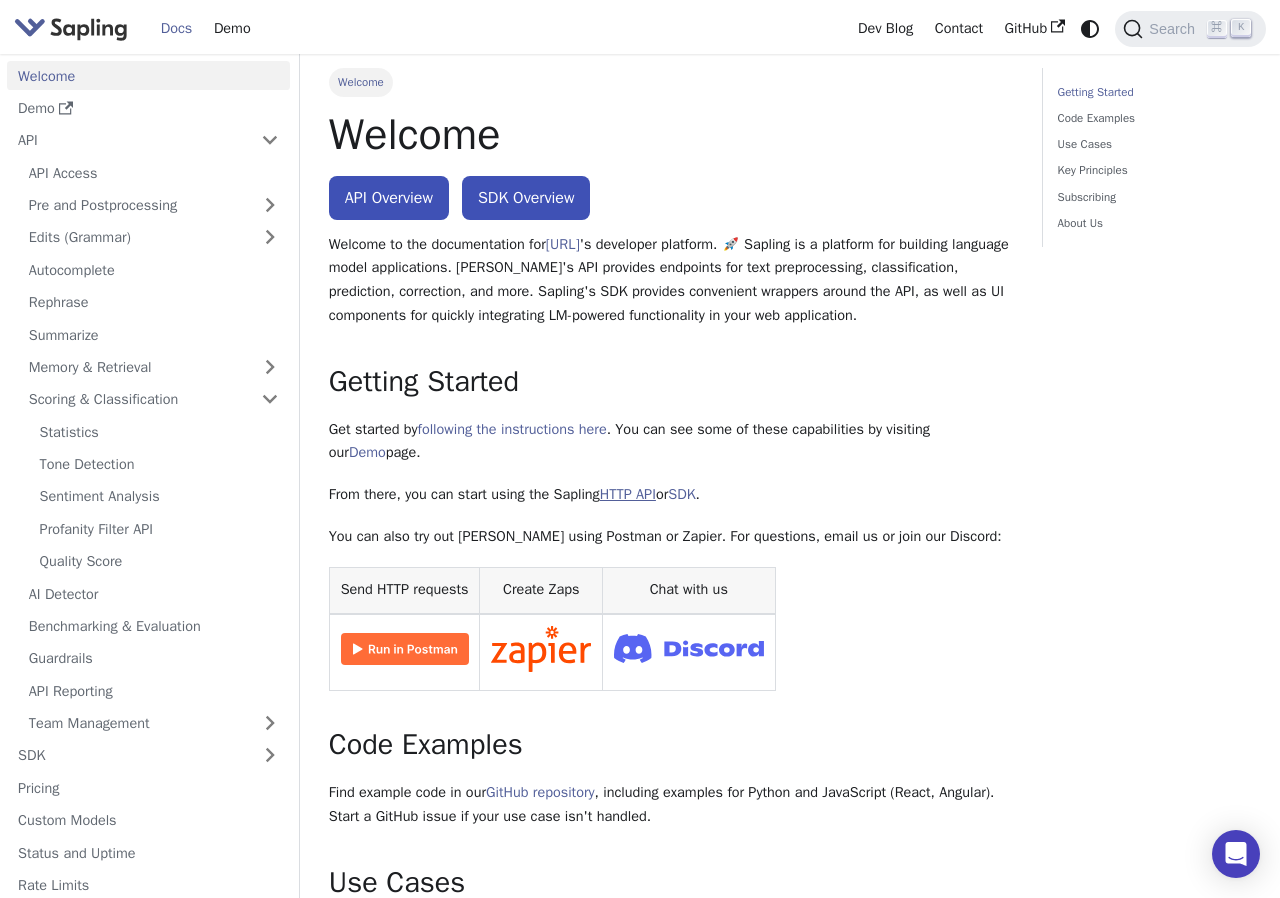 click on "HTTP API" at bounding box center (628, 494) 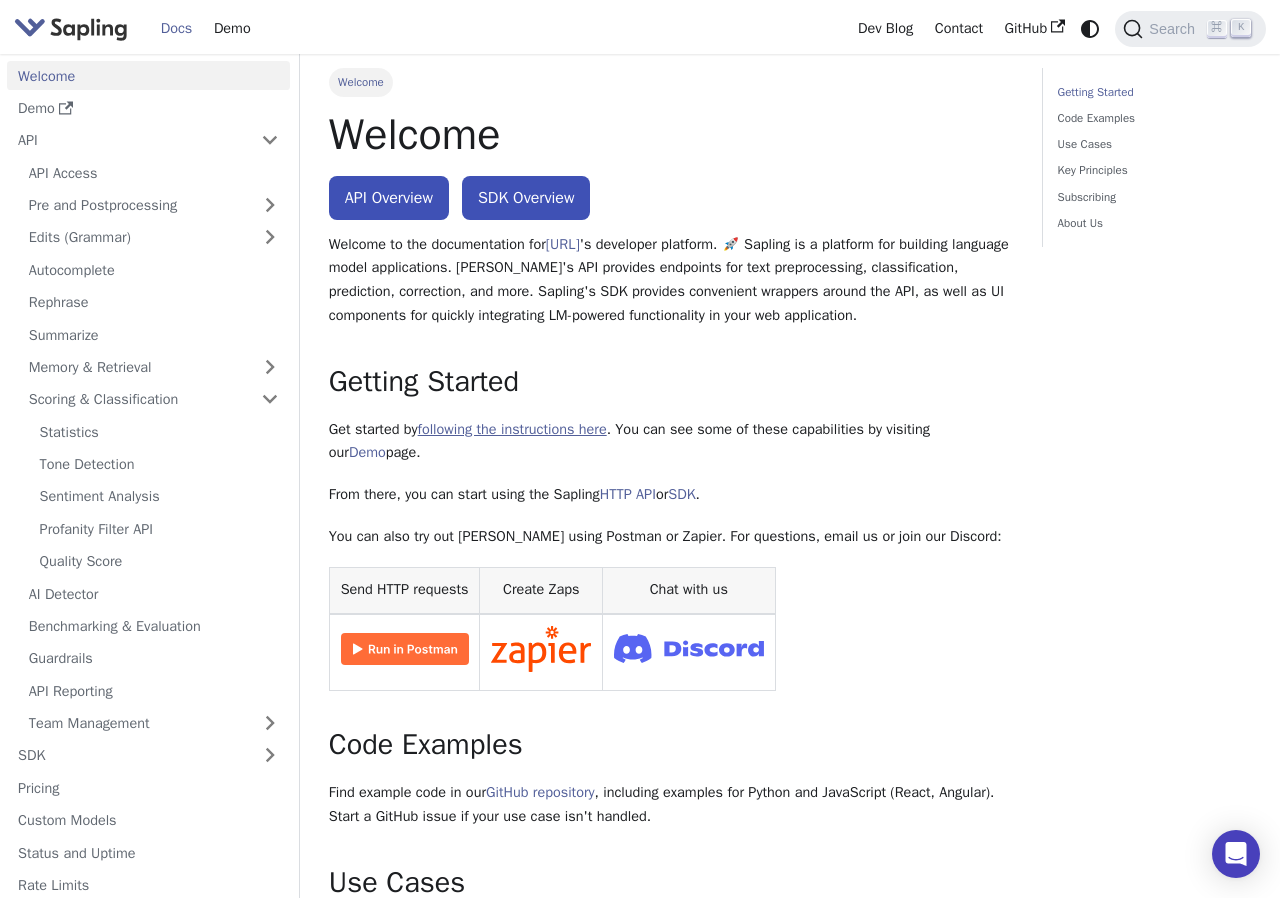 click on "following the instructions here" at bounding box center [512, 429] 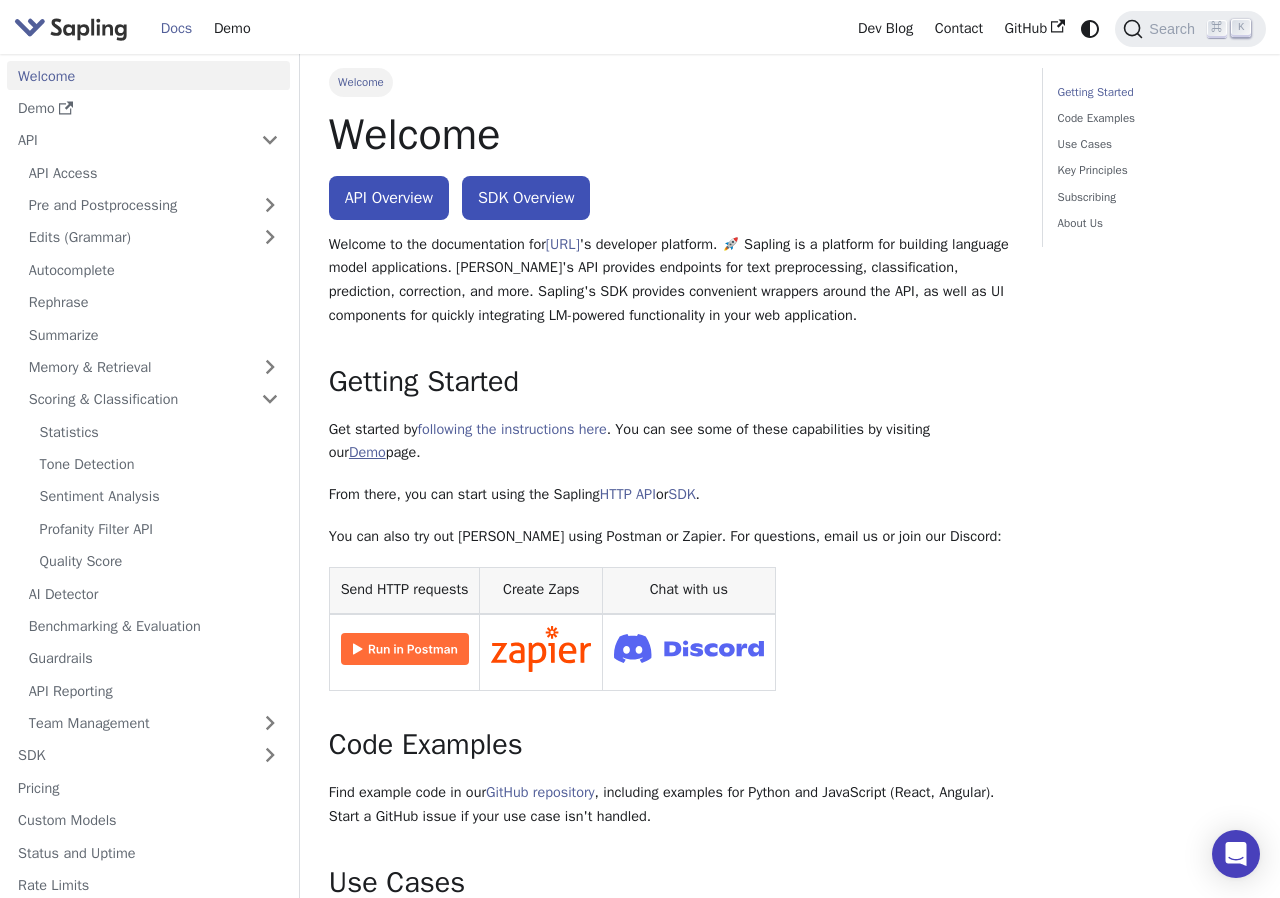 click on "Demo" at bounding box center (367, 452) 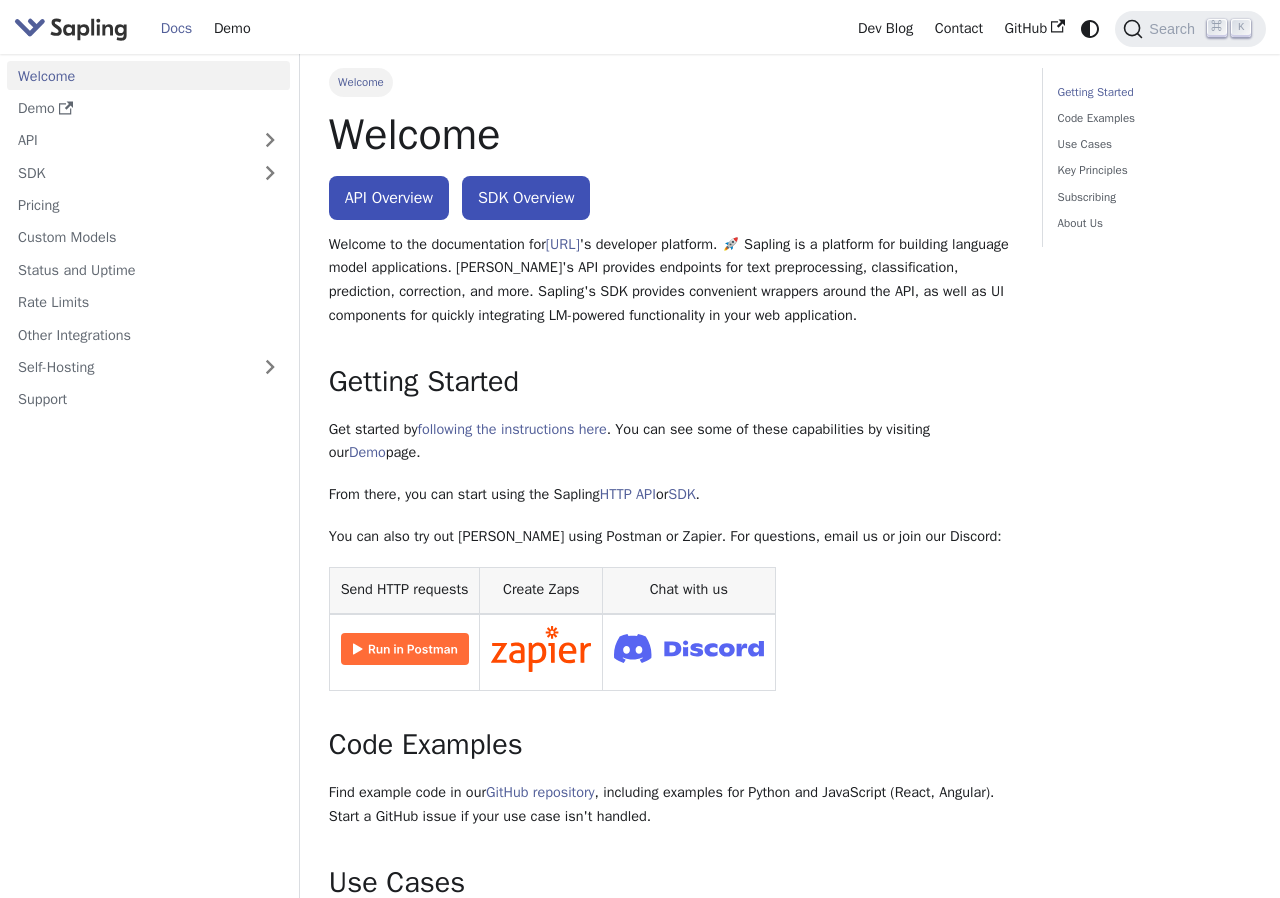 scroll, scrollTop: 0, scrollLeft: 0, axis: both 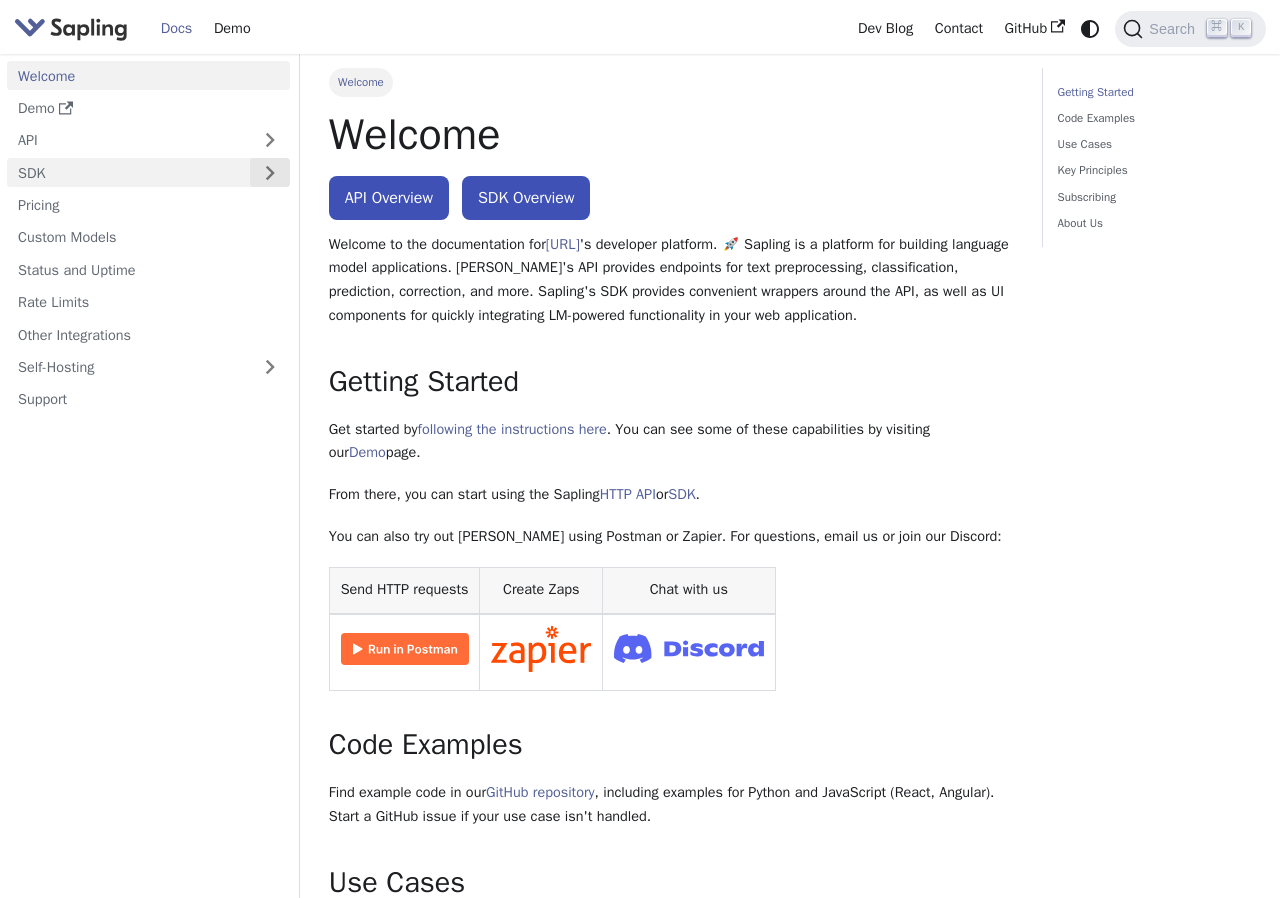 click at bounding box center (270, 172) 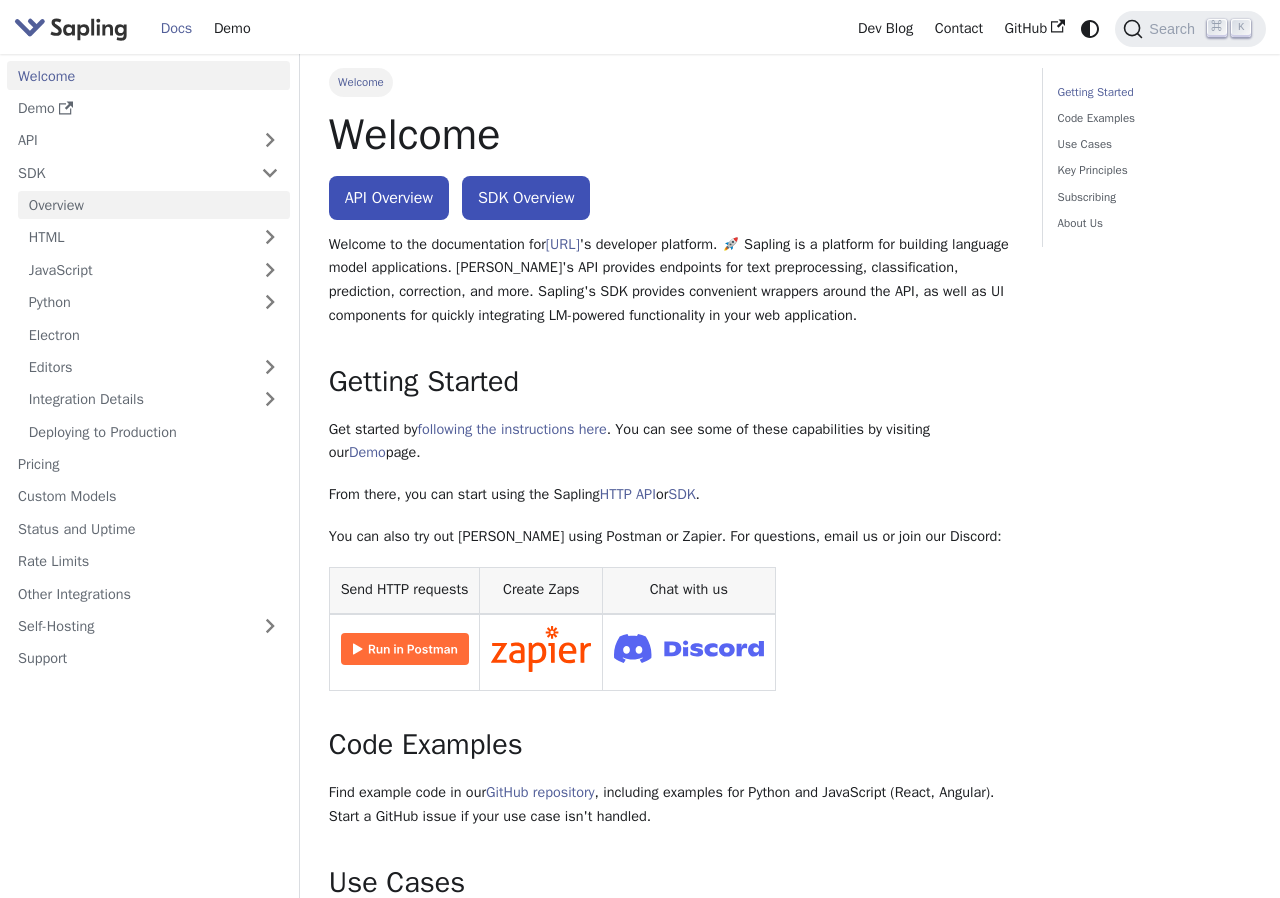 type 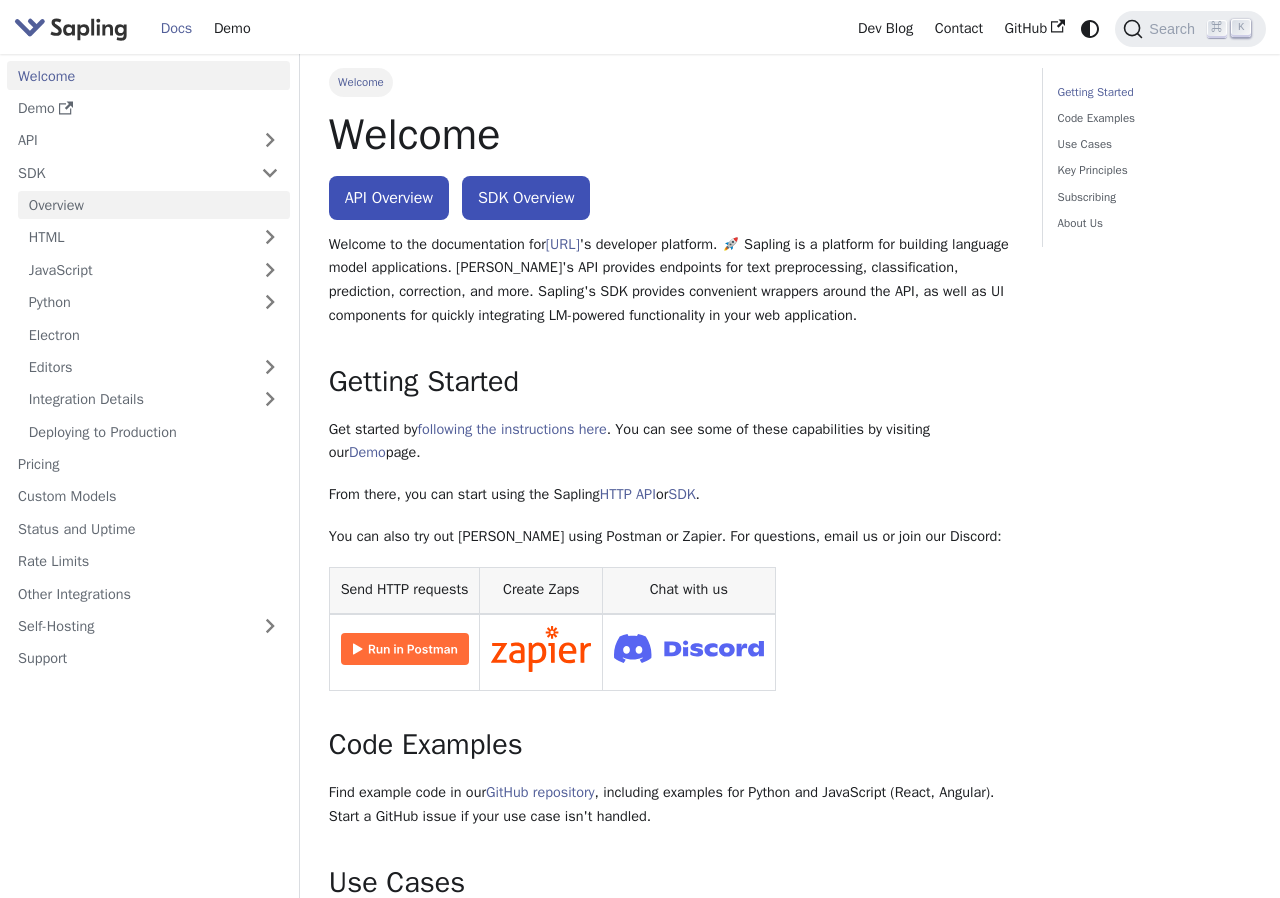 click on "Overview" at bounding box center (154, 205) 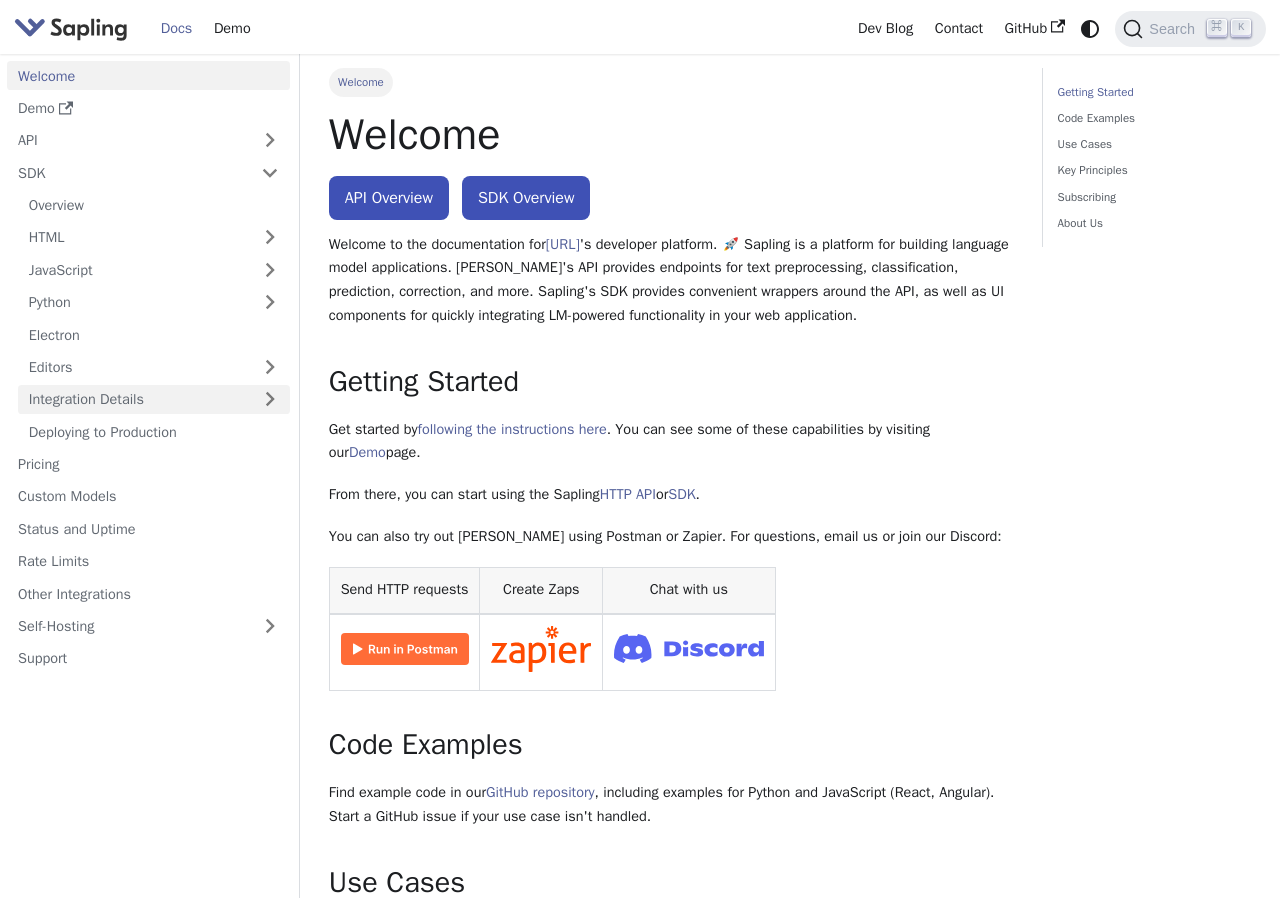 click on "Integration Details" at bounding box center [154, 399] 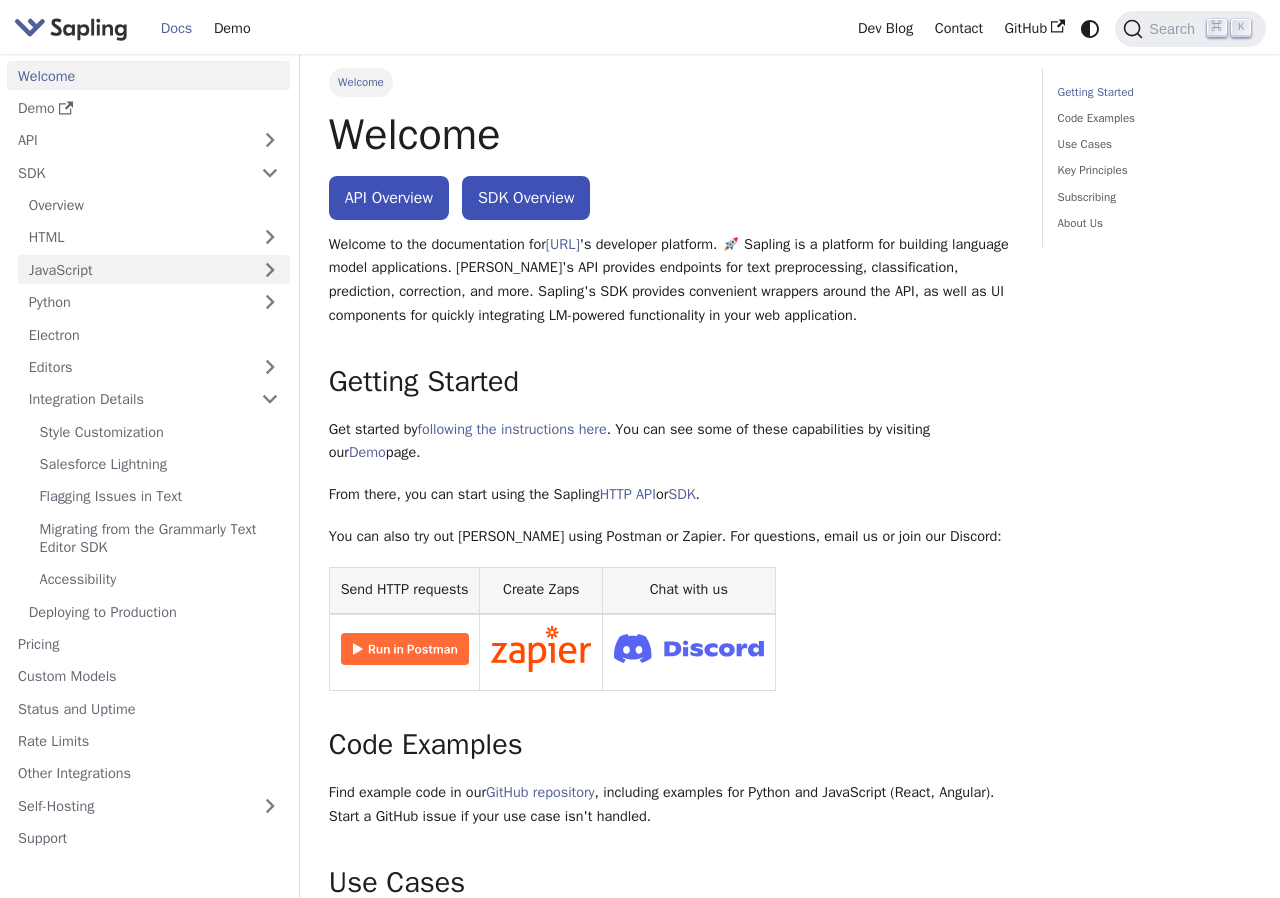 click on "JavaScript" at bounding box center (154, 269) 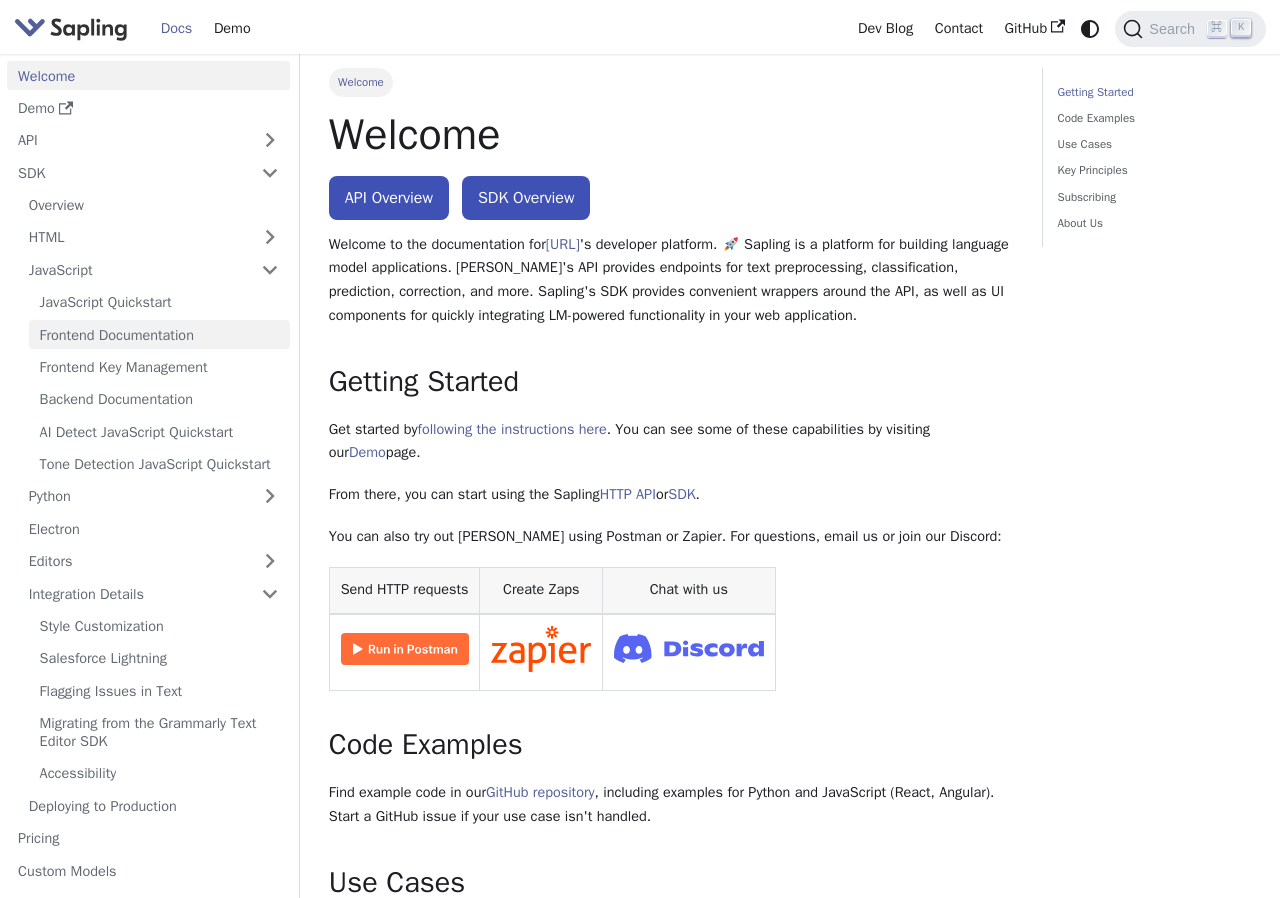 click on "Frontend Documentation" at bounding box center [159, 334] 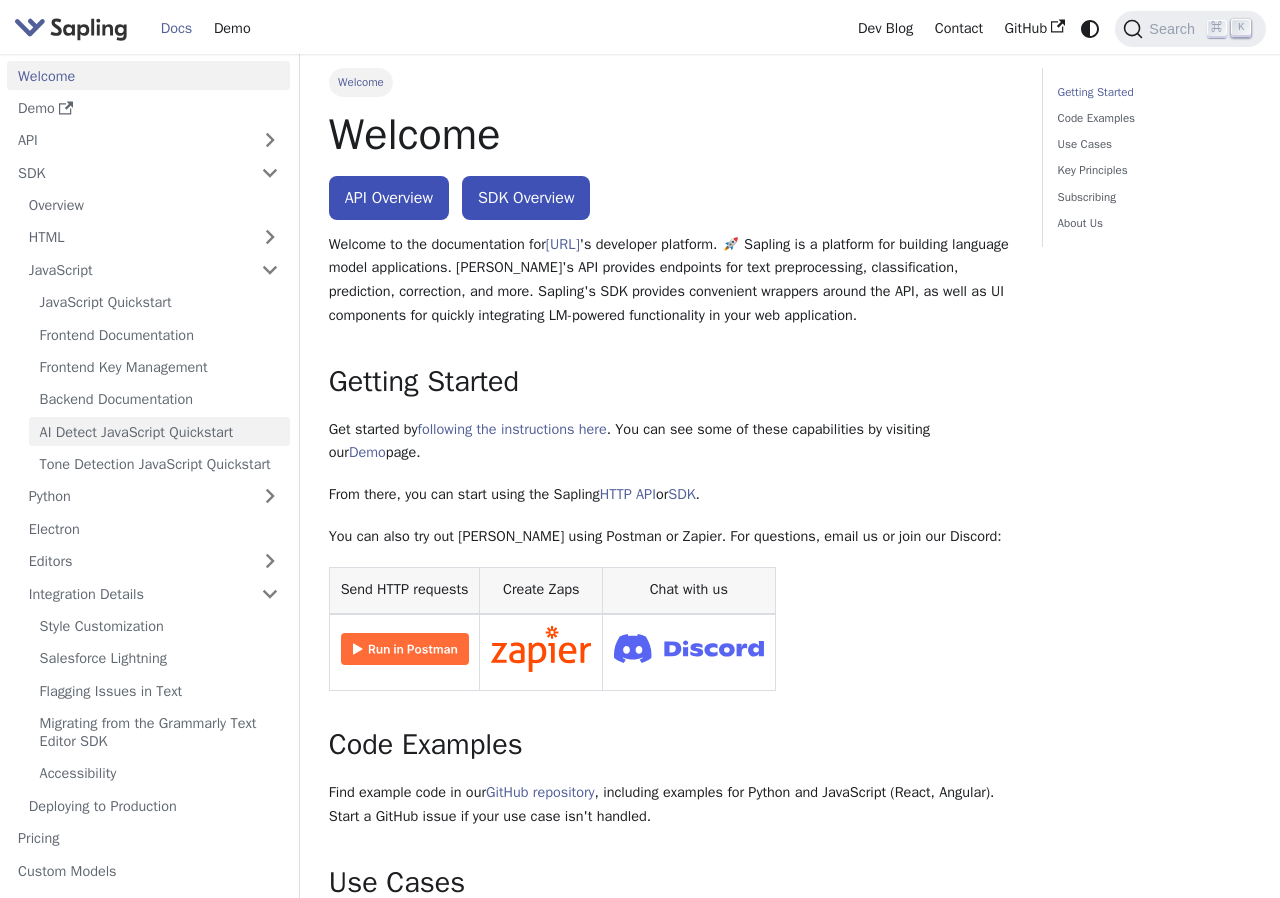 click on "AI Detect JavaScript Quickstart" at bounding box center (159, 431) 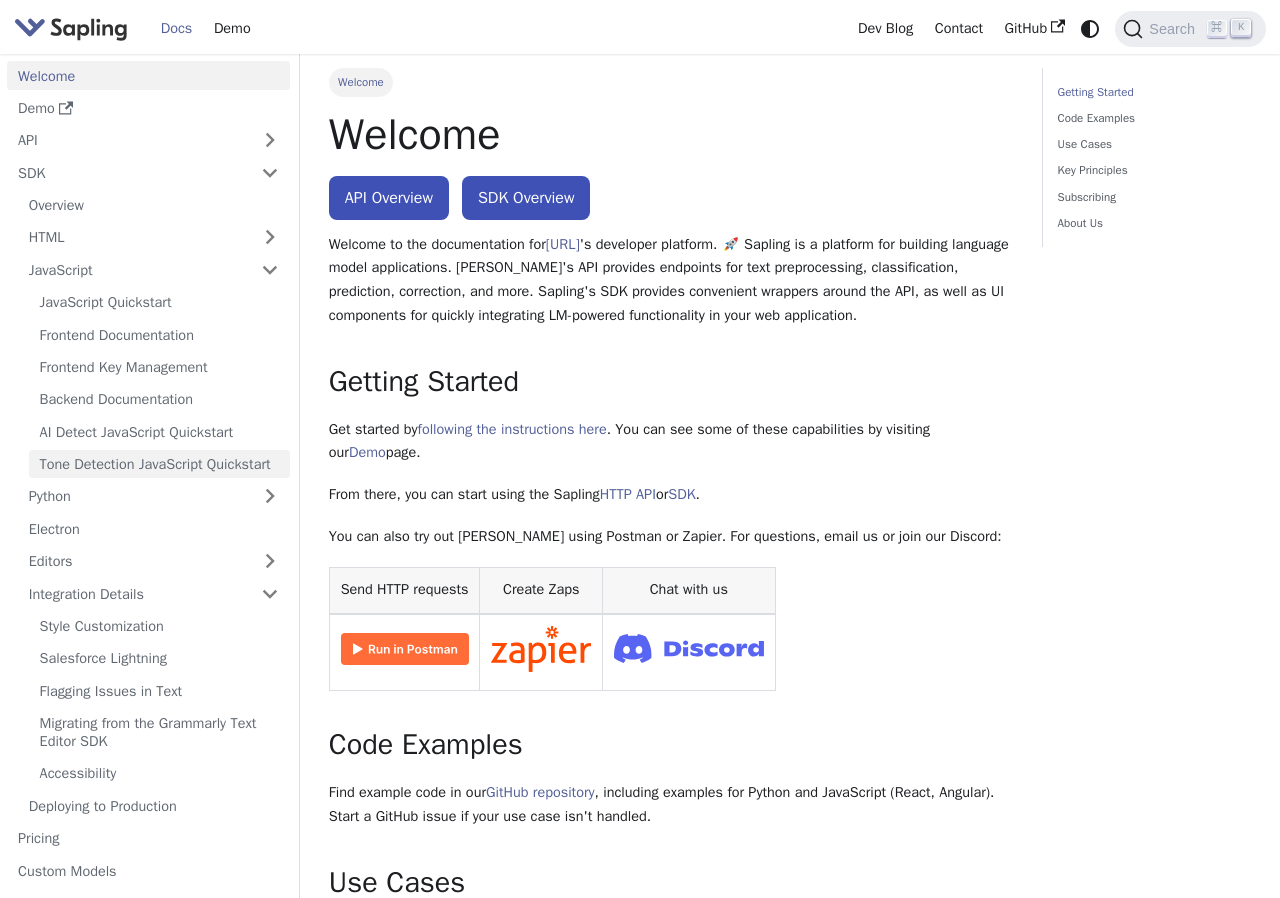 click on "Tone Detection JavaScript Quickstart" at bounding box center [159, 464] 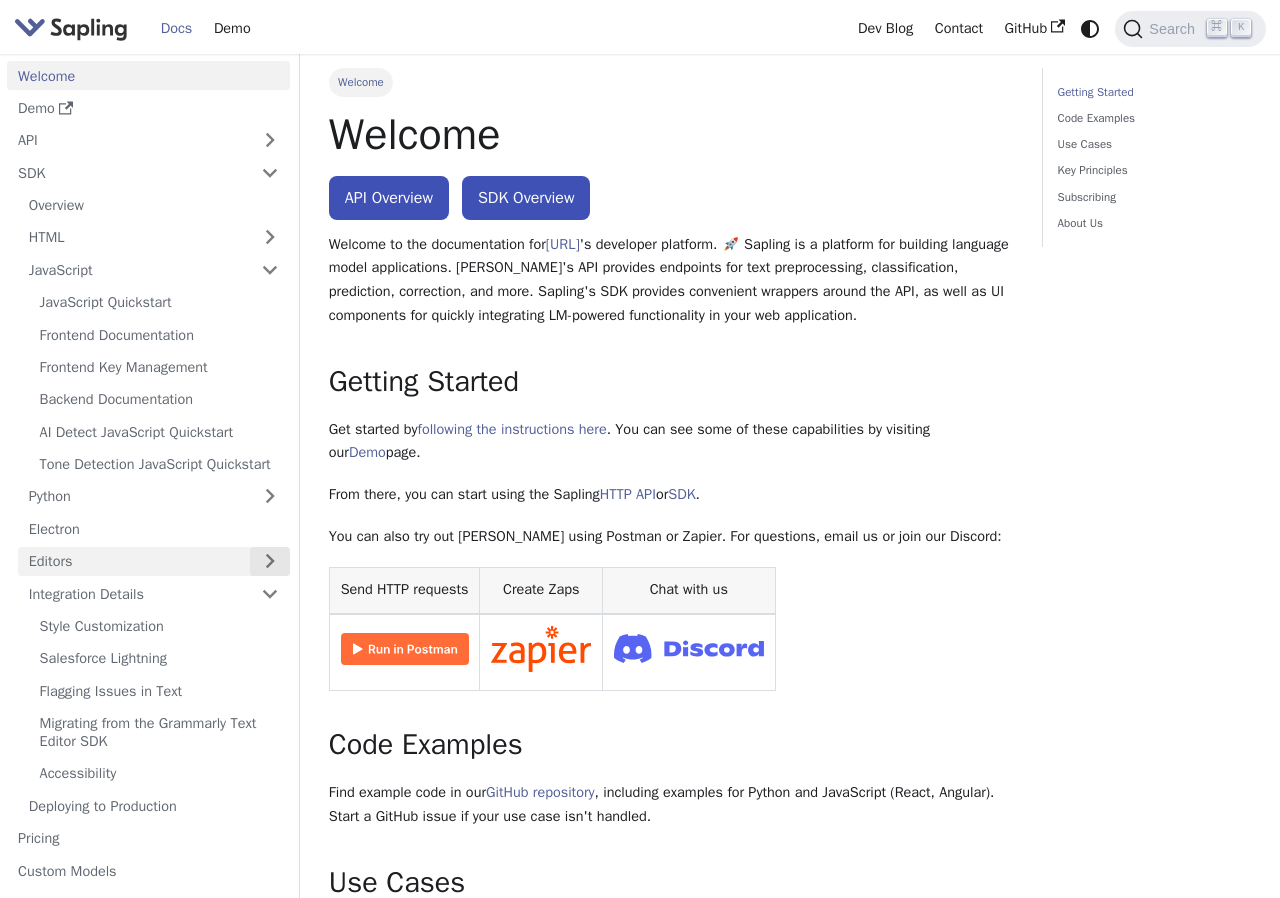 click at bounding box center (270, 561) 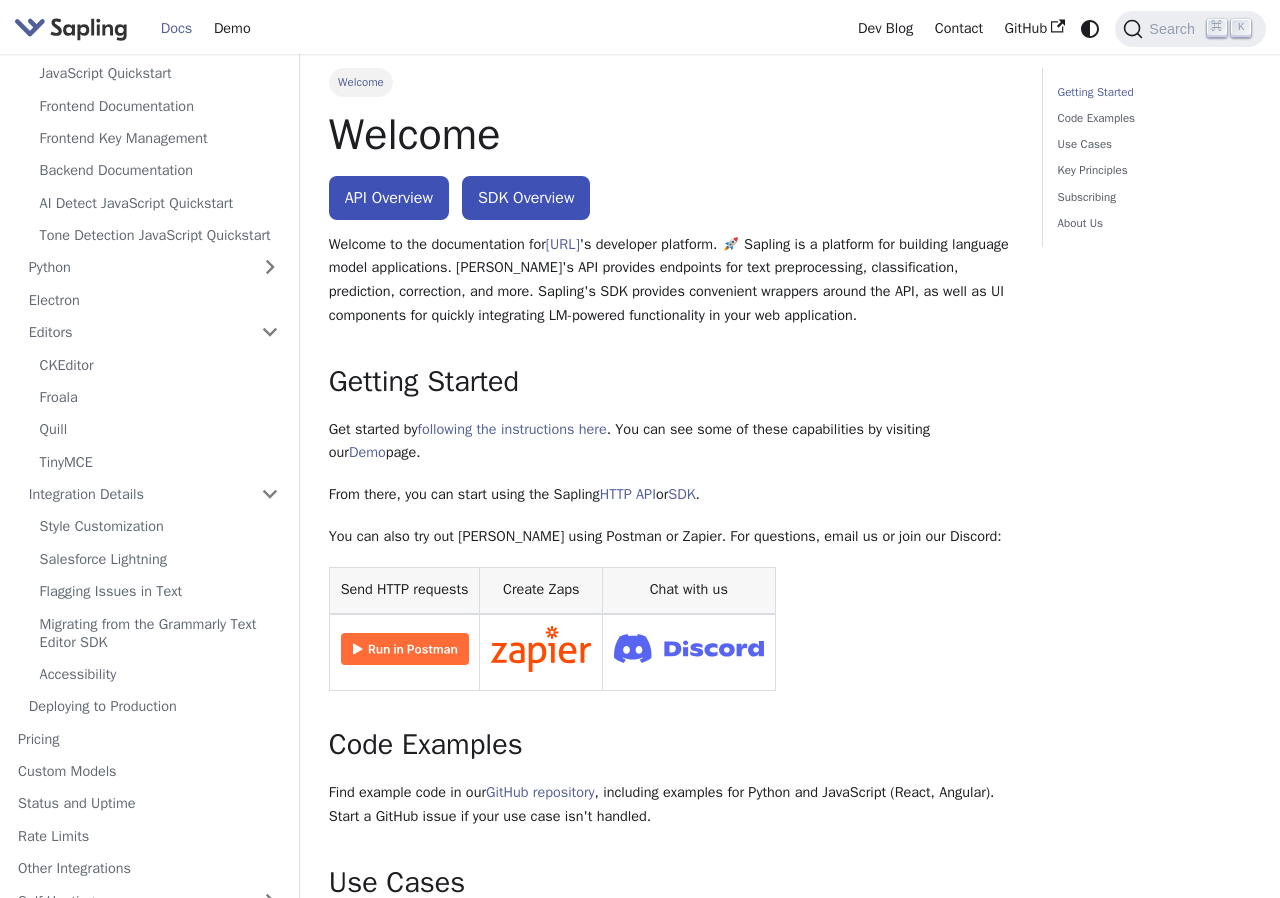 scroll, scrollTop: 304, scrollLeft: 0, axis: vertical 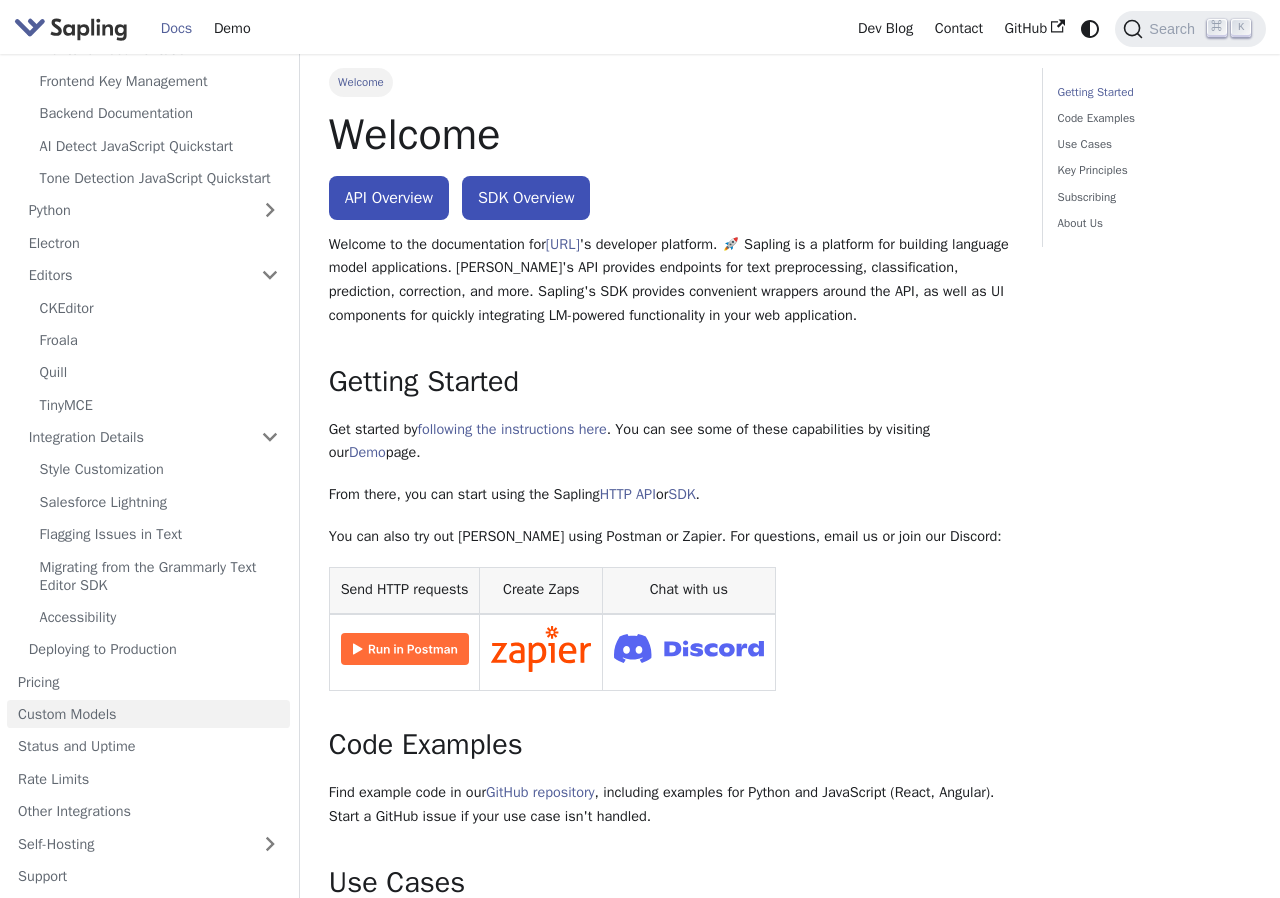 type 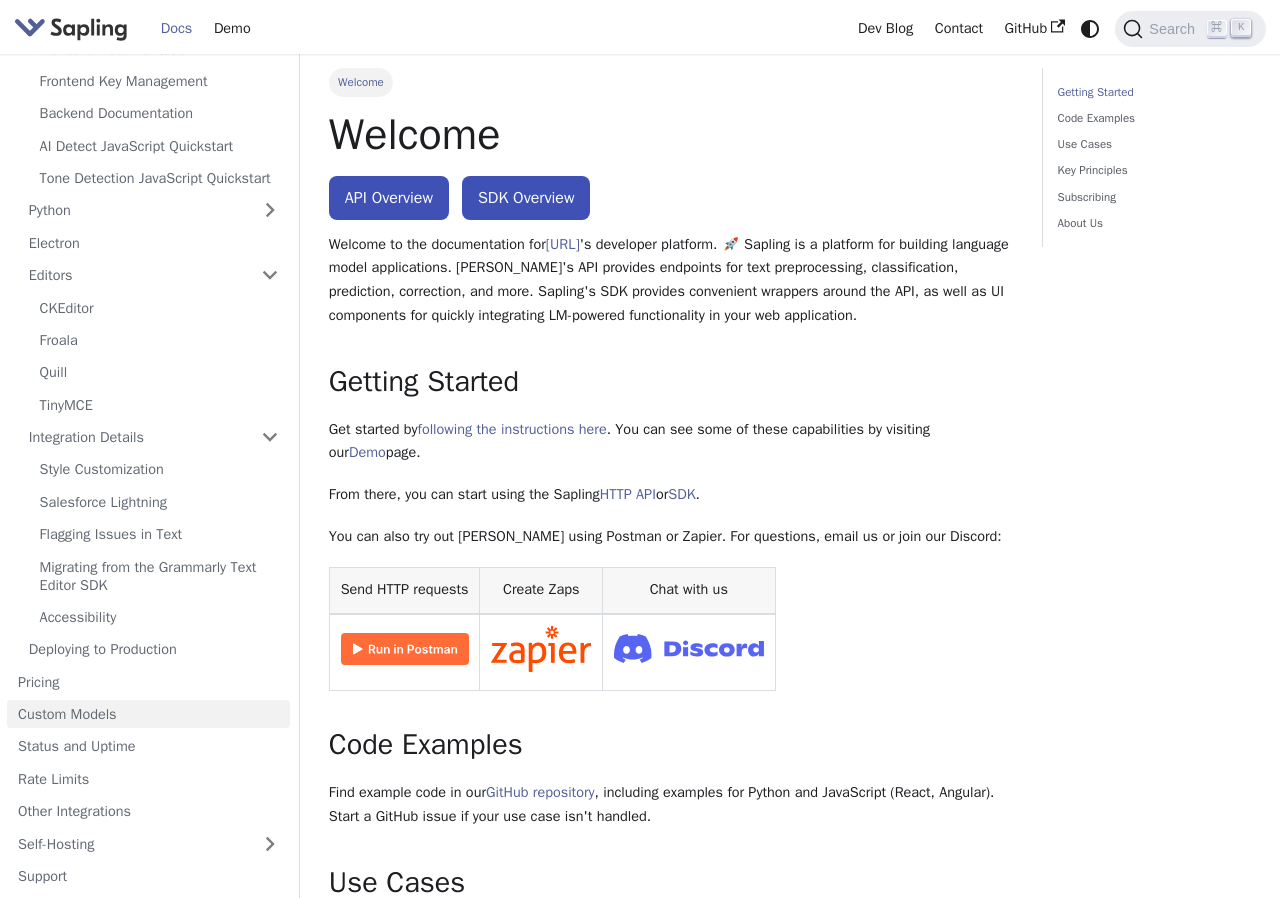 click on "Custom Models" at bounding box center [148, 714] 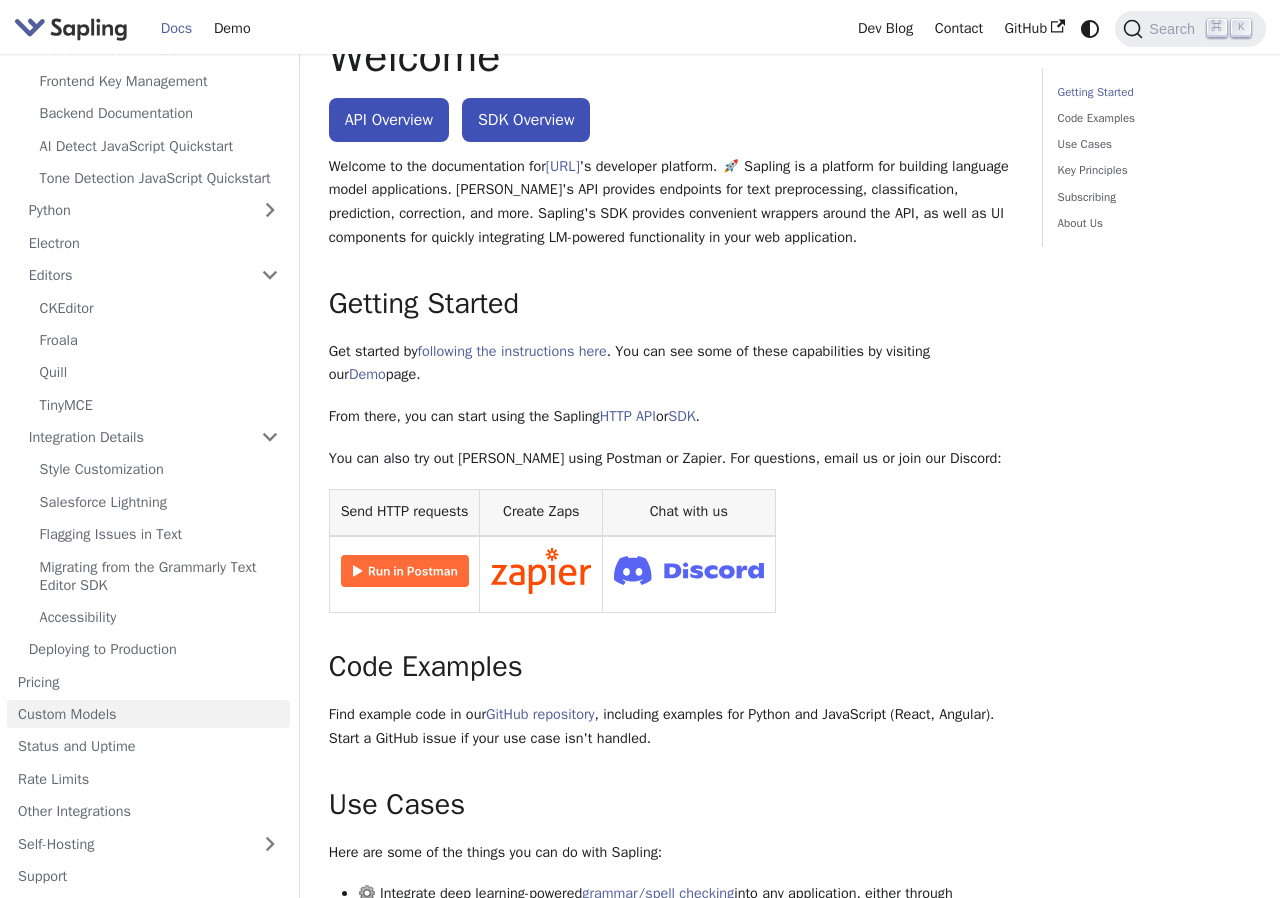 scroll, scrollTop: 164, scrollLeft: 0, axis: vertical 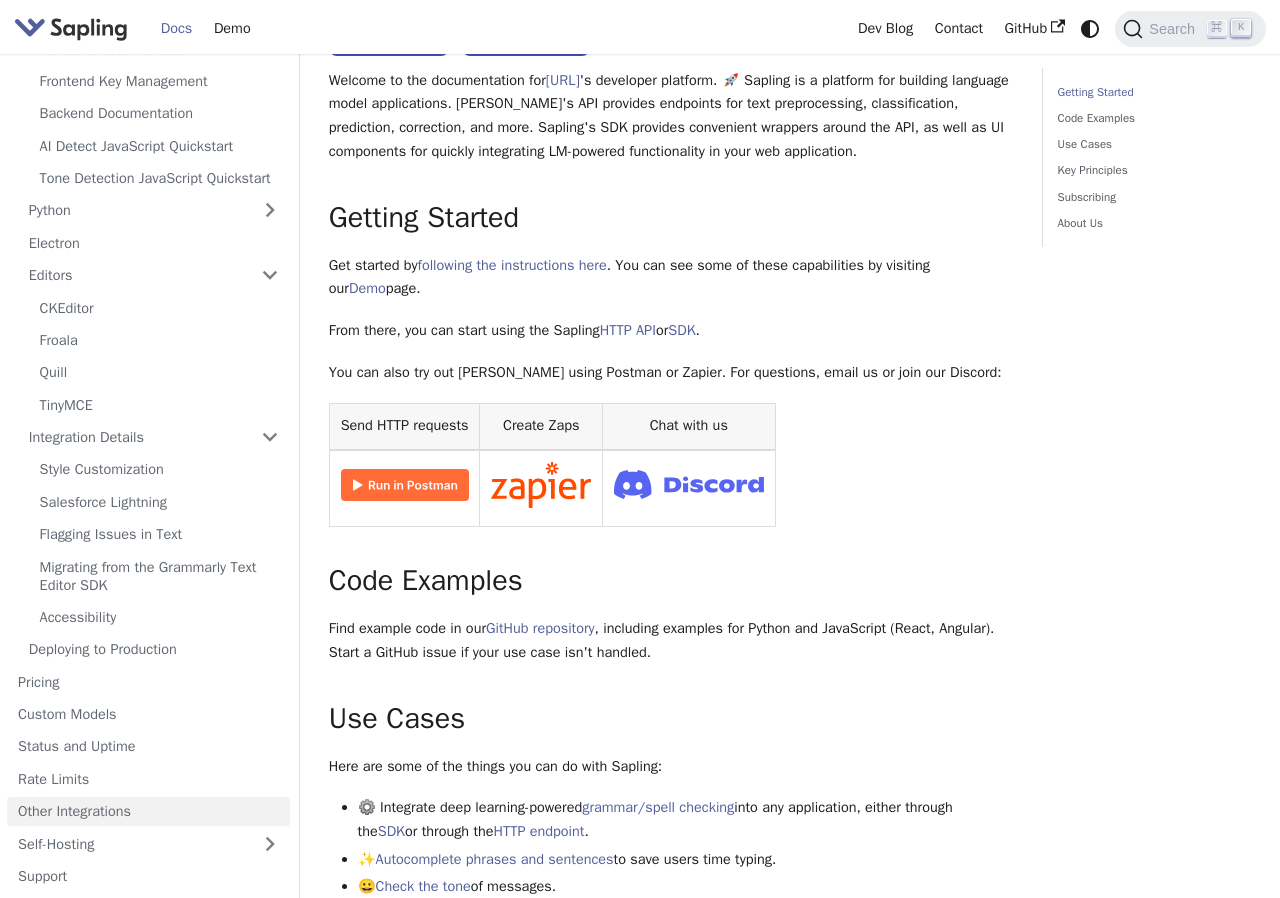 click on "Other Integrations" at bounding box center [148, 811] 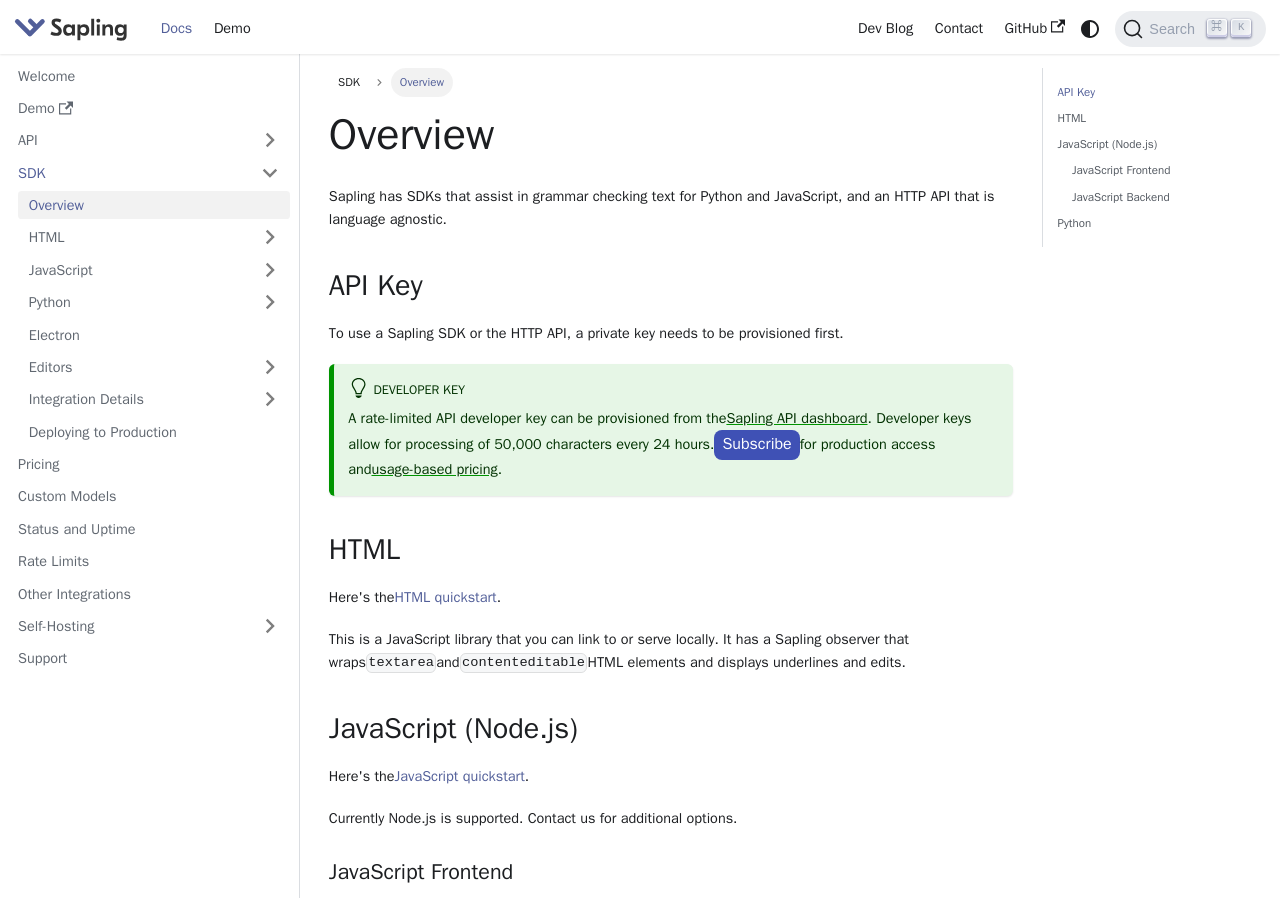 scroll, scrollTop: 0, scrollLeft: 0, axis: both 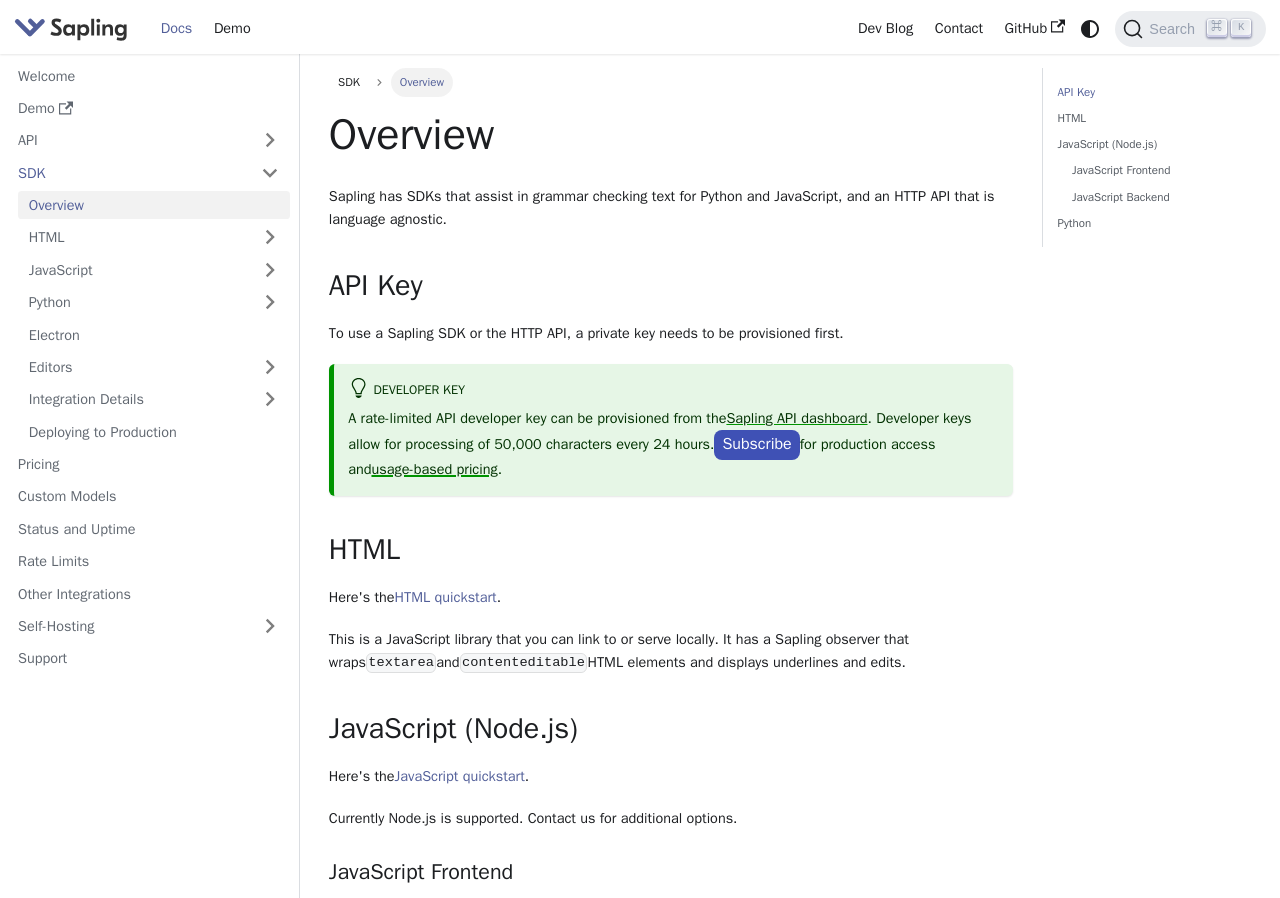 click on "usage-based pricing" at bounding box center [434, 469] 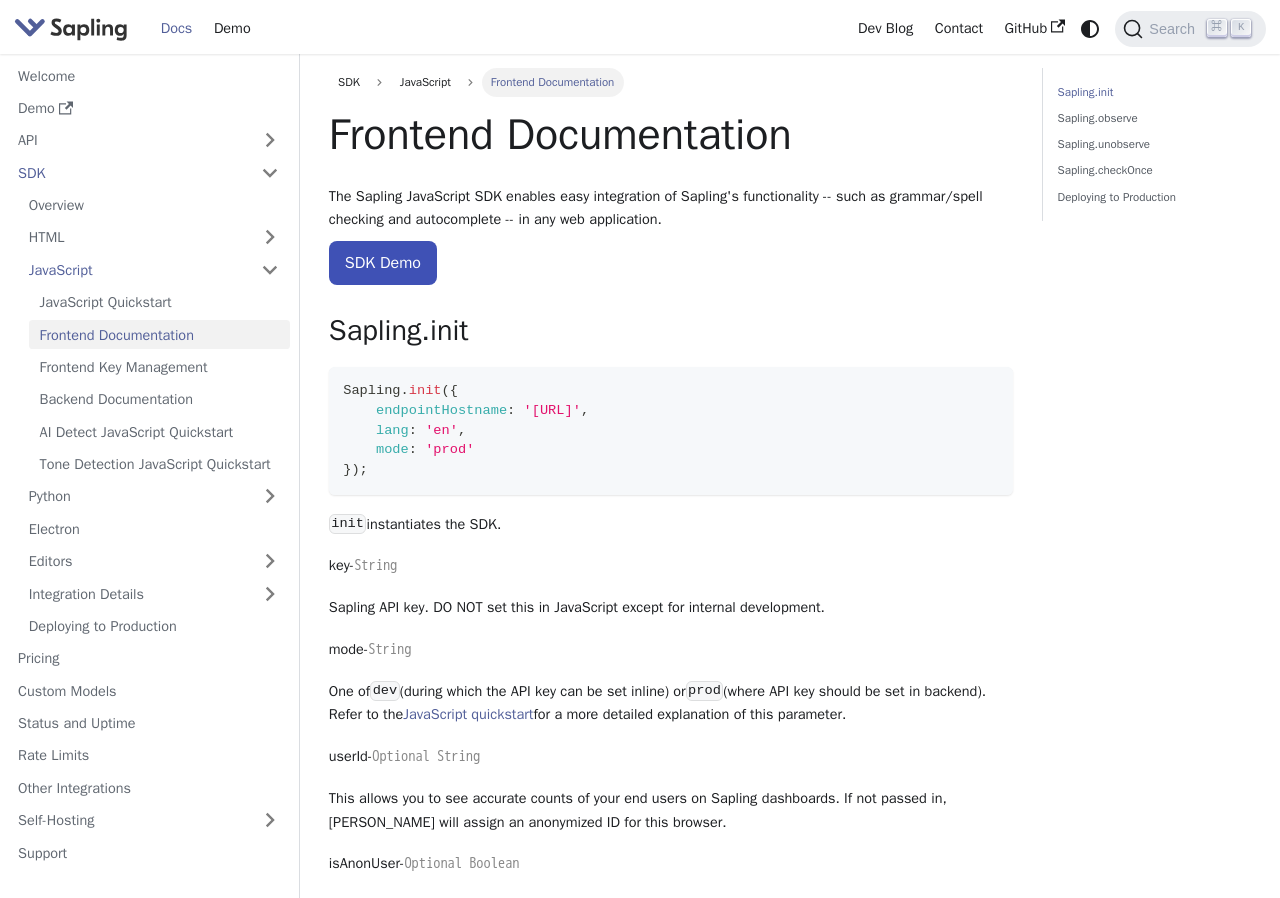 scroll, scrollTop: 0, scrollLeft: 0, axis: both 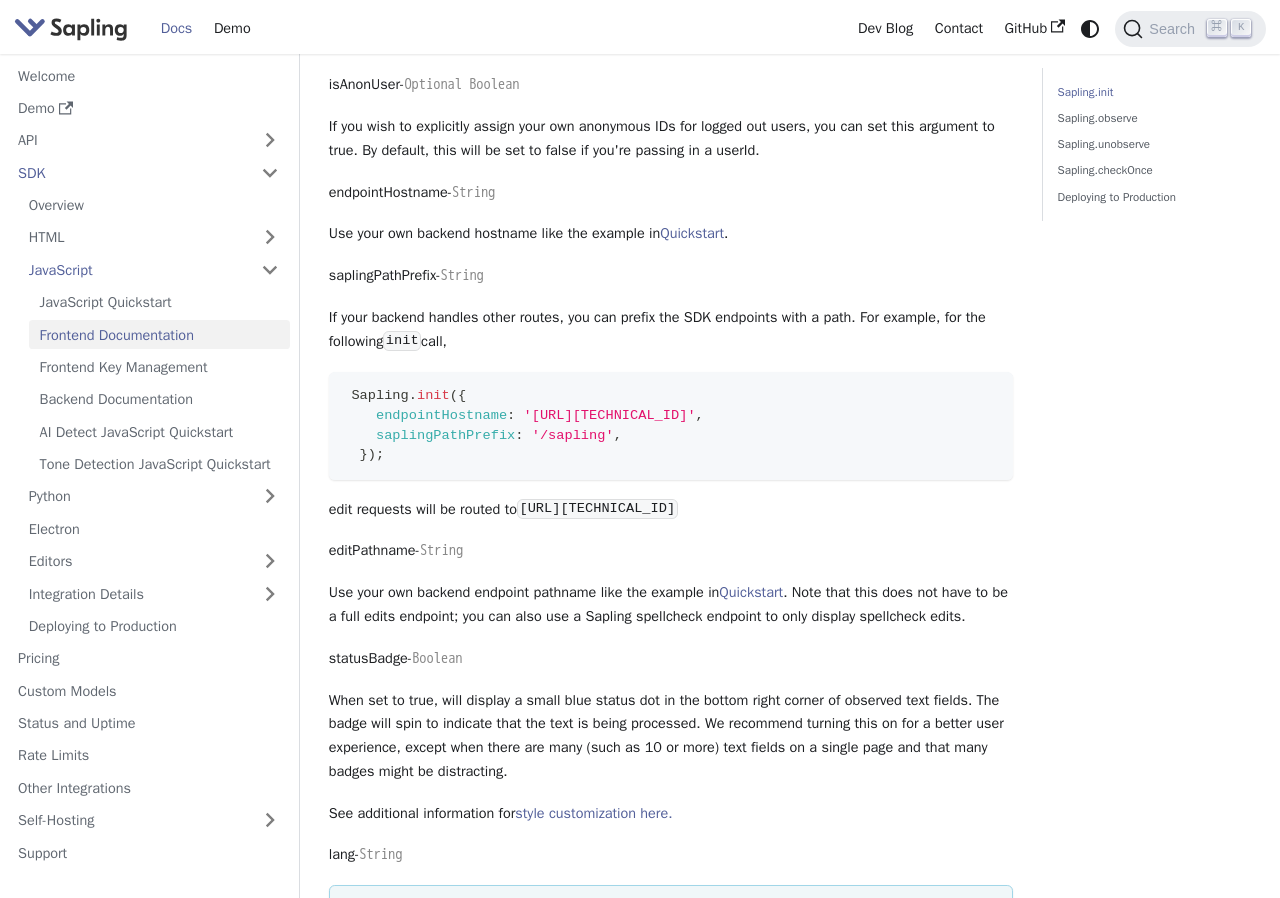click on "Sapling.init Sapling.observe Sapling.unobserve Sapling.checkOnce Deploying to Production" at bounding box center [1147, 1362] 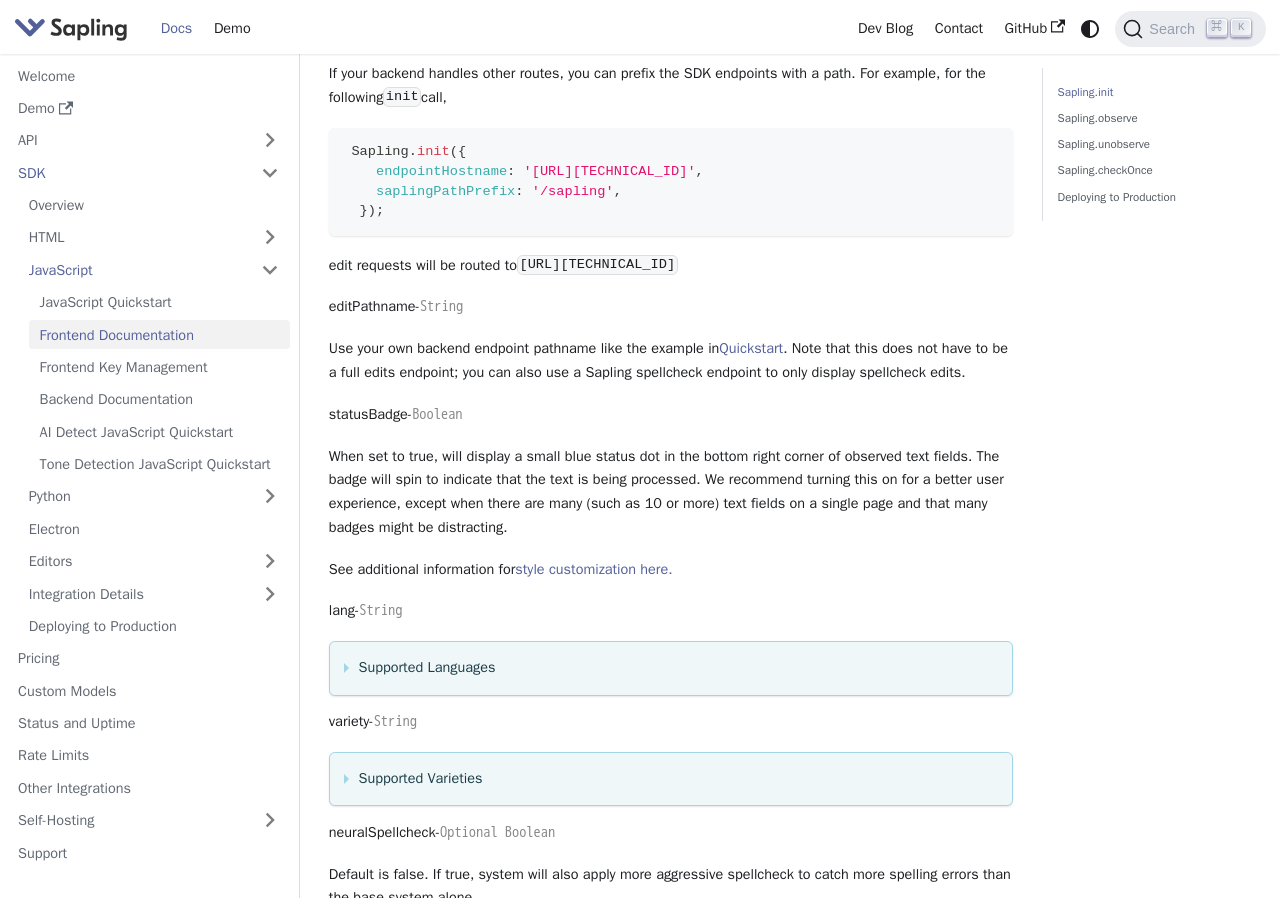 scroll, scrollTop: 1491, scrollLeft: 0, axis: vertical 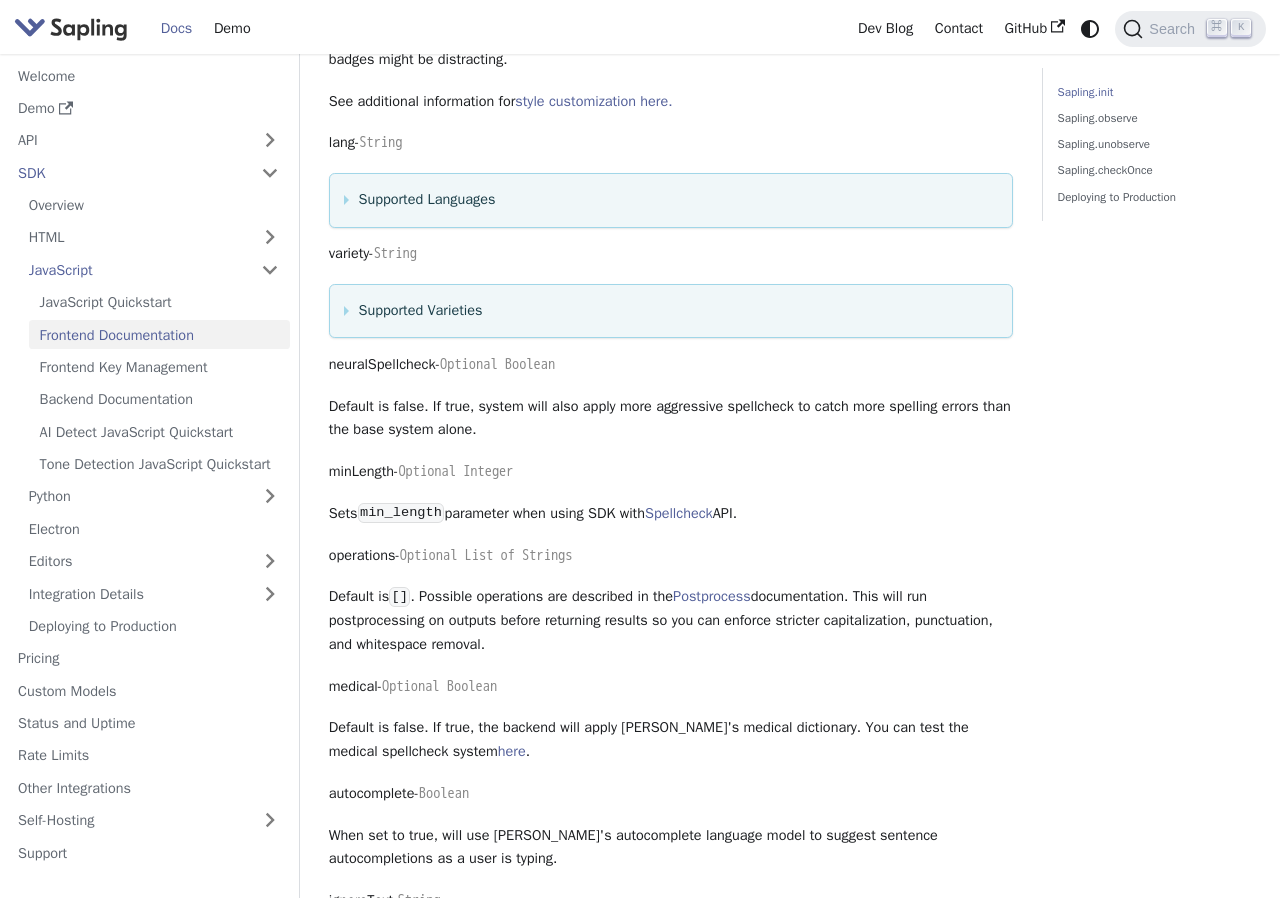 click on "Supported Languages" at bounding box center [671, 200] 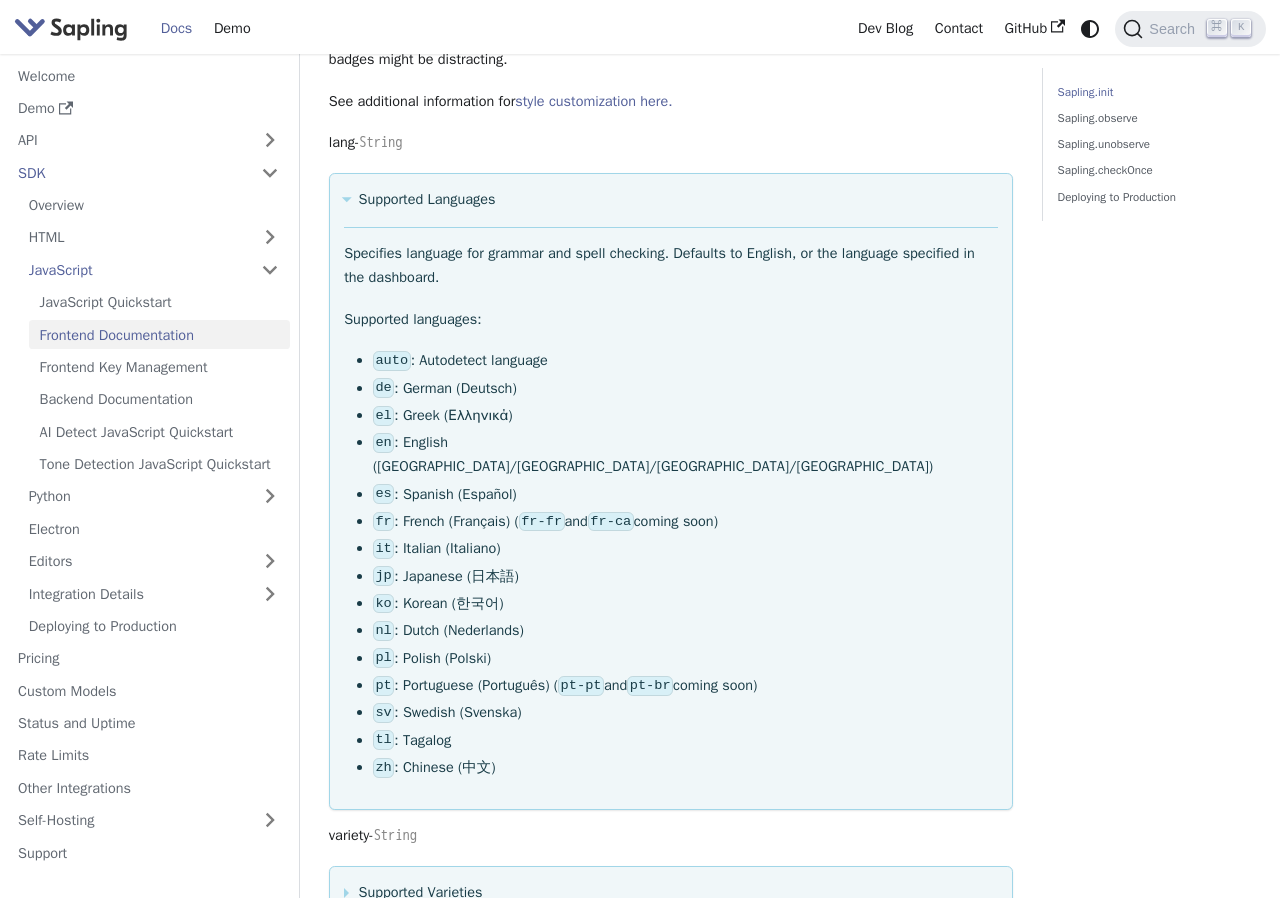 click on "nl :  Dutch (Nederlands)" at bounding box center (685, 631) 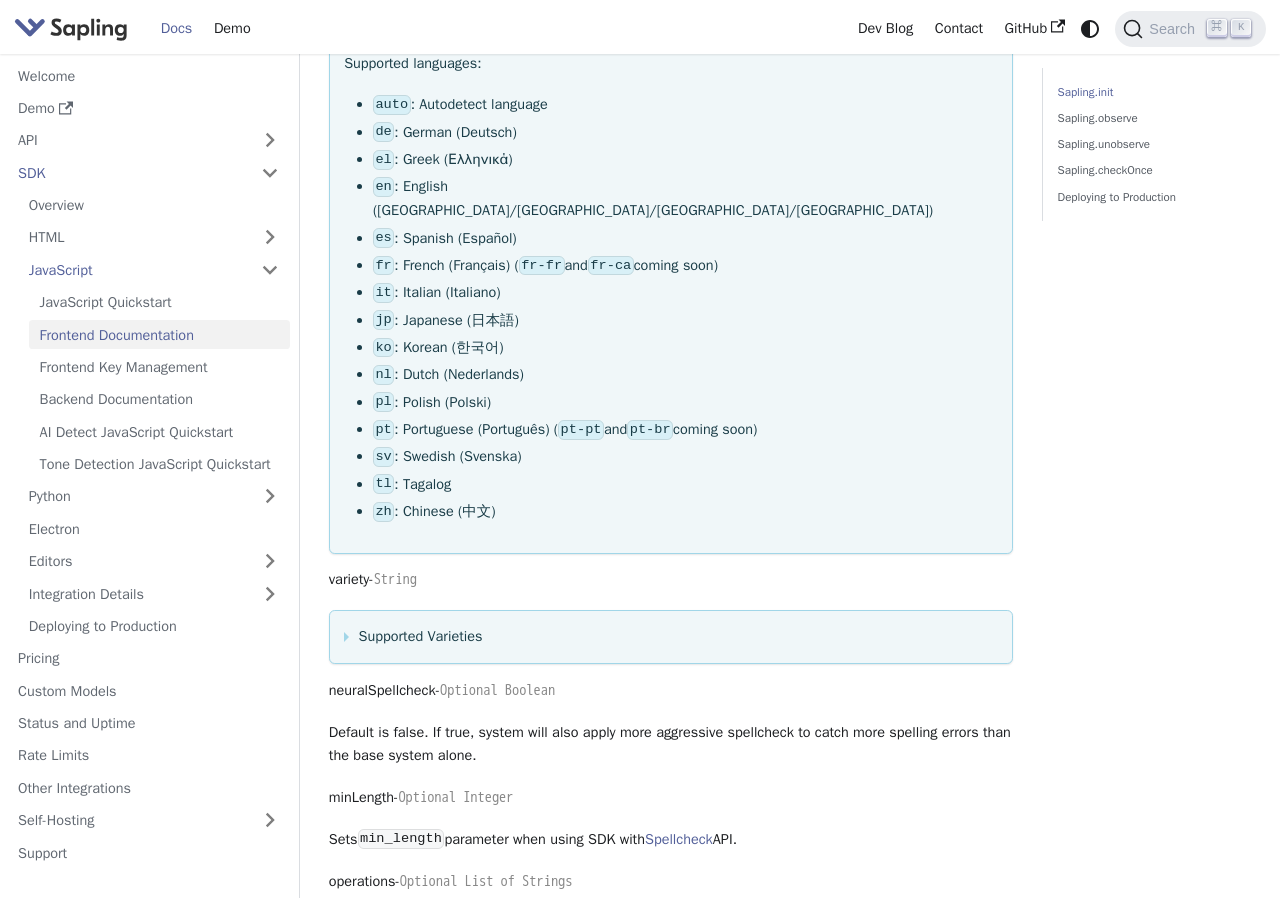scroll, scrollTop: 2080, scrollLeft: 0, axis: vertical 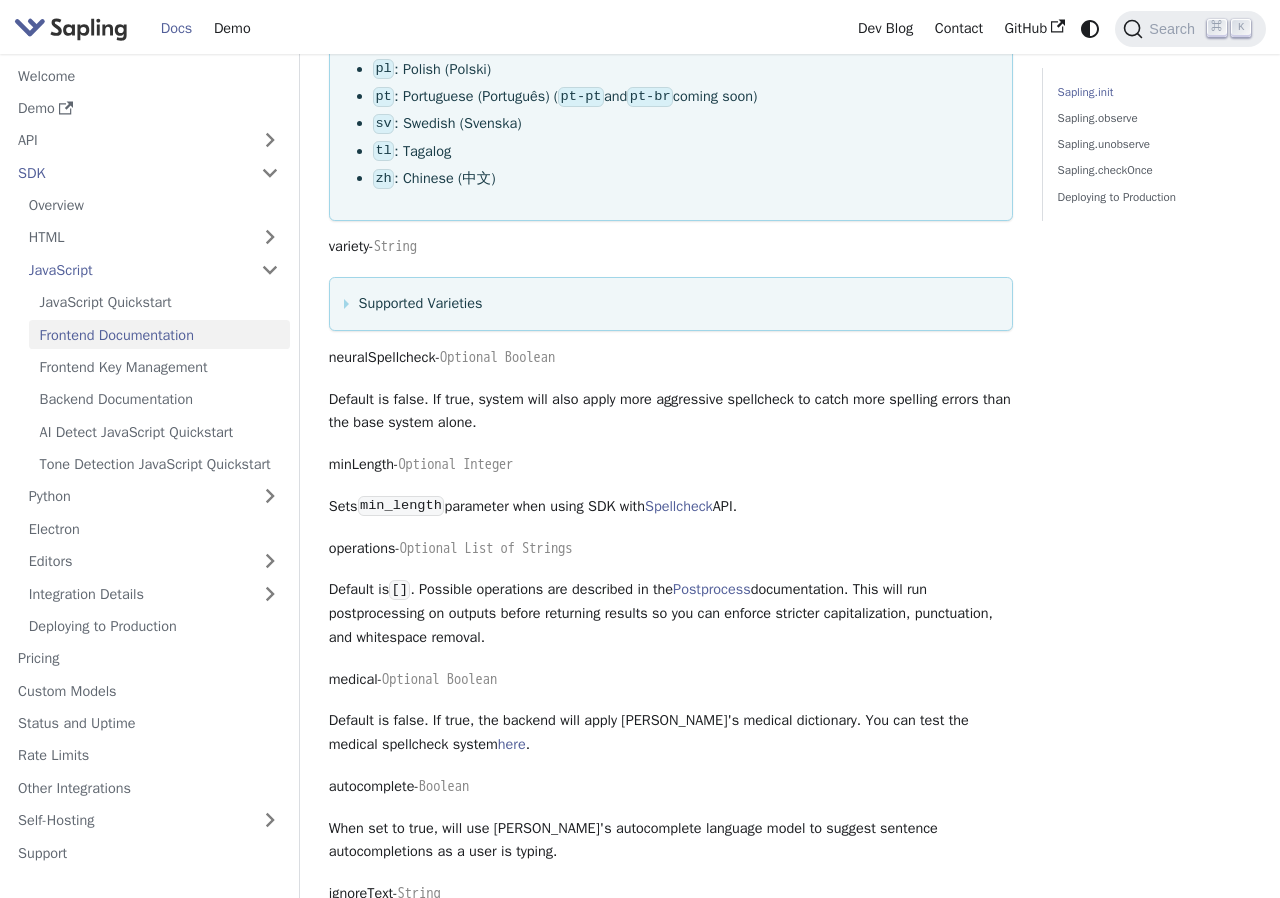 click on "Supported Varieties" at bounding box center [671, 304] 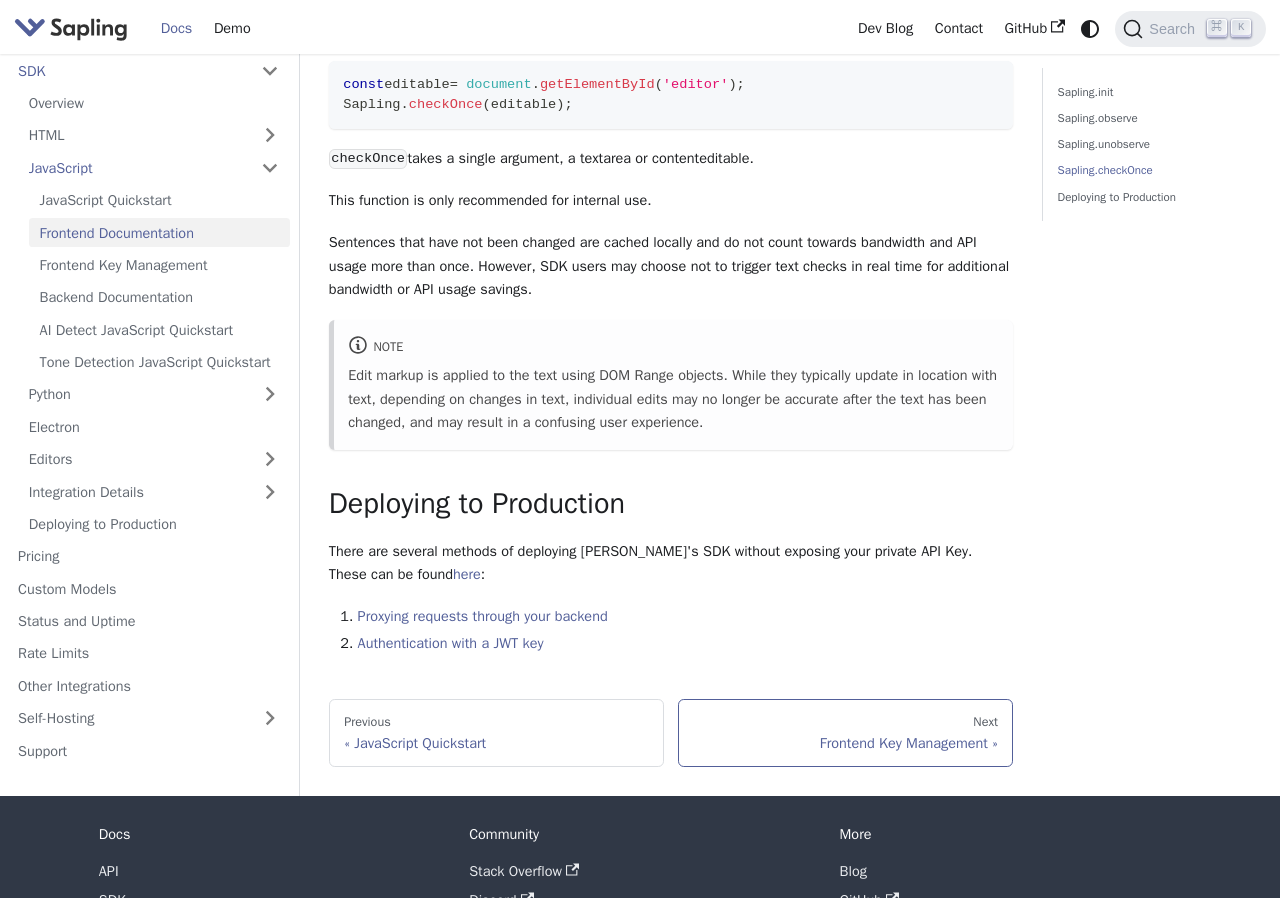 scroll, scrollTop: 4566, scrollLeft: 0, axis: vertical 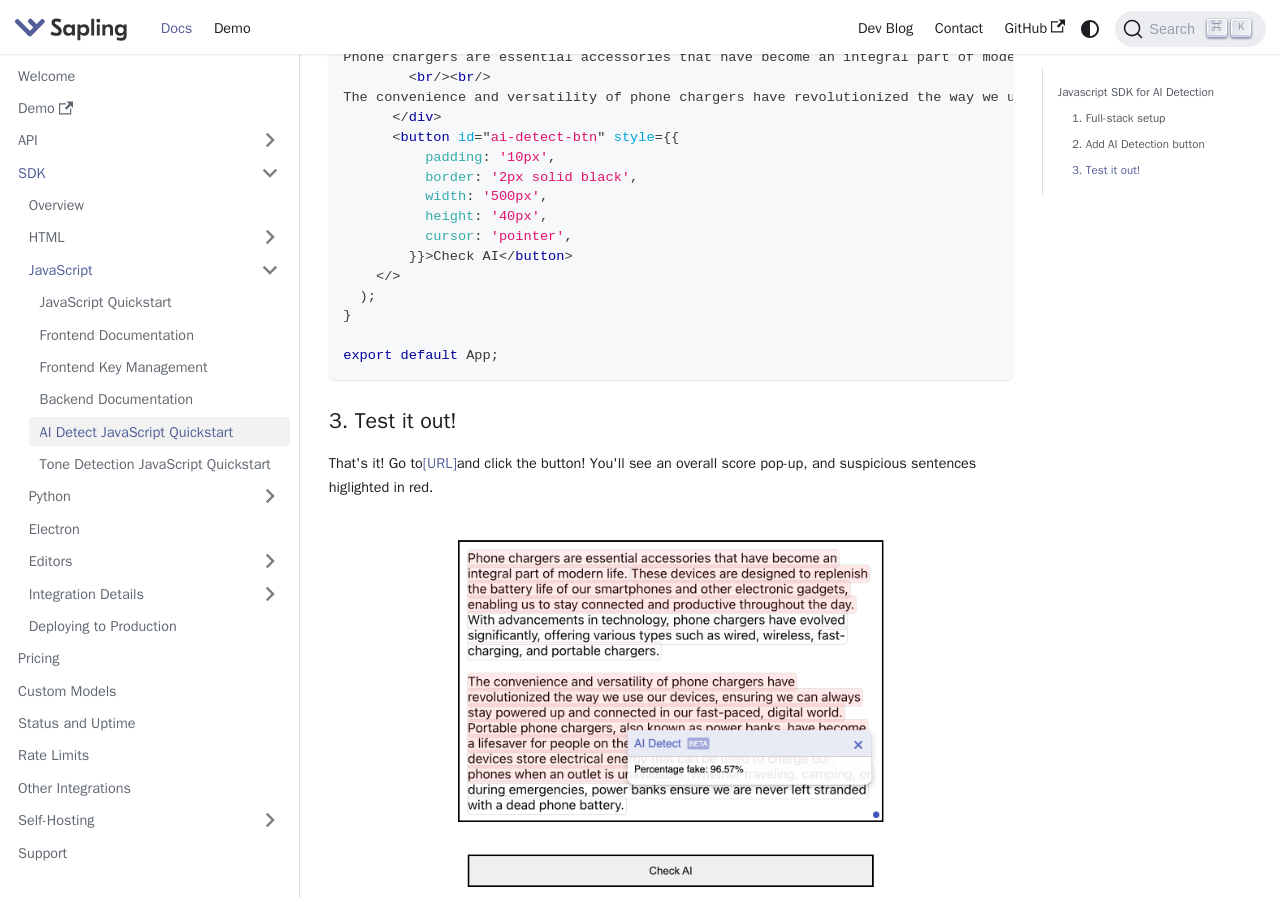 click on "Javascript SDK for AI Detection 1. Full-stack setup 2. Add AI Detection button 3. Test it out!" at bounding box center (1147, -144) 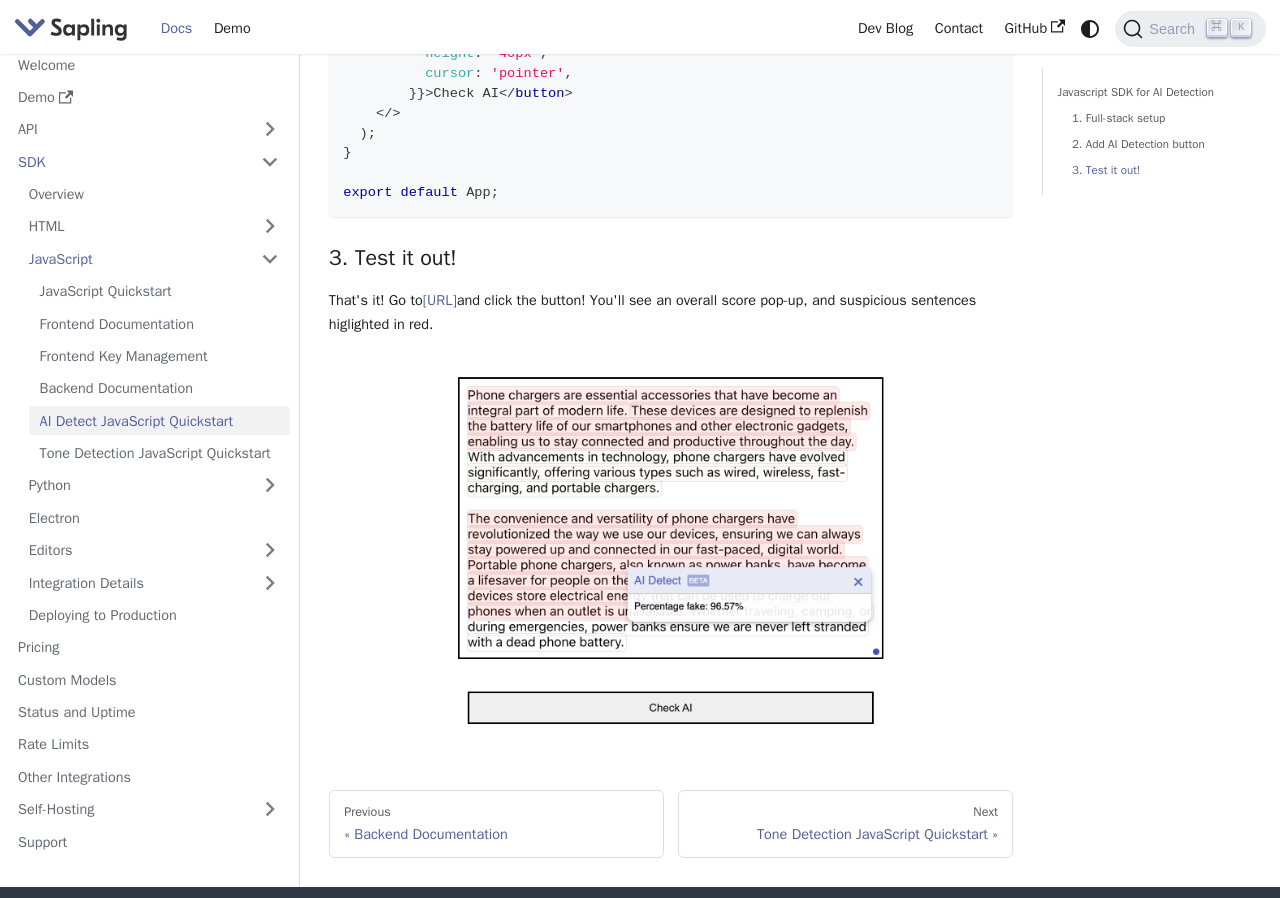 scroll, scrollTop: 1677, scrollLeft: 0, axis: vertical 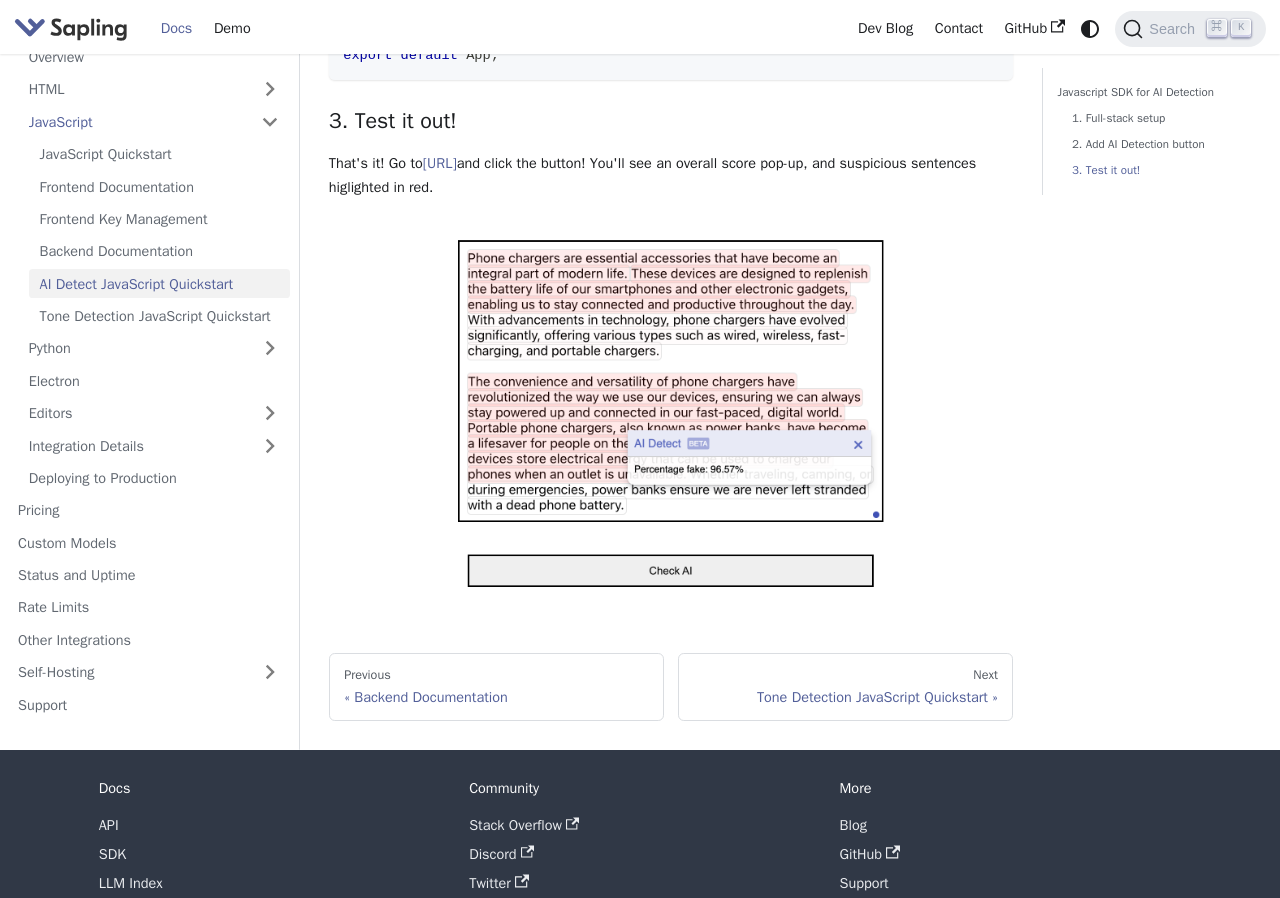 click at bounding box center (671, 414) 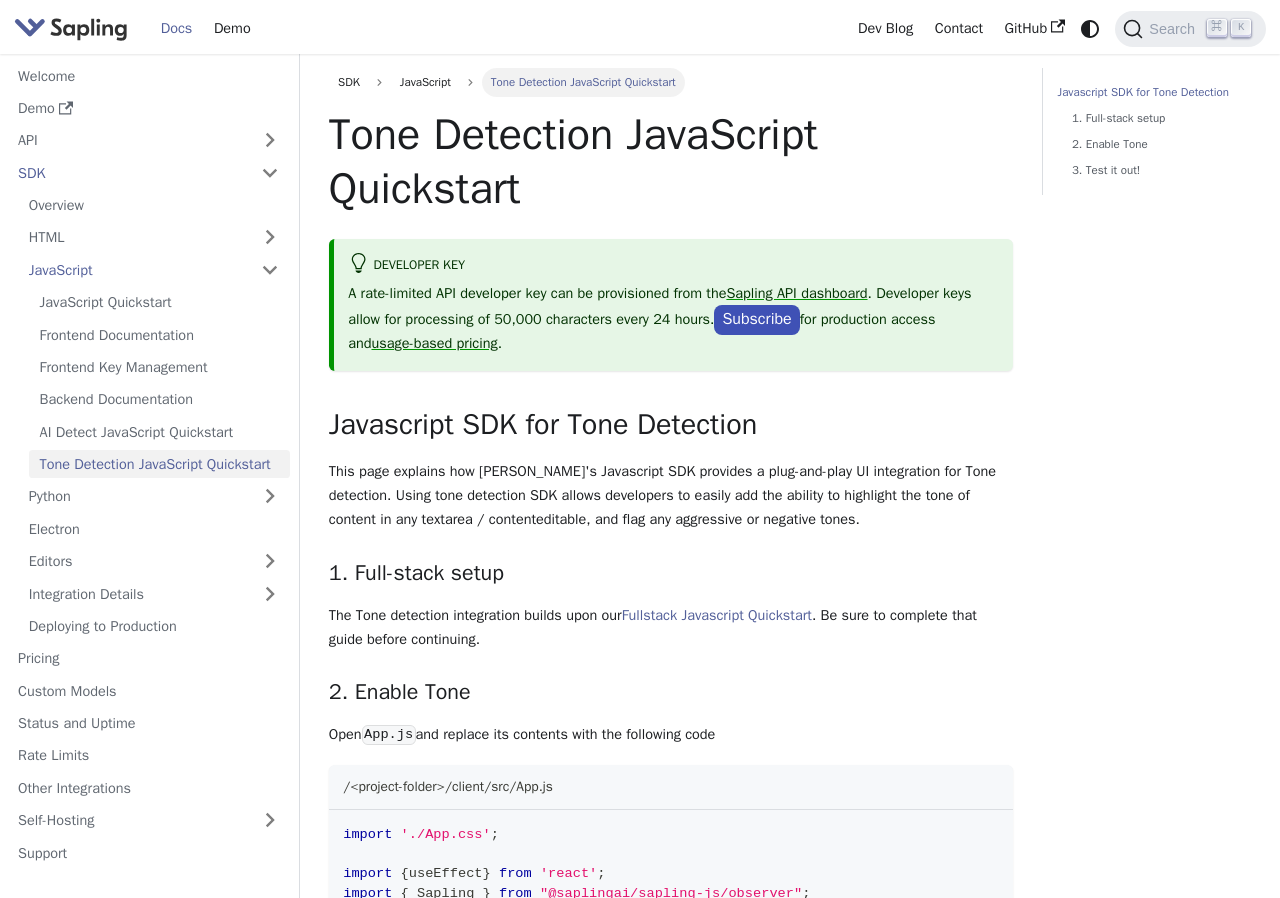 scroll, scrollTop: 0, scrollLeft: 0, axis: both 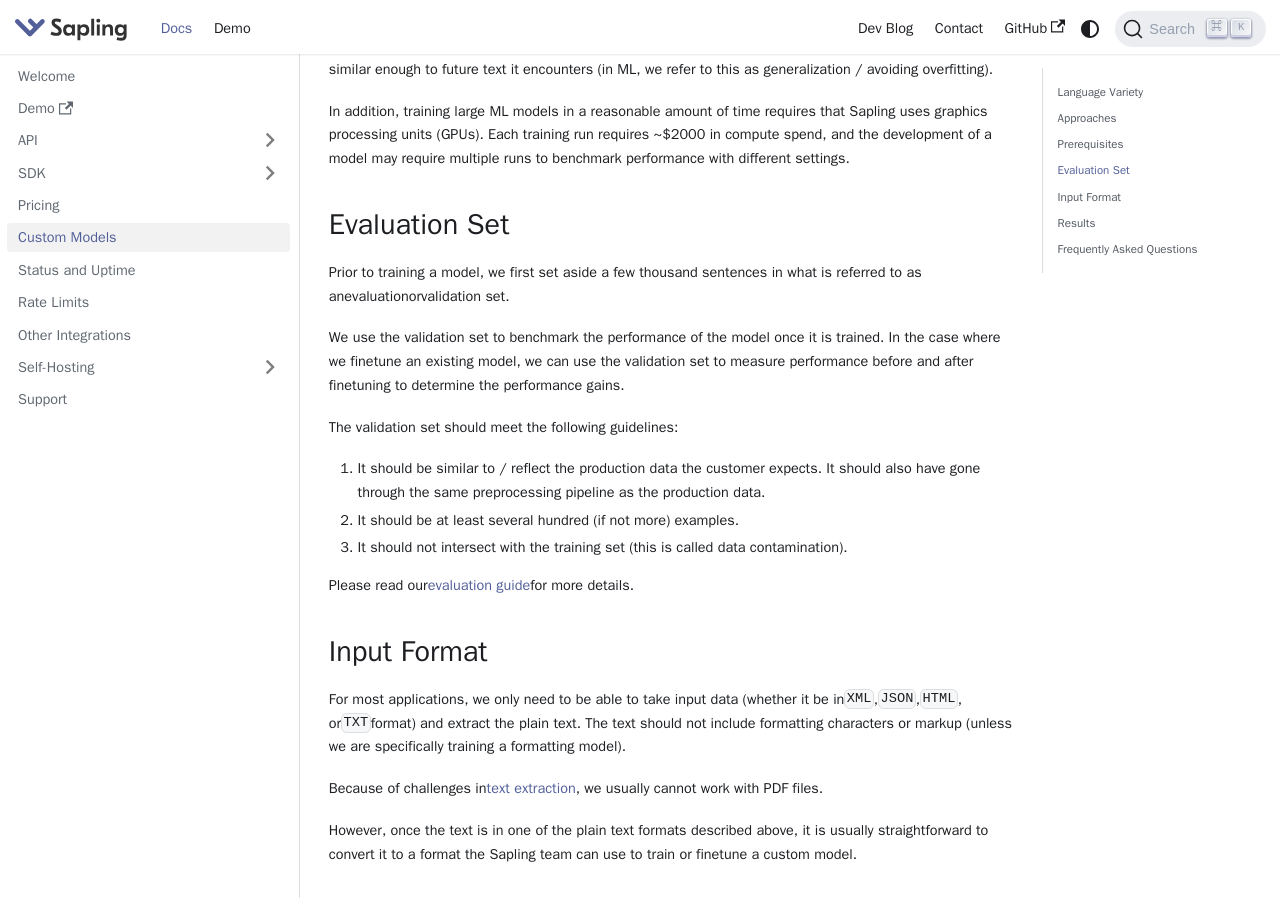 click on "Custom Models Language Variety ​
Just as different regions of the world use different languages and different English-speaking regions use different varieties of English,
different companies use company and industry-specific language as well.
Beyond differing lexicons, different settings and industries have differing syntactic and stylistic preferences as well.
One common example is an informal (chat, texting, colloquial) vs. formal (email, memo, business) style.
Informal Formal hey wuts up Hi, how are you? brb I'll be with you in a moment. cya [DATE] Speak with you [DATE]. that photo is bomb That's a wonderful photo. [PERSON_NAME], i'm lost Sorry, could you please clarify?
Example industries that have industry-specific styles:
Academic publishing
Healthcare
Legal
Finance
Speech transcripts
These industries usually have writers and scribes that specialize in the conventions and vernaculars of the industry.
Approaches ​
Instead, machine learning (ML) allows systems to
​
200K" at bounding box center (671, 232) 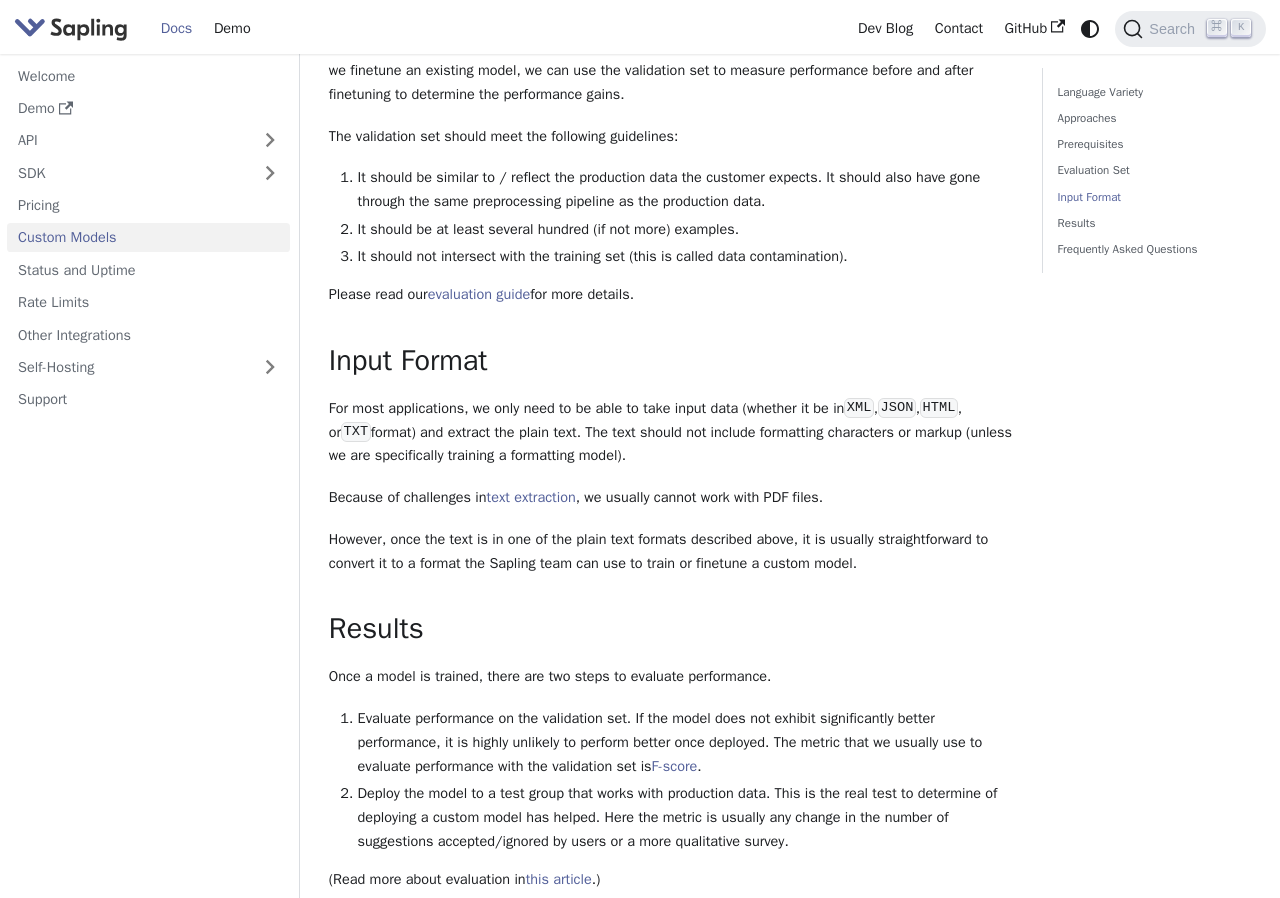 scroll, scrollTop: 1623, scrollLeft: 0, axis: vertical 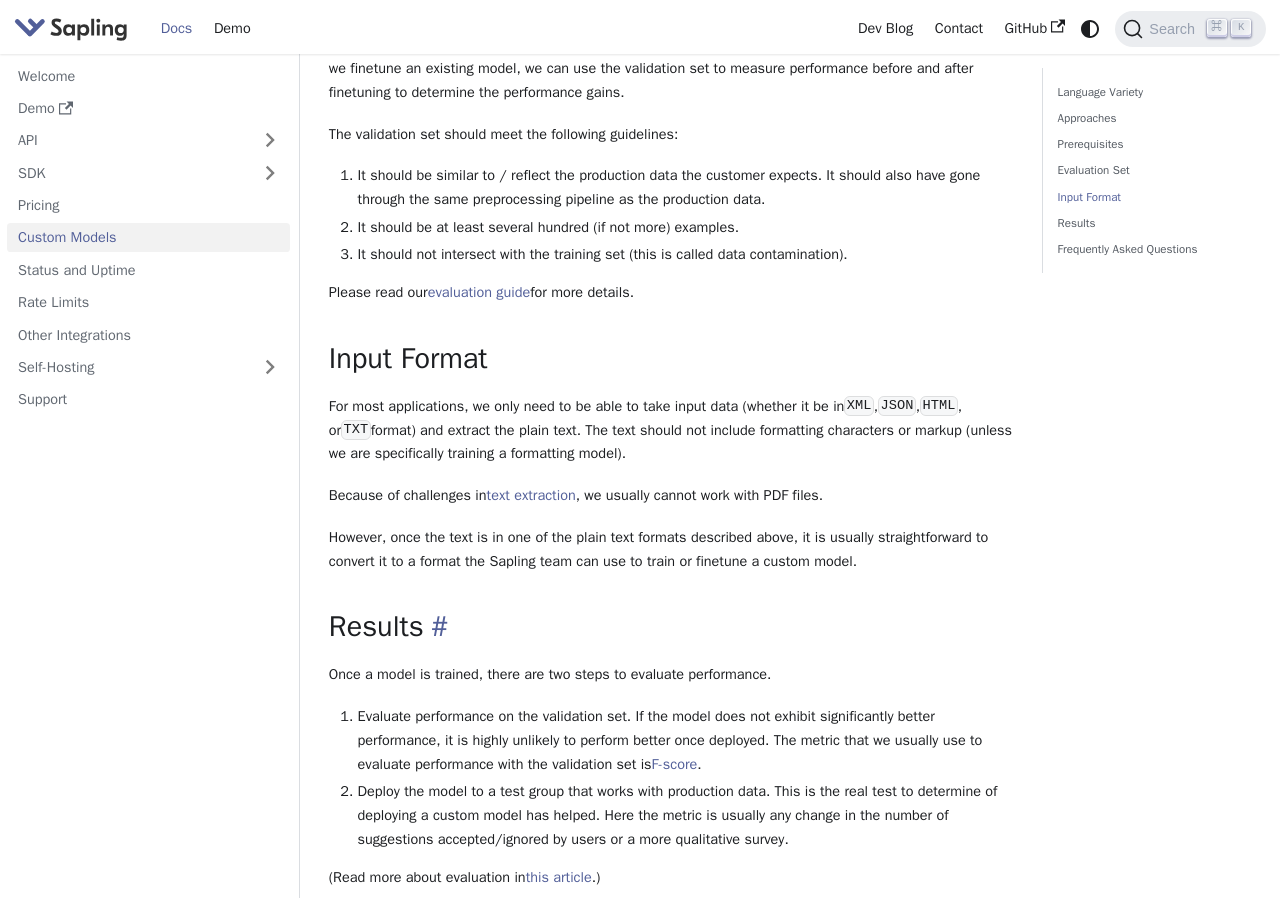 click on "Results ​" at bounding box center [671, 627] 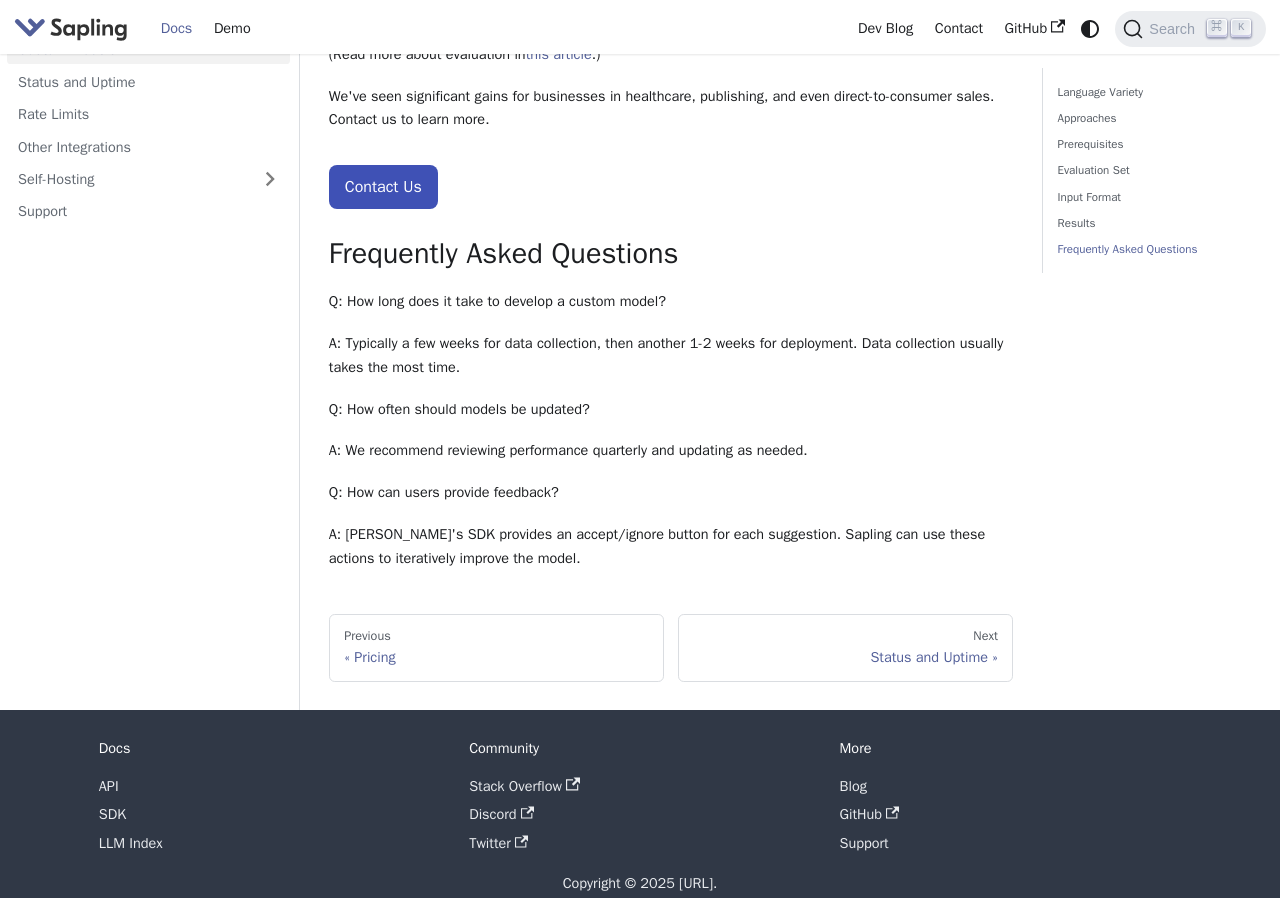 scroll, scrollTop: 2485, scrollLeft: 0, axis: vertical 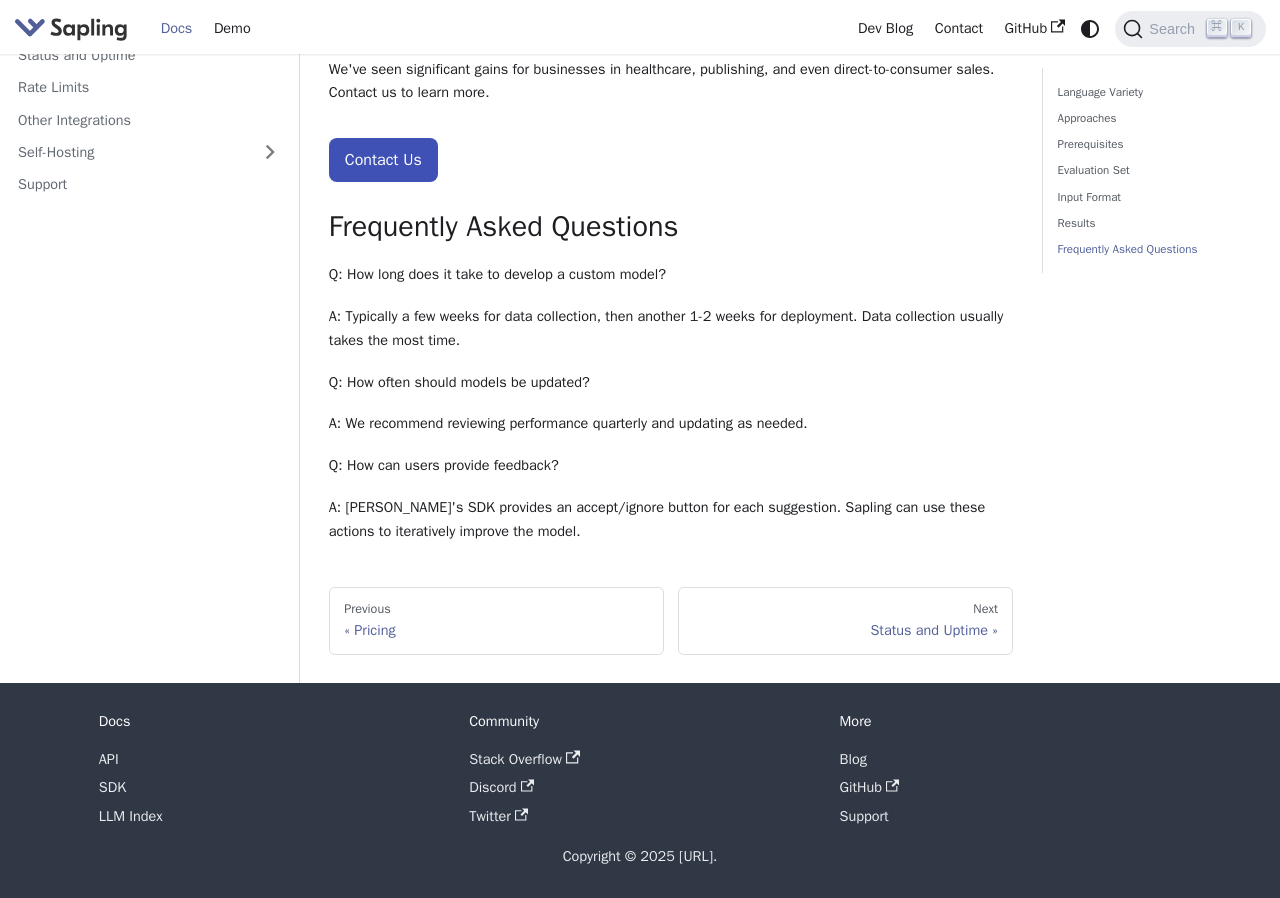 click on "Custom Models On this page Custom Models Language Variety ​
Just as different regions of the world use different languages and different English-speaking regions use different varieties of English,
different companies use company and industry-specific language as well.
Beyond differing lexicons, different settings and industries have differing syntactic and stylistic preferences as well.
One common example is an informal (chat, texting, colloquial) vs. formal (email, memo, business) style.
Informal Formal hey wuts up Hi, how are you? brb I'll be with you in a moment. cya [DATE] Speak with you [DATE]. that photo is bomb That's a wonderful photo. [PERSON_NAME], i'm lost Sorry, could you please clarify?
Example industries that have industry-specific styles:
Academic publishing
Healthcare
Legal
Finance
Speech transcripts
These industries usually have writers and scribes that specialize in the conventions and vernaculars of the industry.
Approaches ​
learn from data
Prerequisites ​" at bounding box center [790, -868] 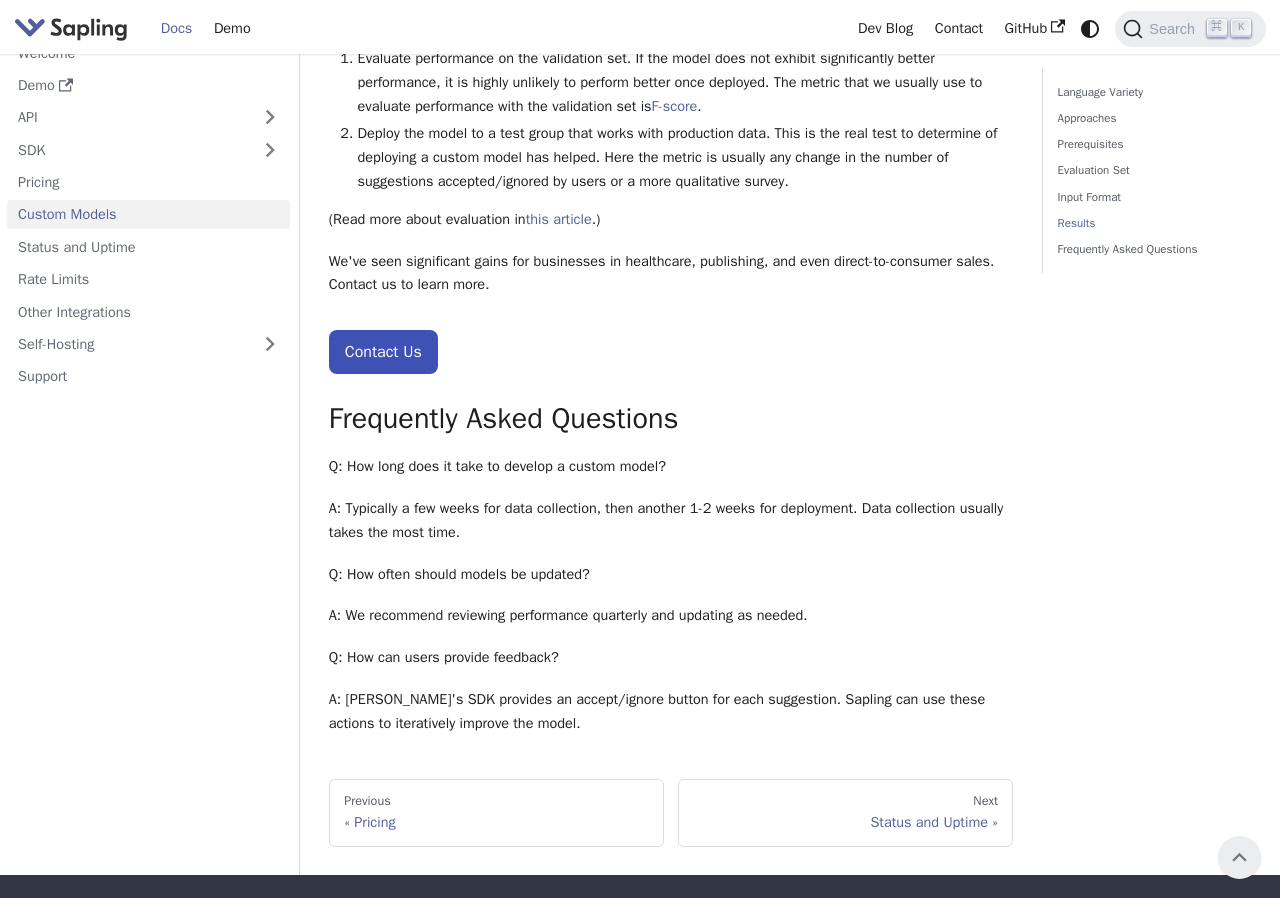 scroll, scrollTop: 2085, scrollLeft: 0, axis: vertical 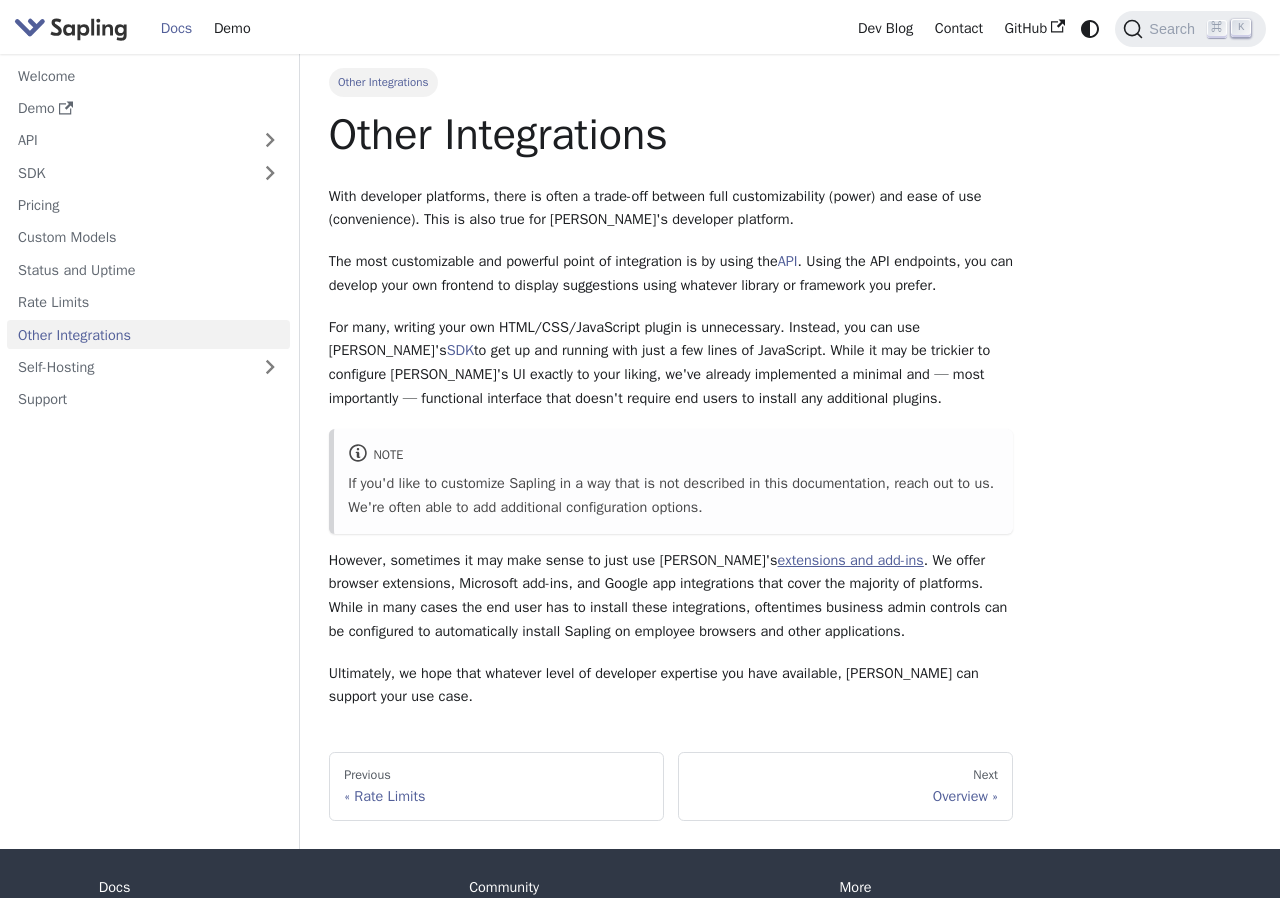click on "extensions and add-ins" at bounding box center [851, 560] 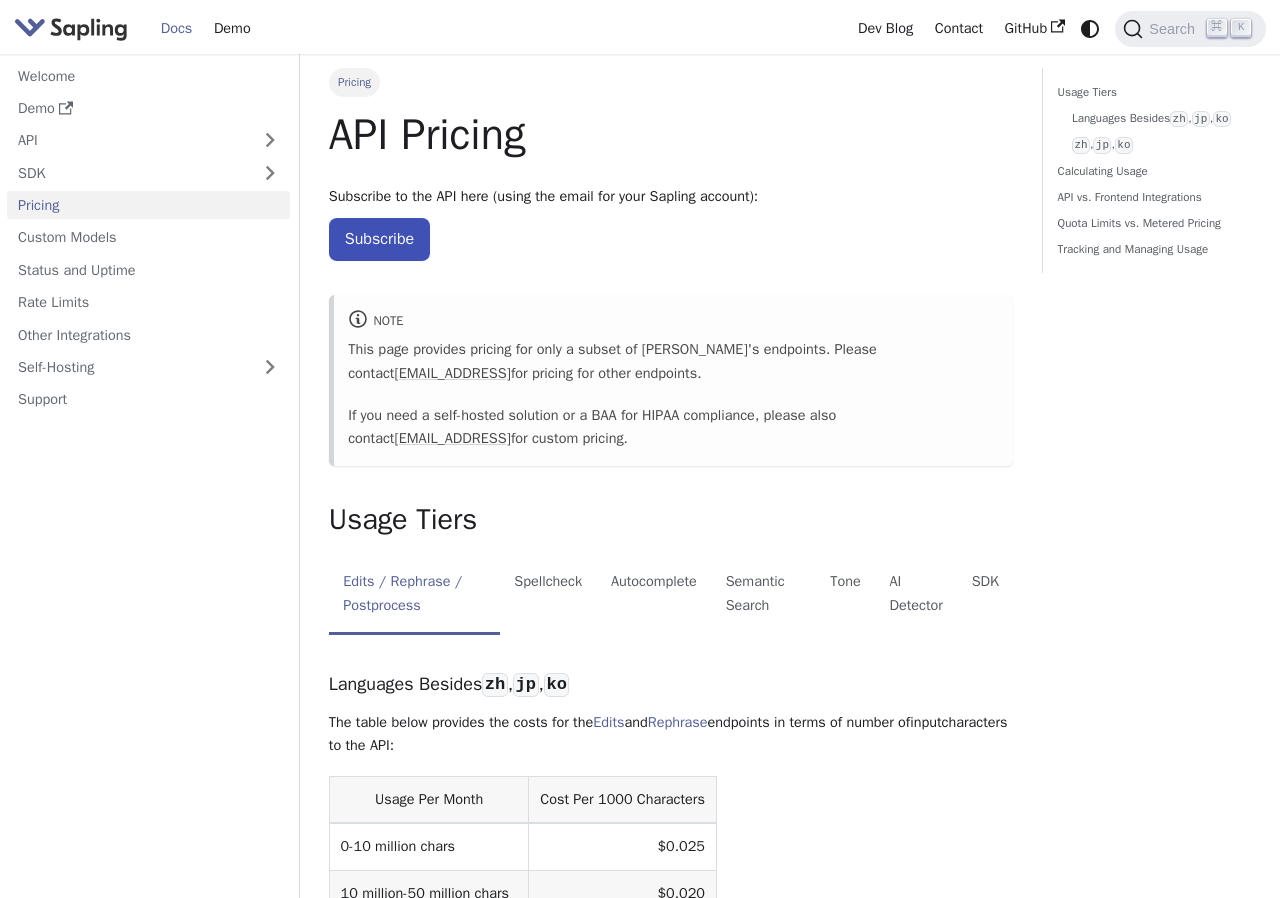 scroll, scrollTop: 255, scrollLeft: 0, axis: vertical 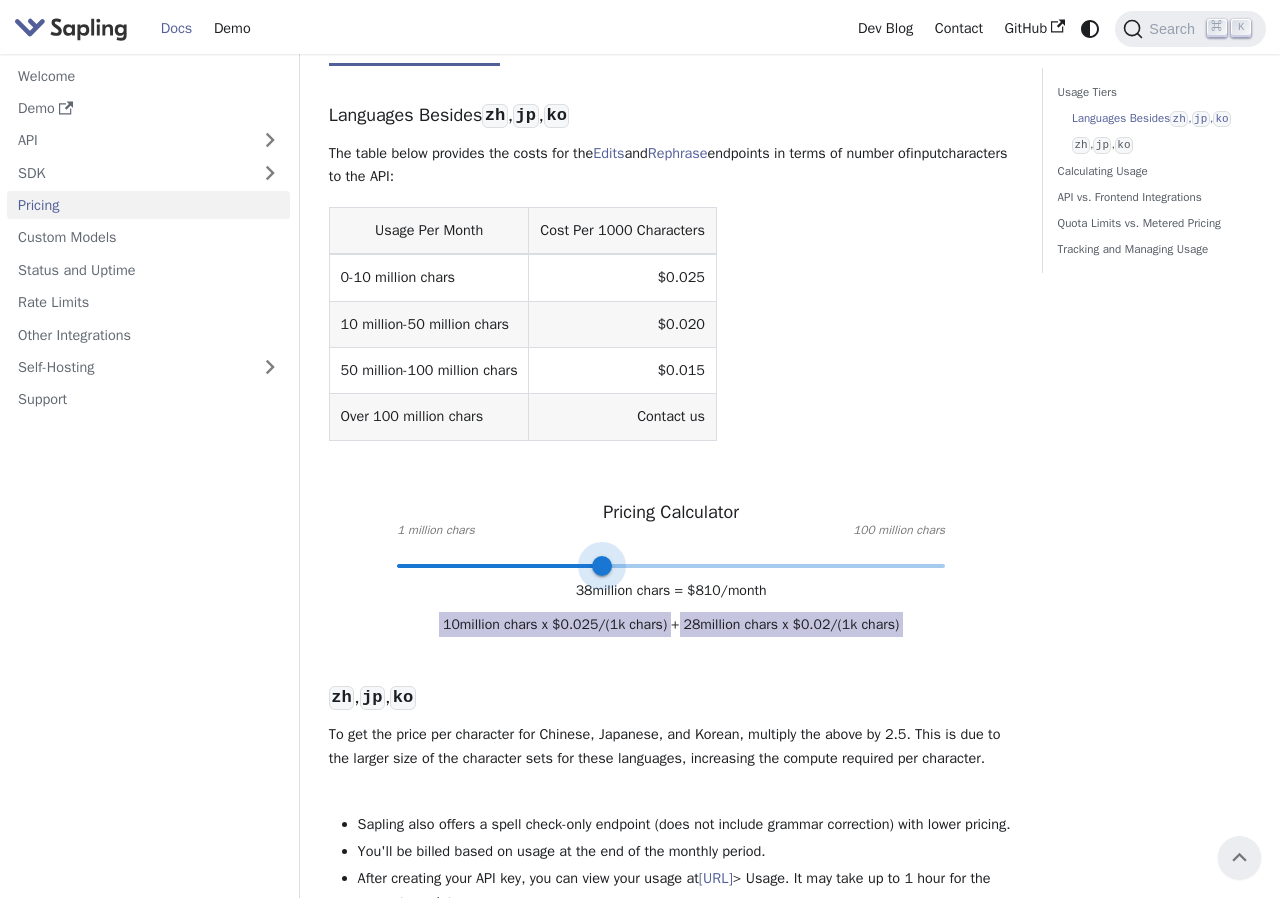 type on "28" 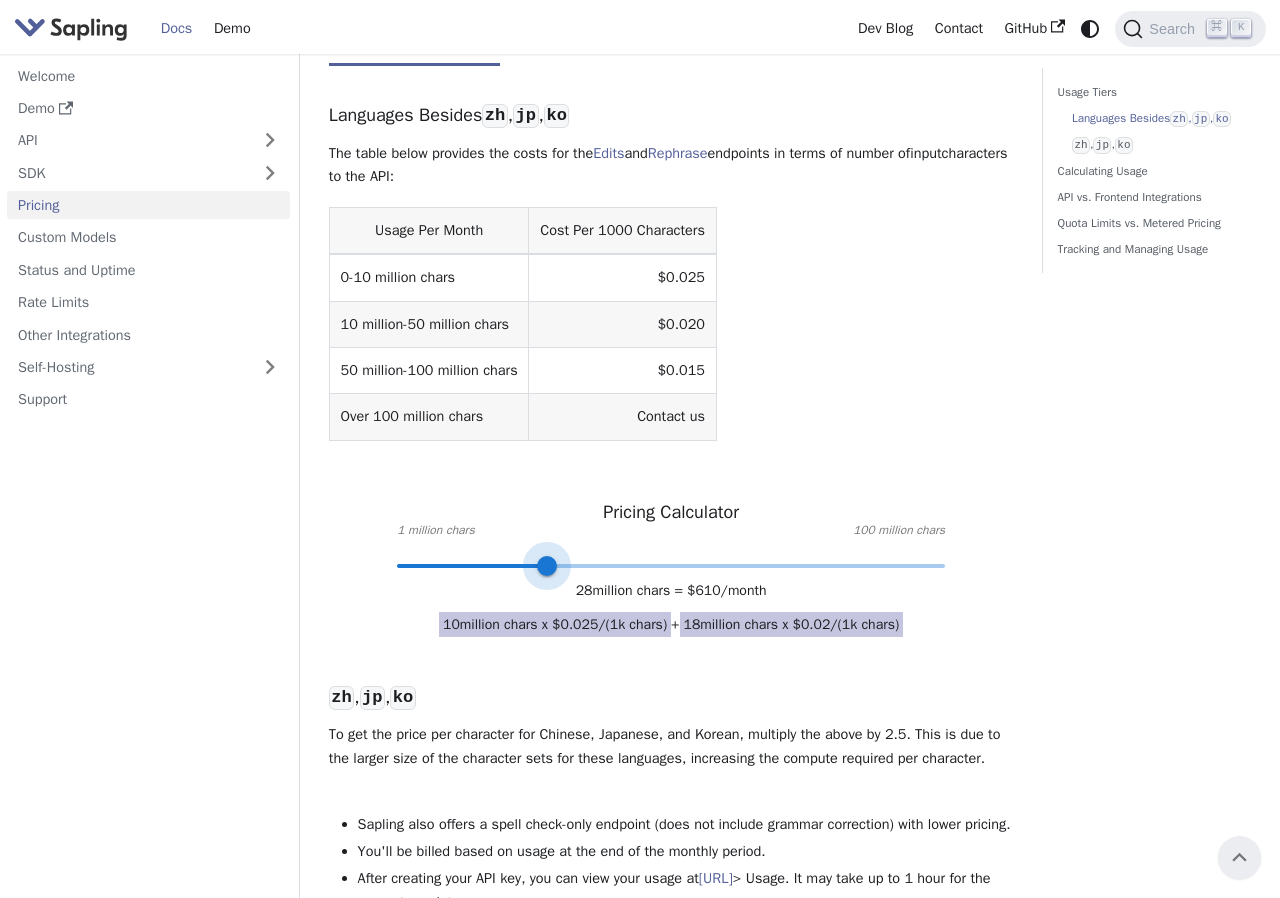 drag, startPoint x: 562, startPoint y: 598, endPoint x: 546, endPoint y: 591, distance: 17.464249 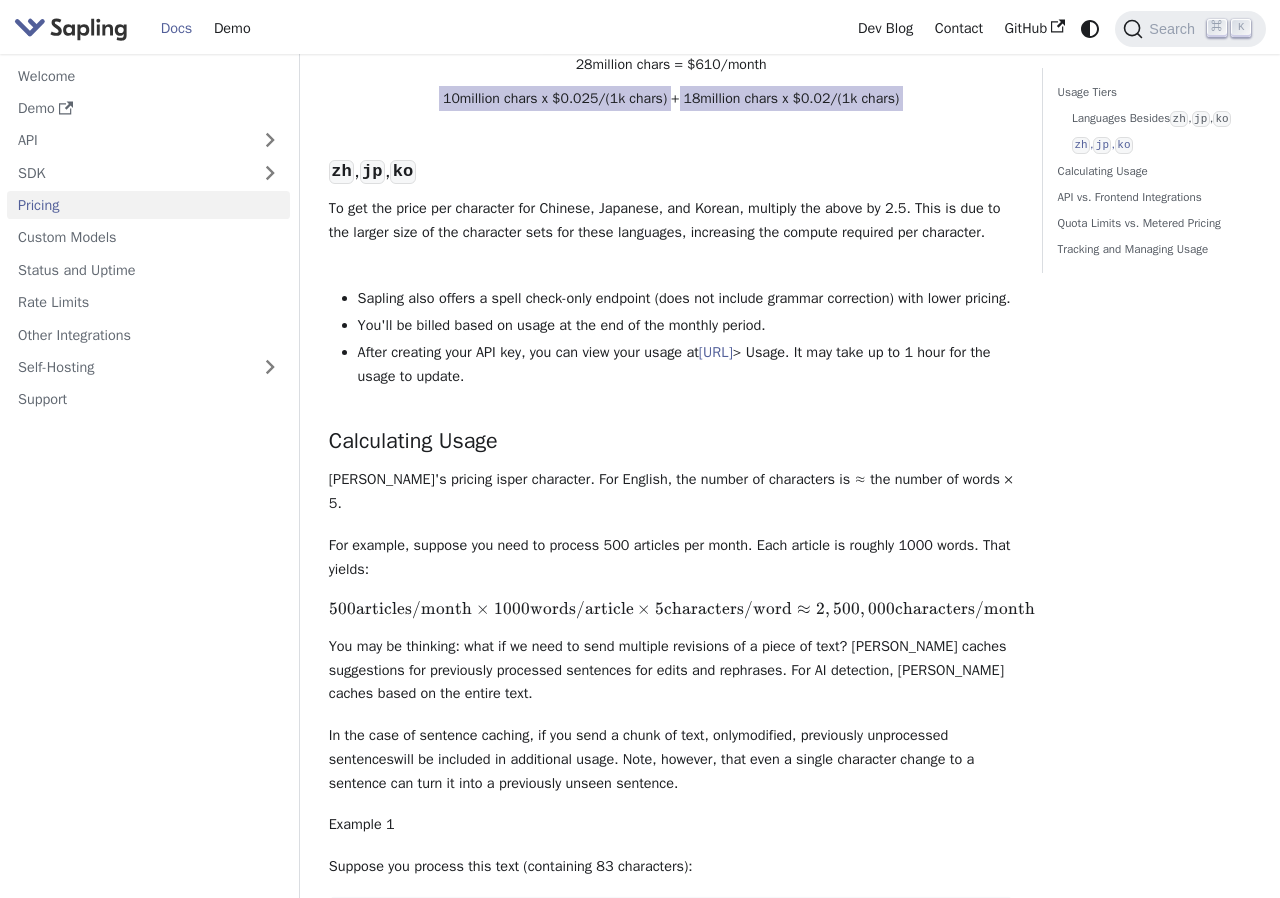 scroll, scrollTop: 1112, scrollLeft: 0, axis: vertical 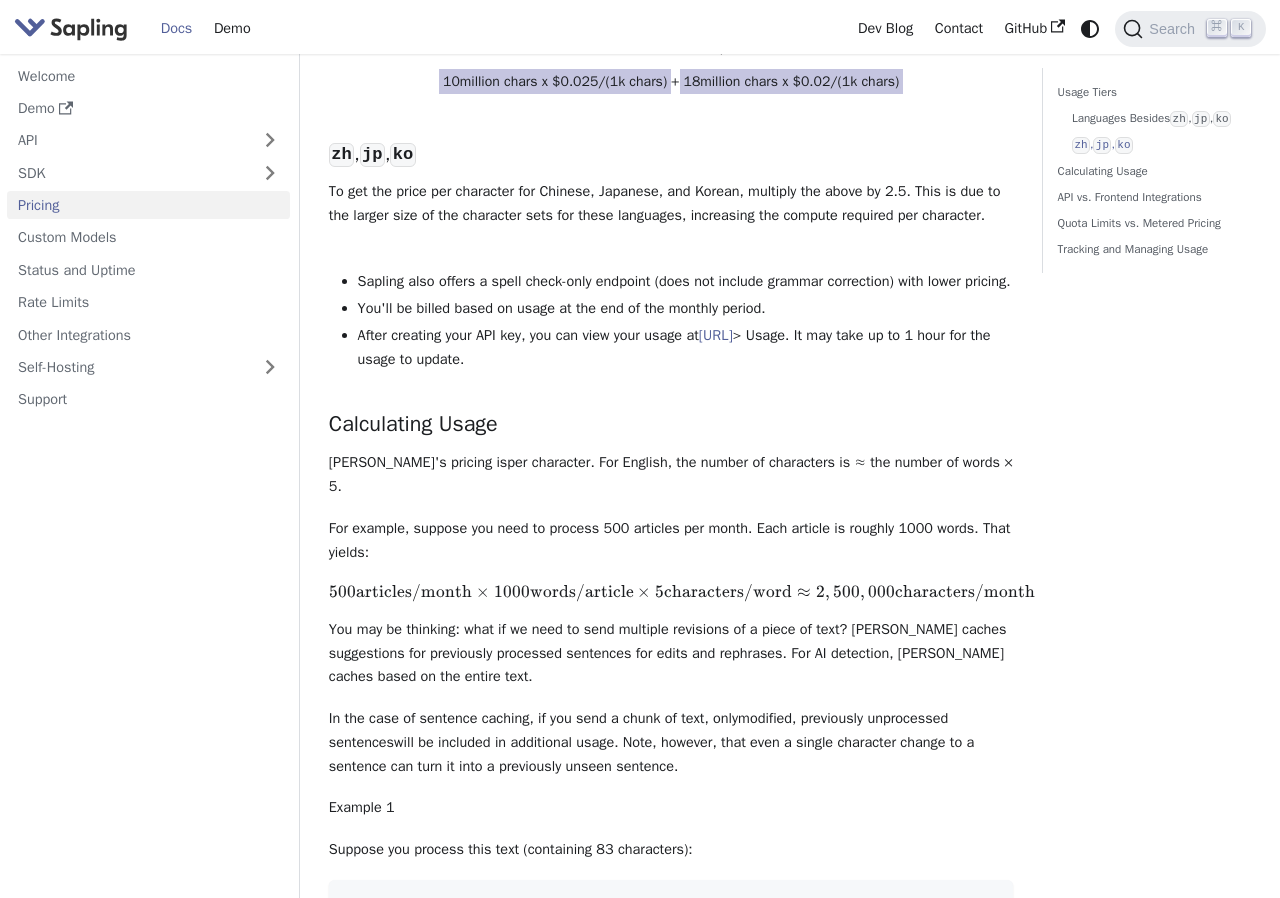 click on "Usage Tiers Languages Besides  zh ,  jp ,  ko zh ,  jp ,  ko Calculating Usage API vs. Frontend Integrations Quota Limits vs. Metered Pricing Tracking and Managing Usage" at bounding box center [1147, 794] 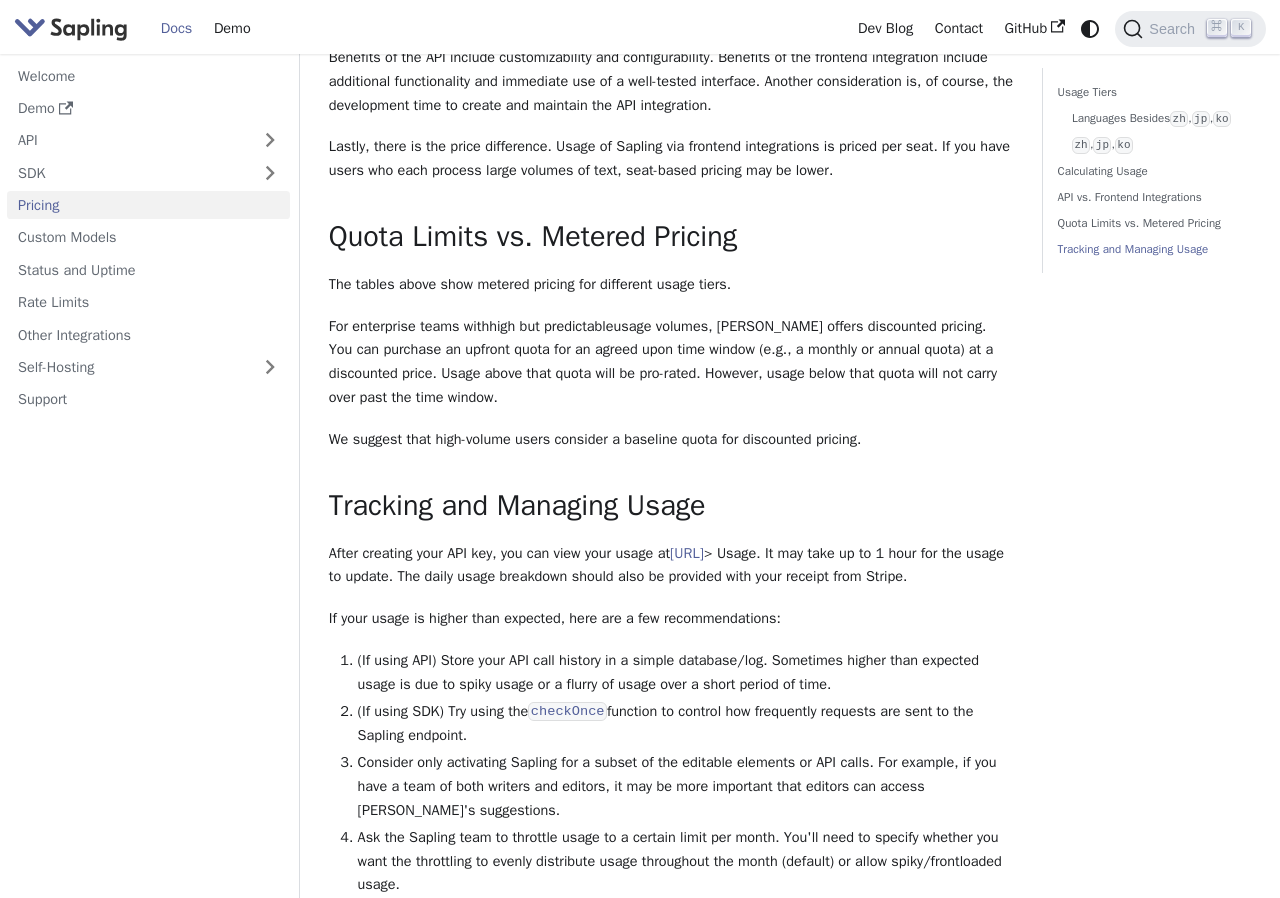 scroll, scrollTop: 3064, scrollLeft: 0, axis: vertical 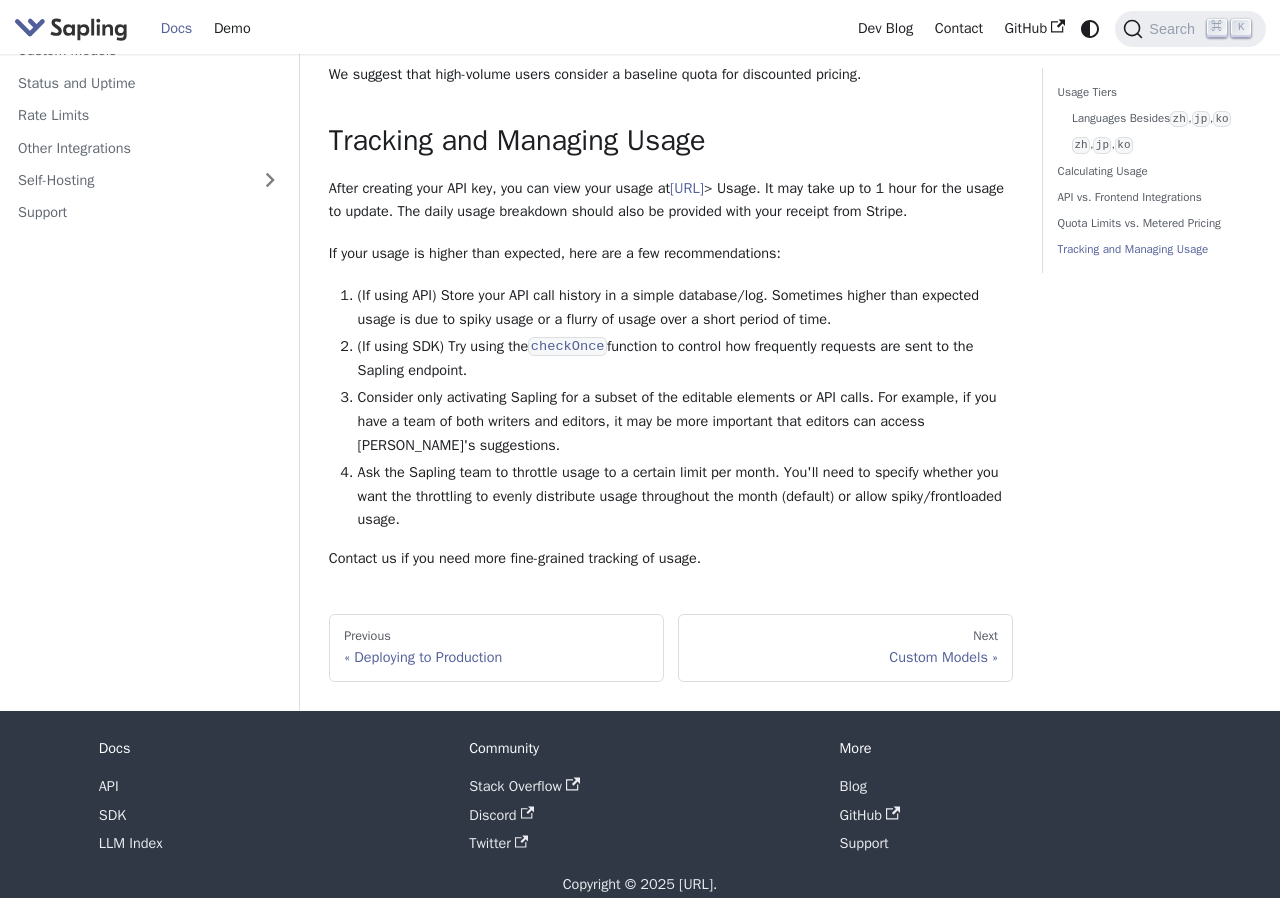 click on "(If using API) Store your API call history in a simple database/log. Sometimes higher than expected usage is due to spiky usage or a flurry of usage over a short period of time.
(If using SDK) Try using the  checkOnce  function to control how frequently requests are sent to the Sapling endpoint.
Consider only activating Sapling for a subset of the editable elements or API calls. For example, if you have a team of both writers and editors, it may be more important that editors can access Sapling's suggestions.
Ask the Sapling team to throttle usage to a certain limit per month. You'll need to specify whether you want the throttling to evenly distribute usage throughout the month (default) or allow spiky/frontloaded usage." at bounding box center [671, 408] 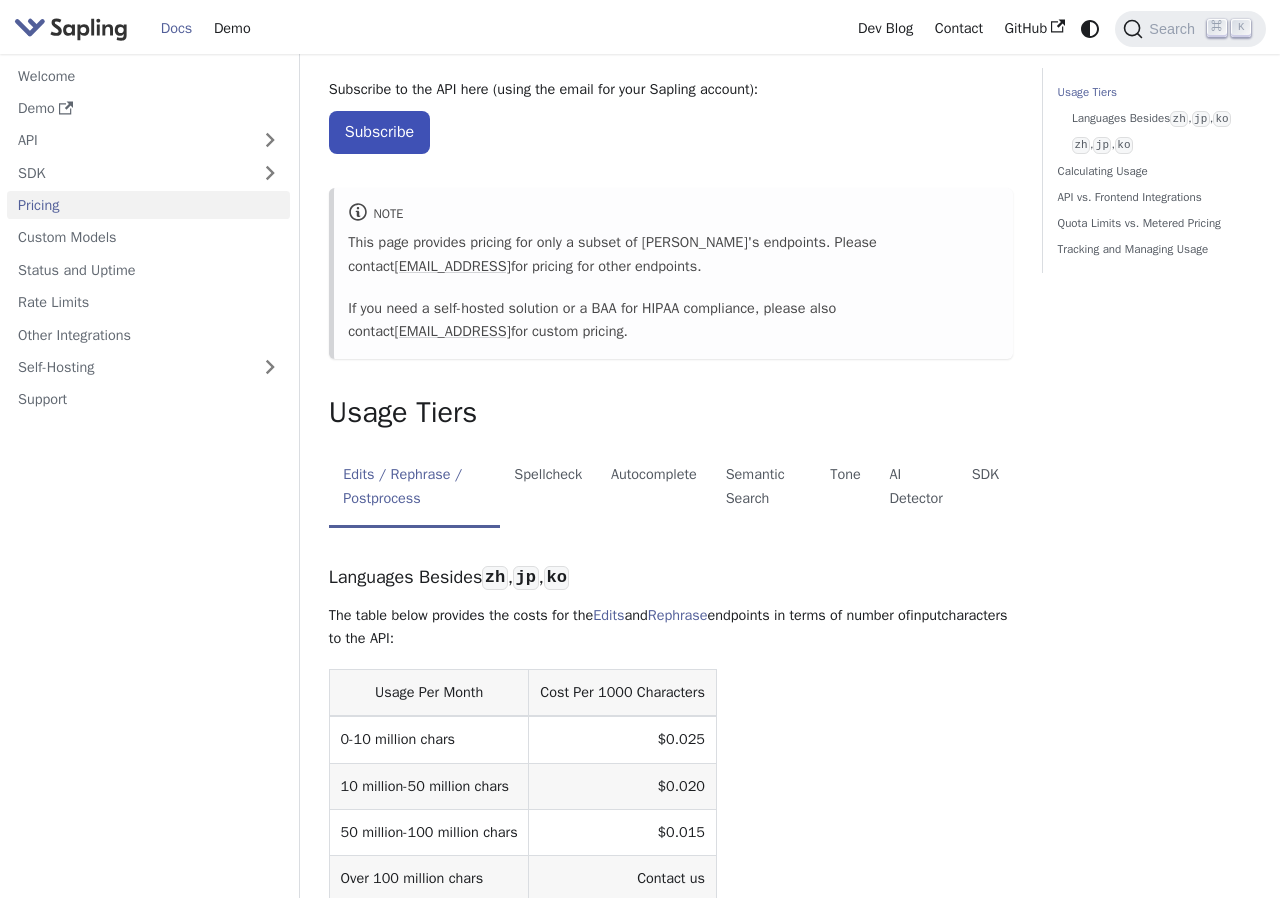 scroll, scrollTop: 0, scrollLeft: 0, axis: both 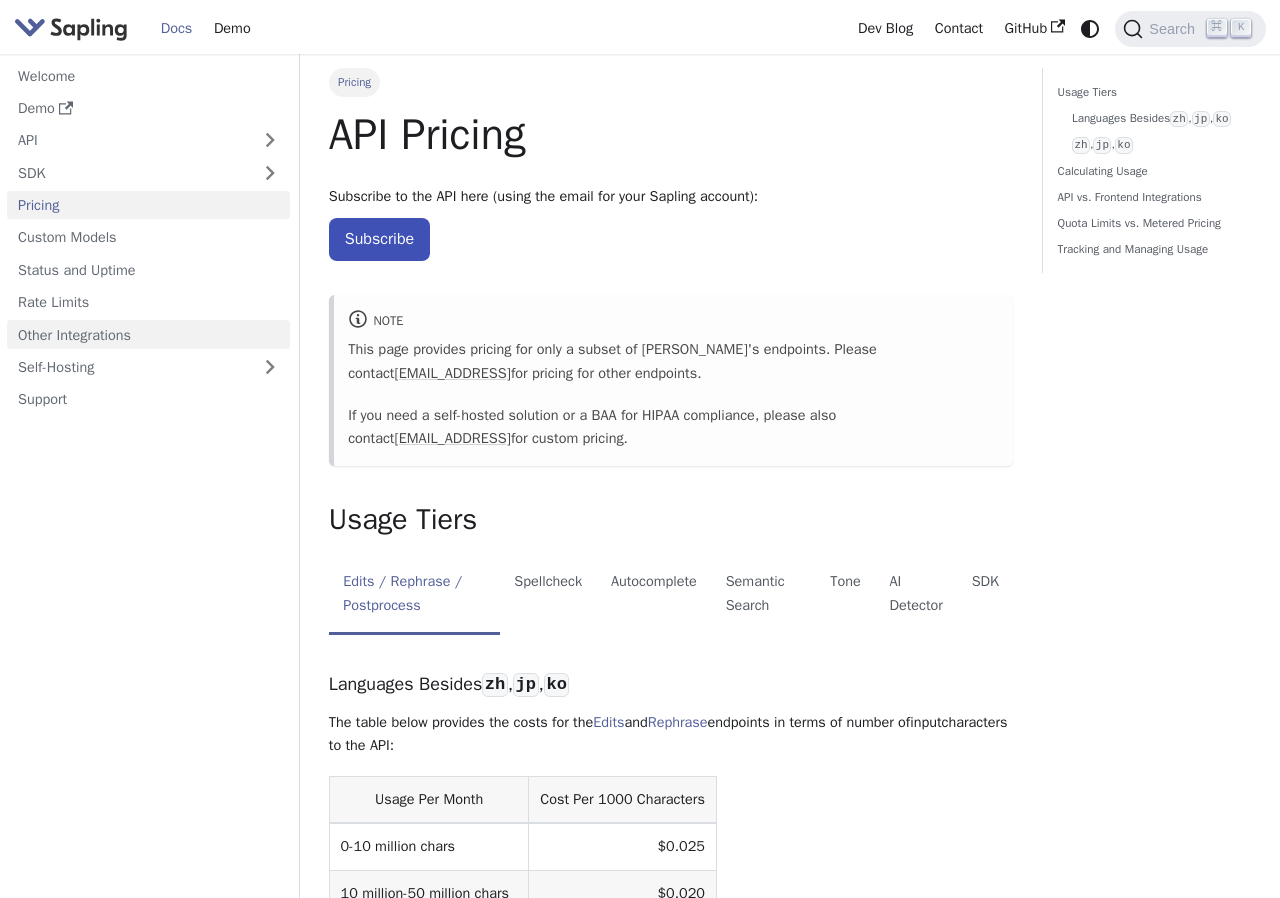 click on "Other Integrations" at bounding box center [148, 334] 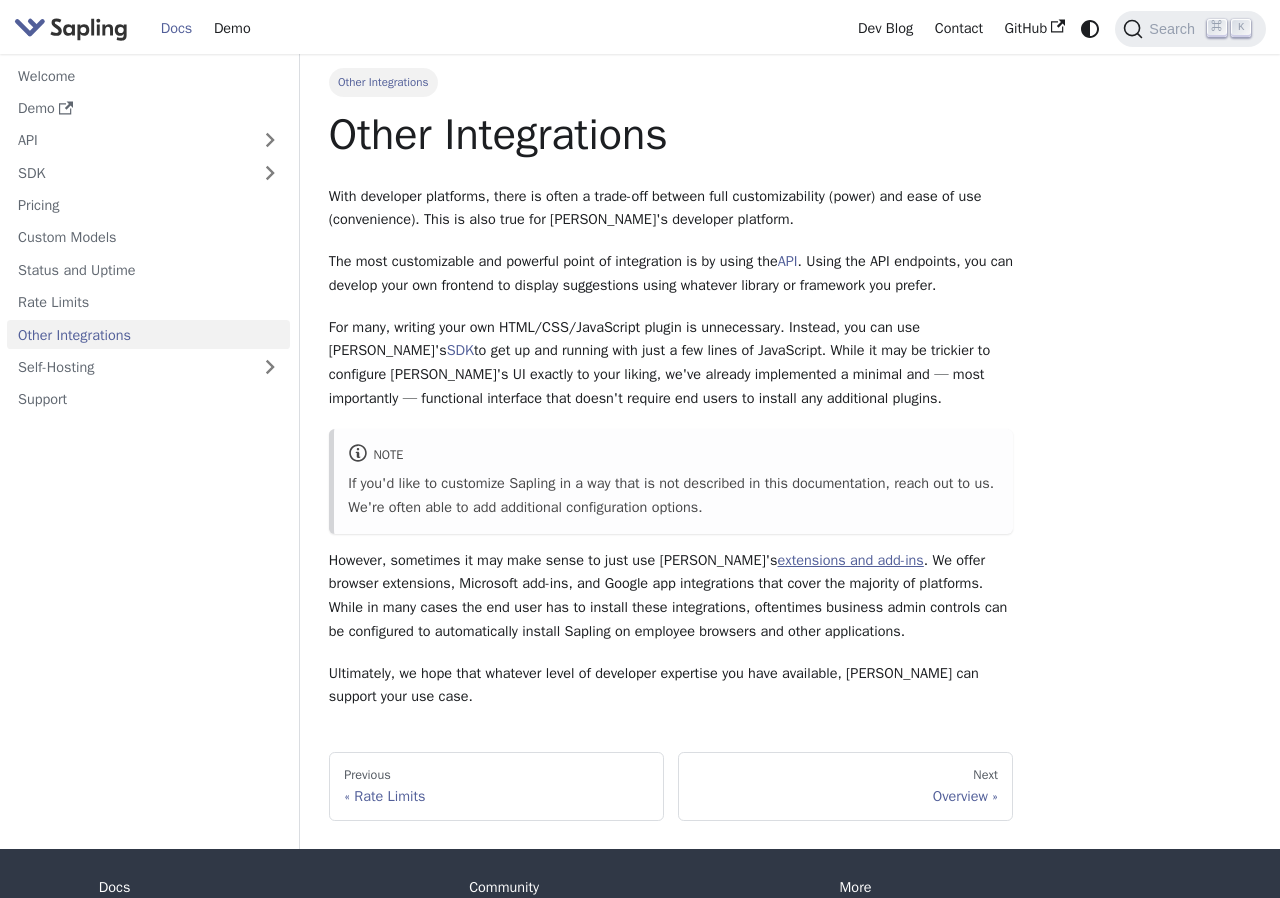 click on "extensions and add-ins" at bounding box center [851, 560] 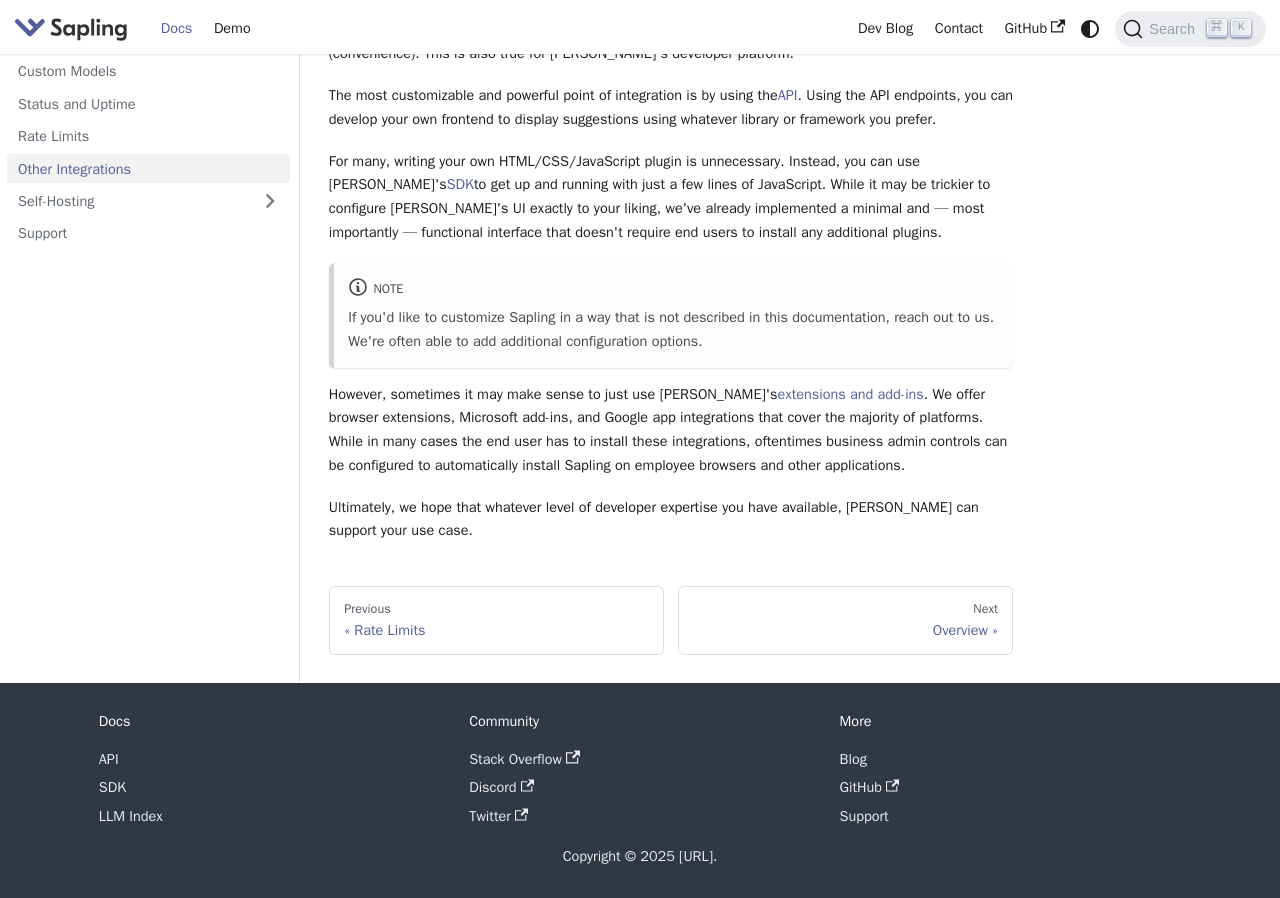 scroll, scrollTop: 0, scrollLeft: 0, axis: both 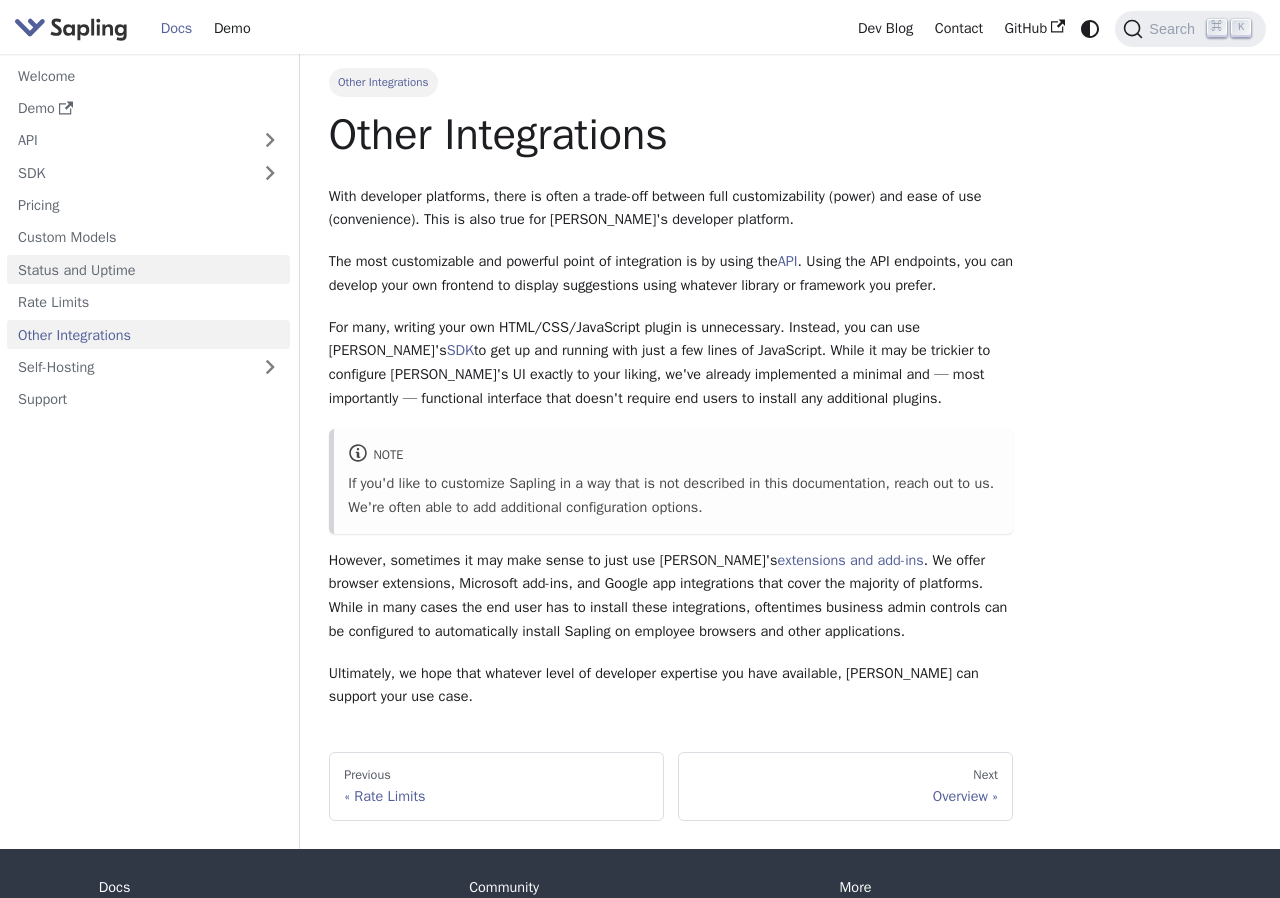 click on "Status and Uptime" at bounding box center (148, 269) 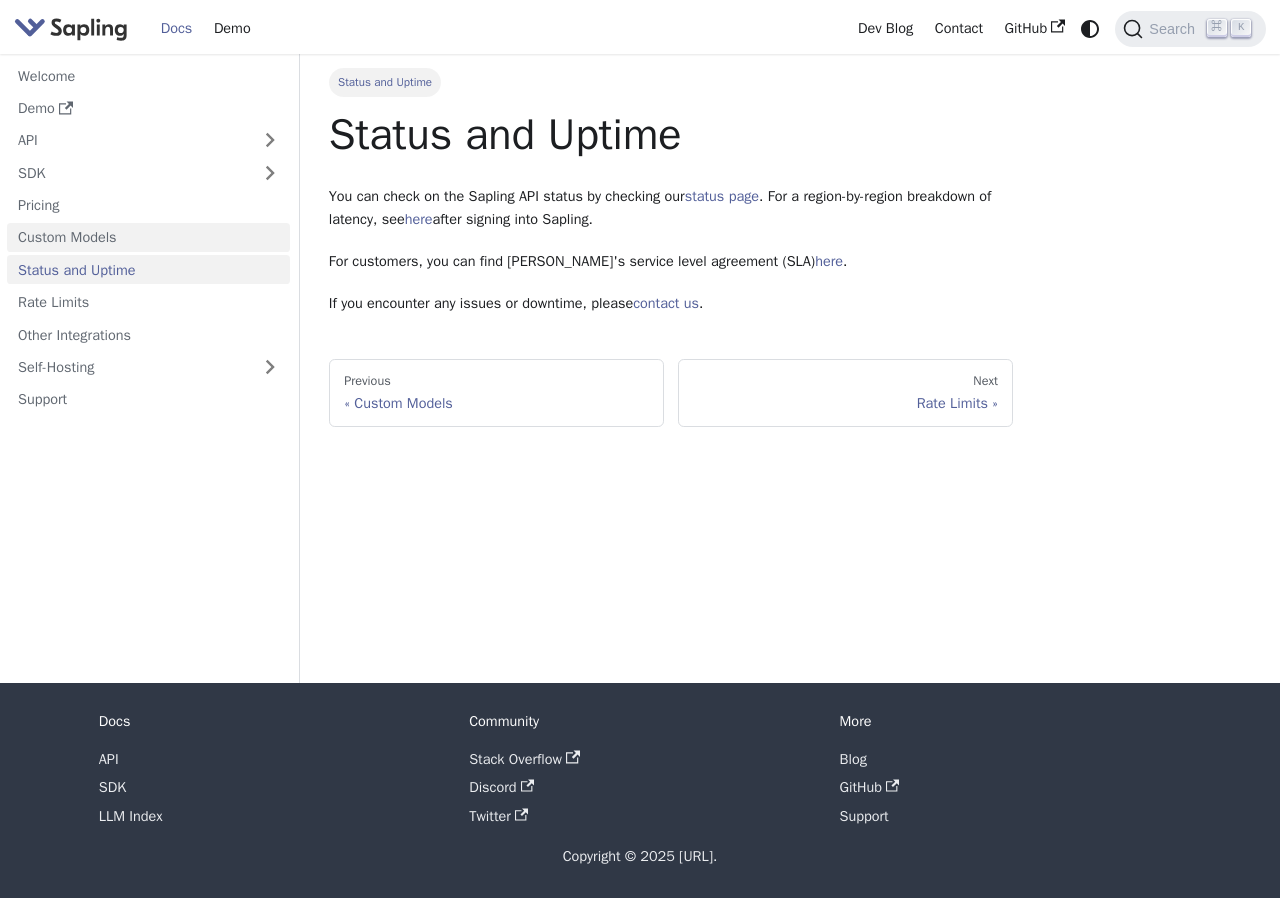 click on "Custom Models" at bounding box center [148, 237] 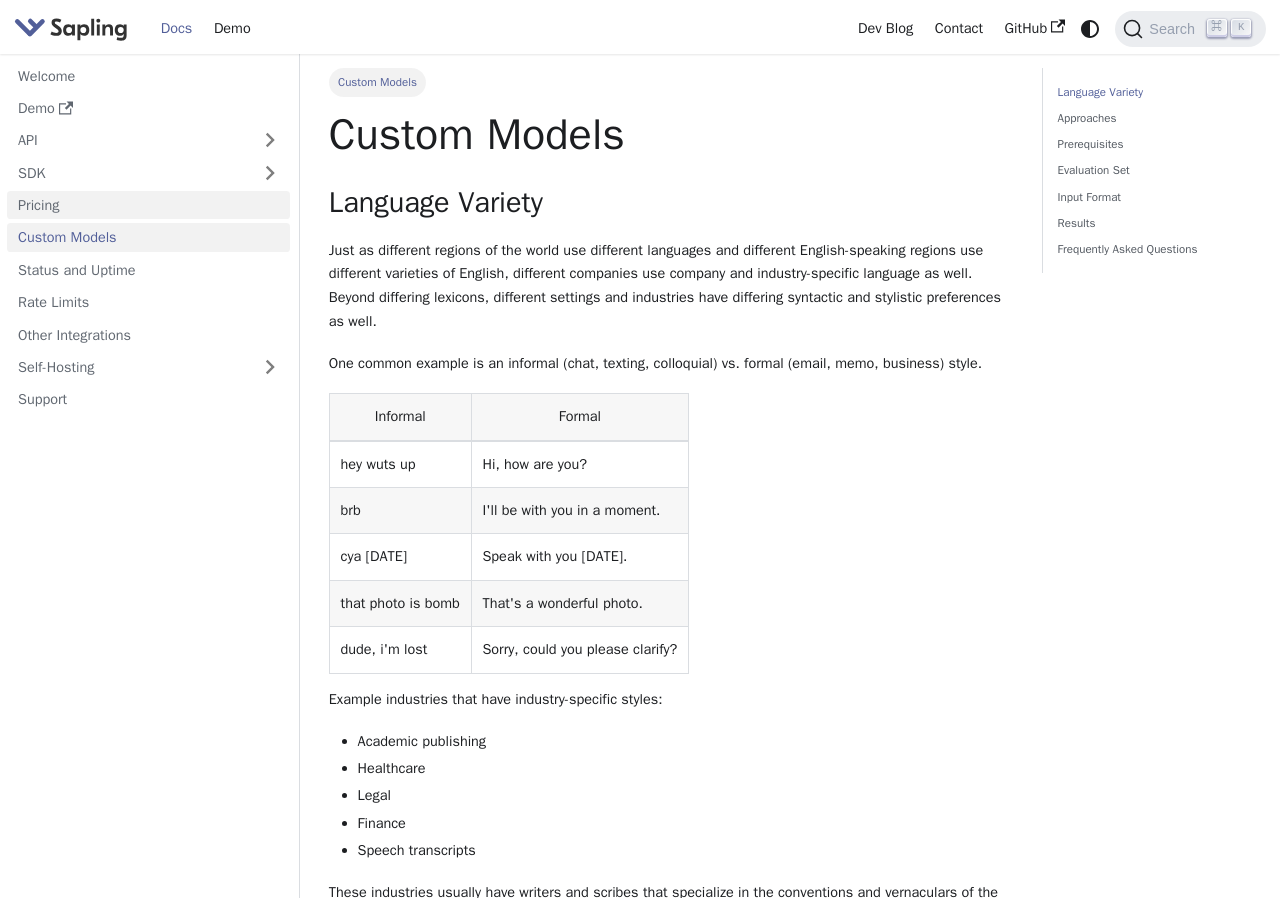 click on "Pricing" at bounding box center (148, 205) 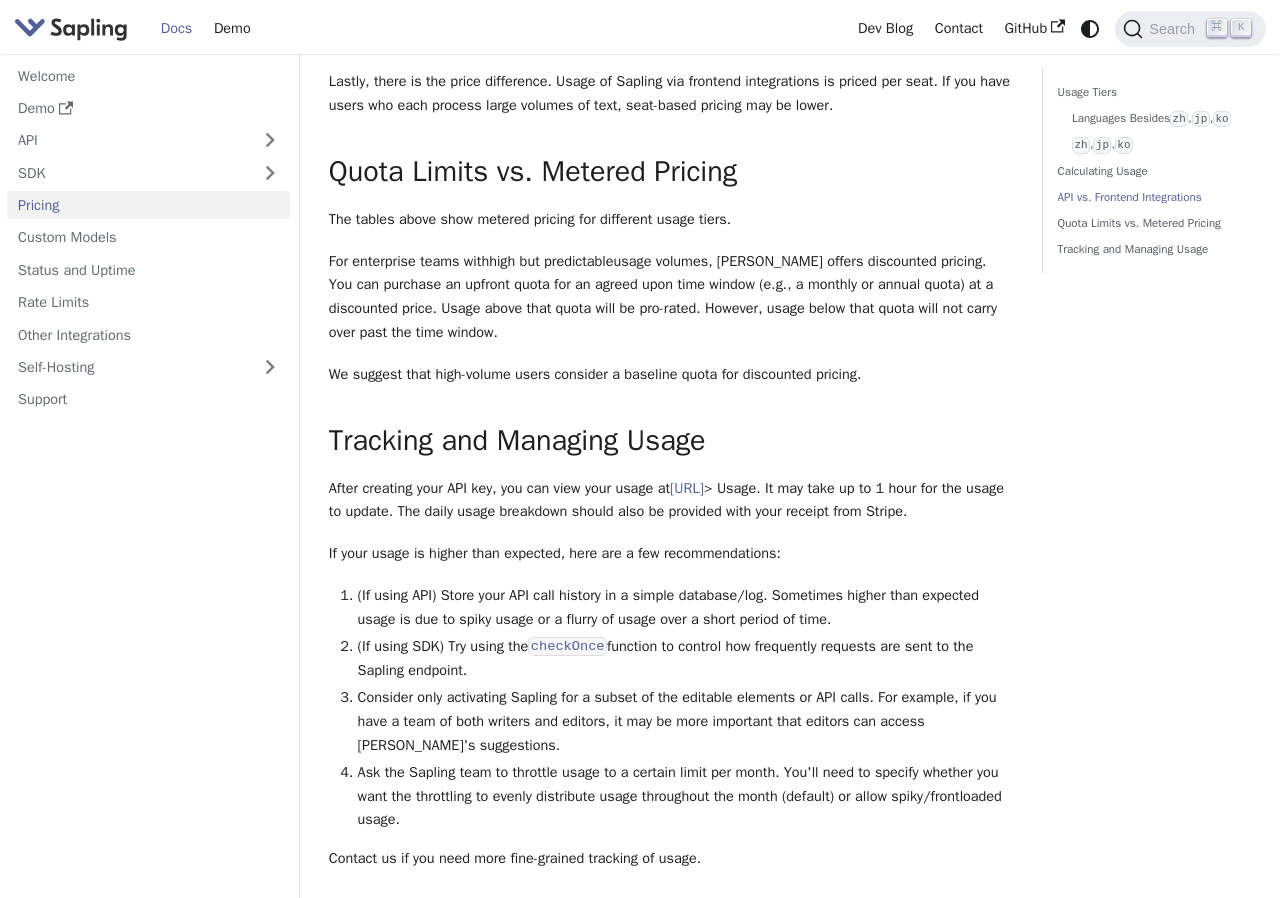 scroll, scrollTop: 3140, scrollLeft: 0, axis: vertical 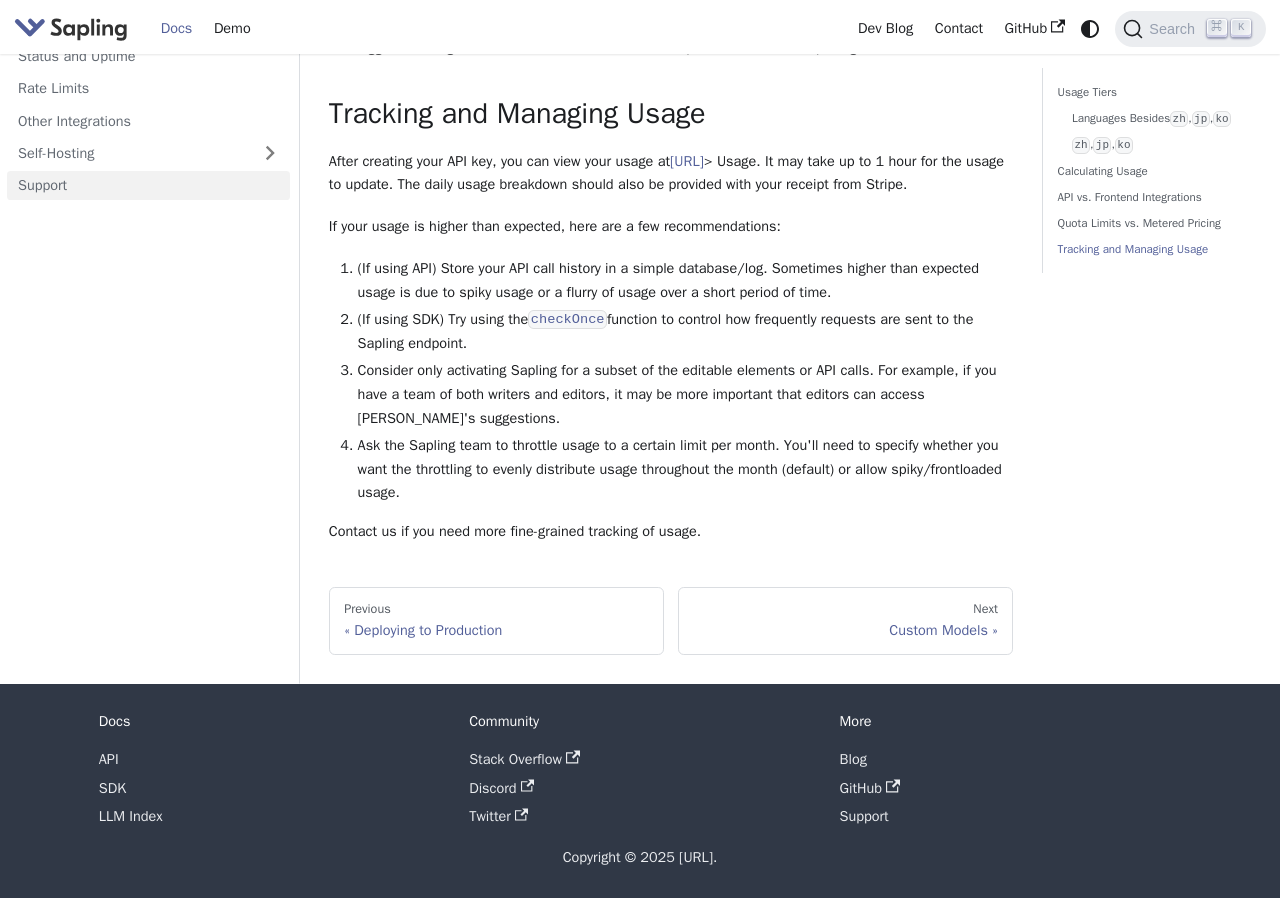 click on "Support" at bounding box center (148, 184) 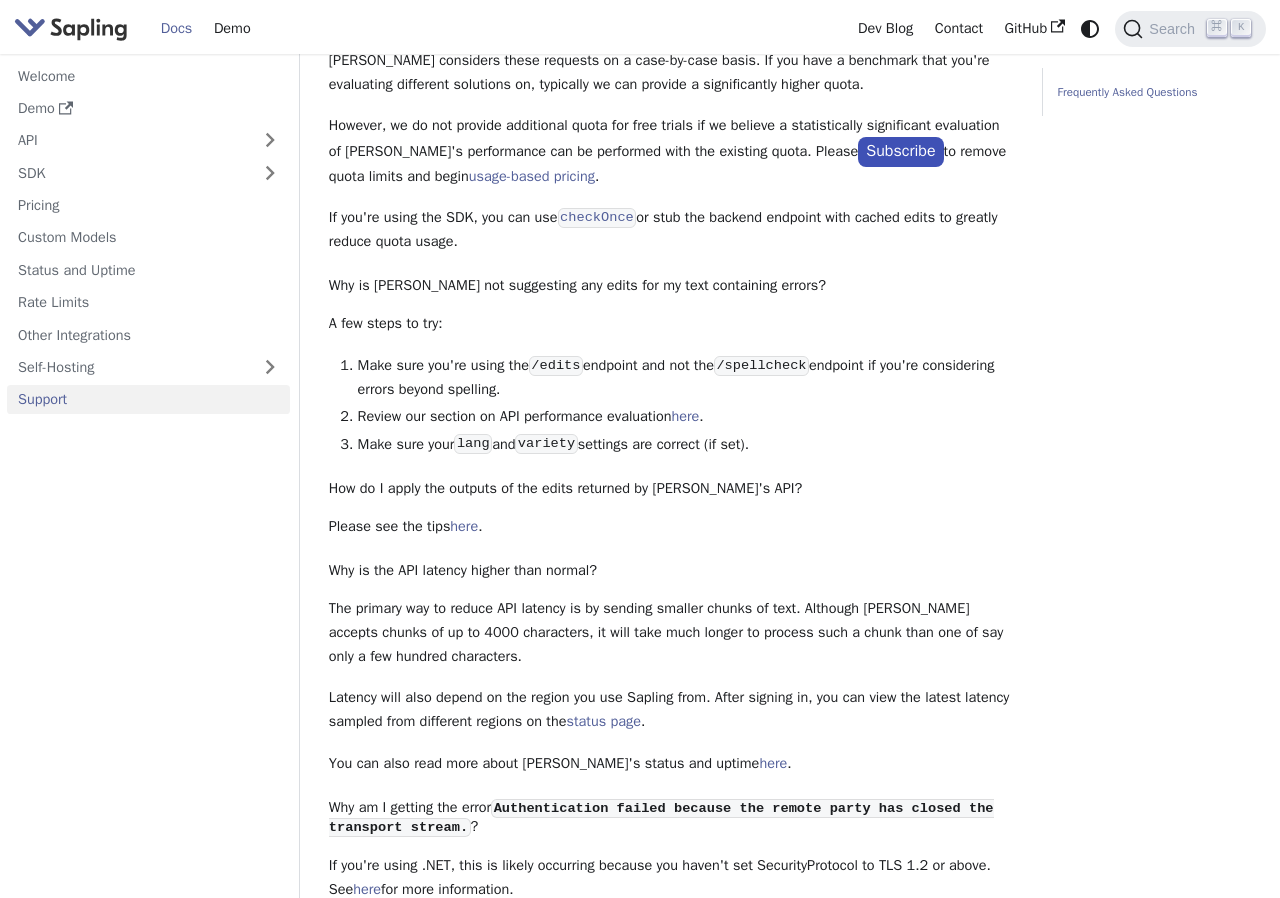 scroll, scrollTop: 830, scrollLeft: 0, axis: vertical 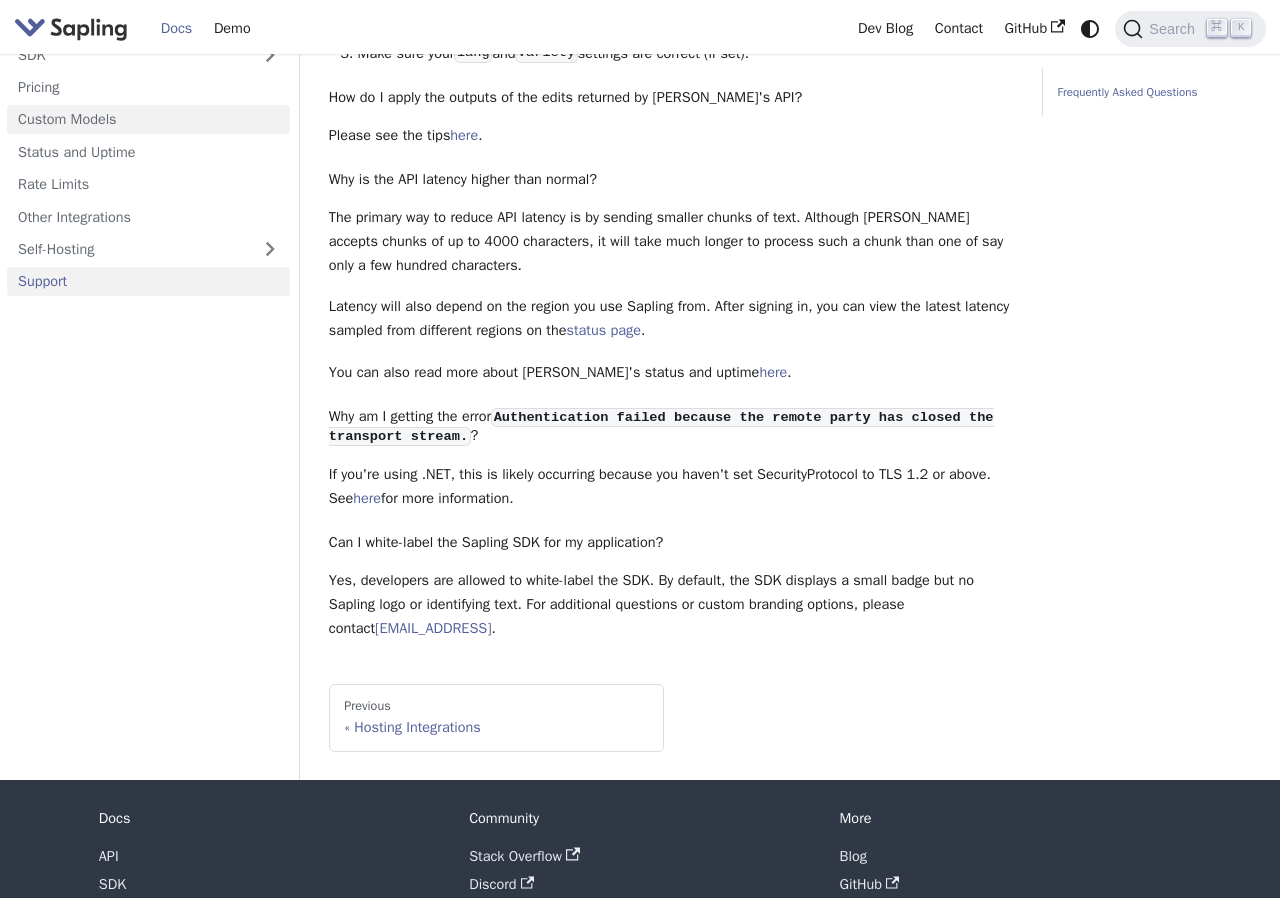 click on "Custom Models" at bounding box center [148, 120] 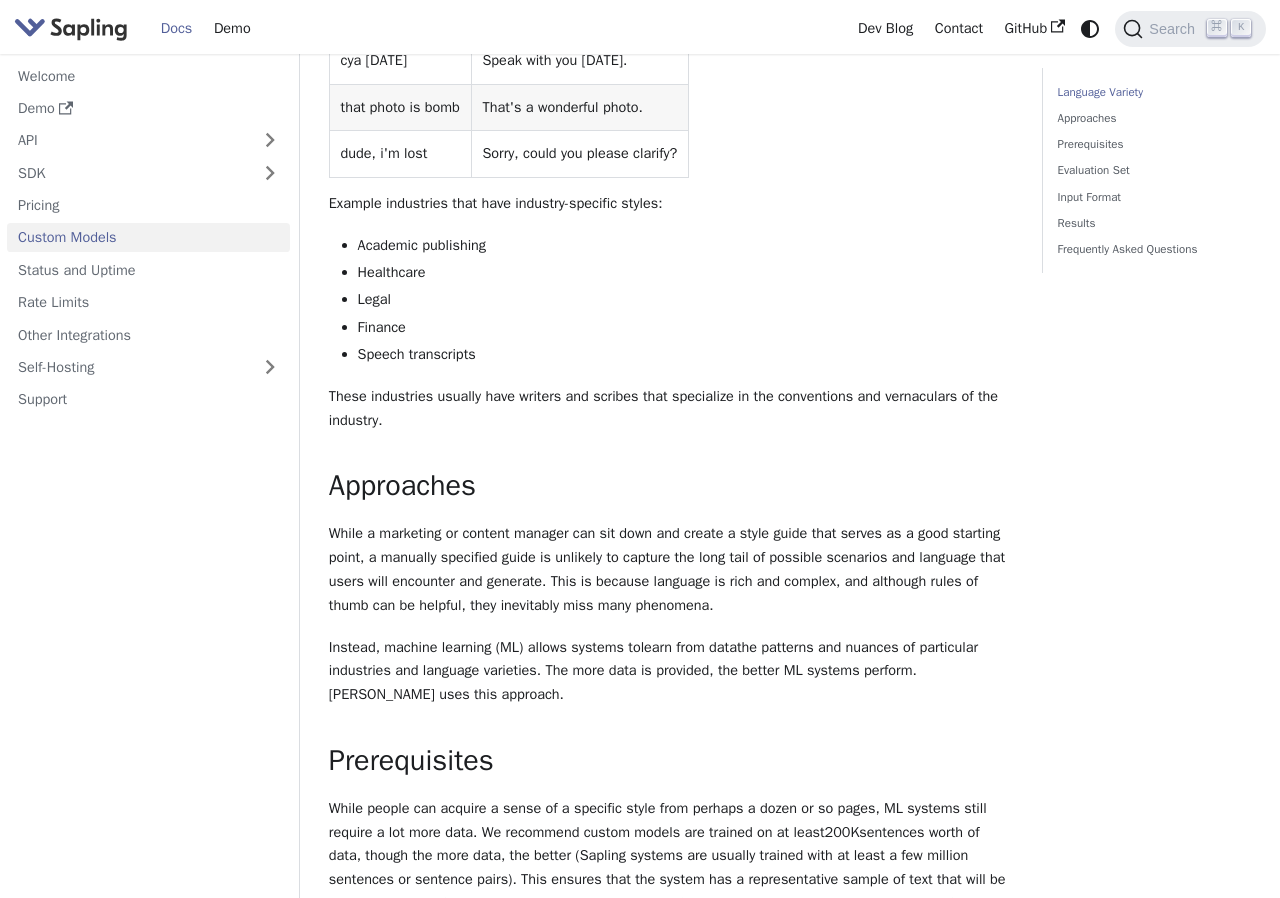 scroll, scrollTop: 0, scrollLeft: 0, axis: both 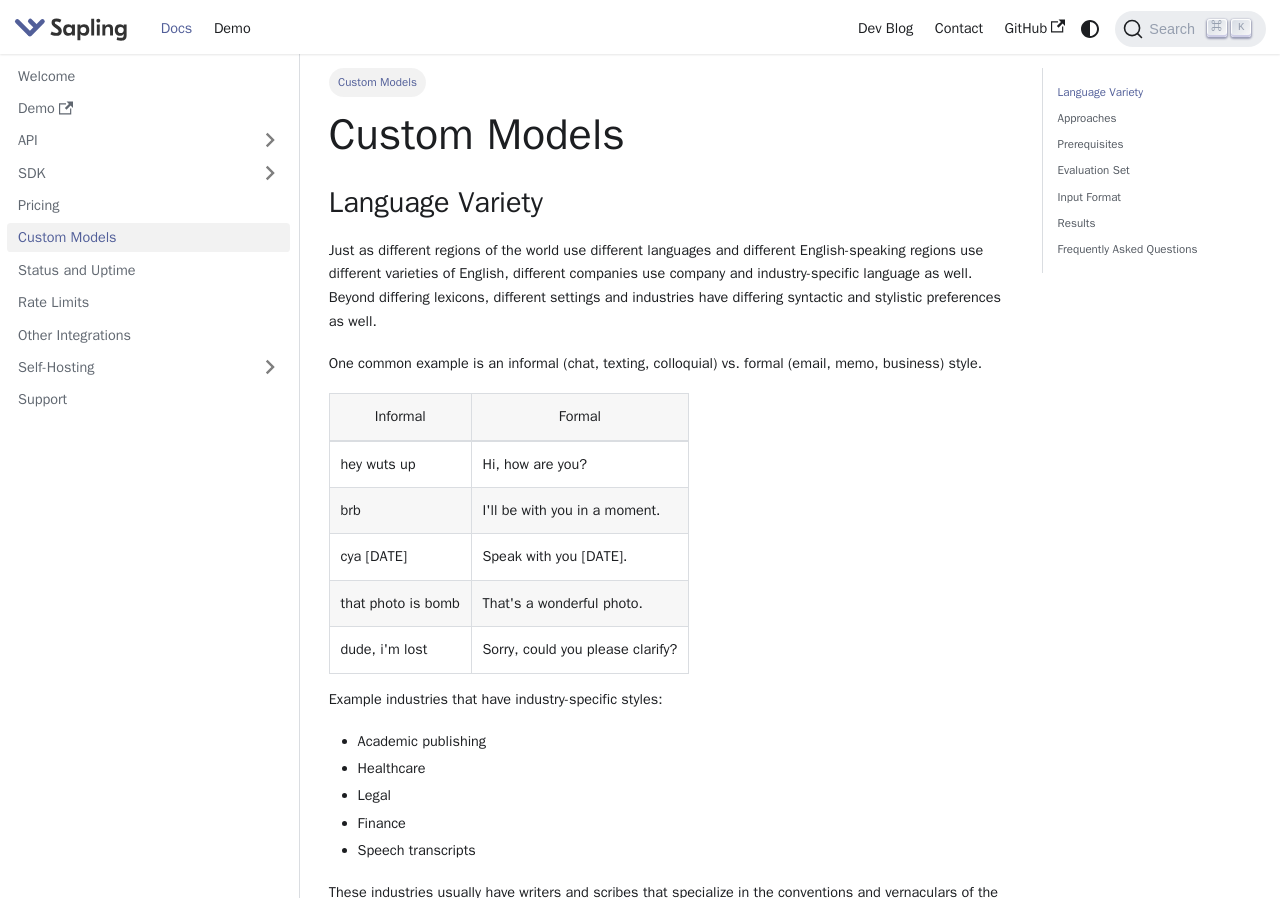 click on "Informal Formal hey wuts up Hi, how are you? brb I'll be with you in a moment. cya tomorrow Speak with you tomorrow. that photo is bomb That's a wonderful photo. dude, i'm lost Sorry, could you please clarify?" at bounding box center [671, 533] 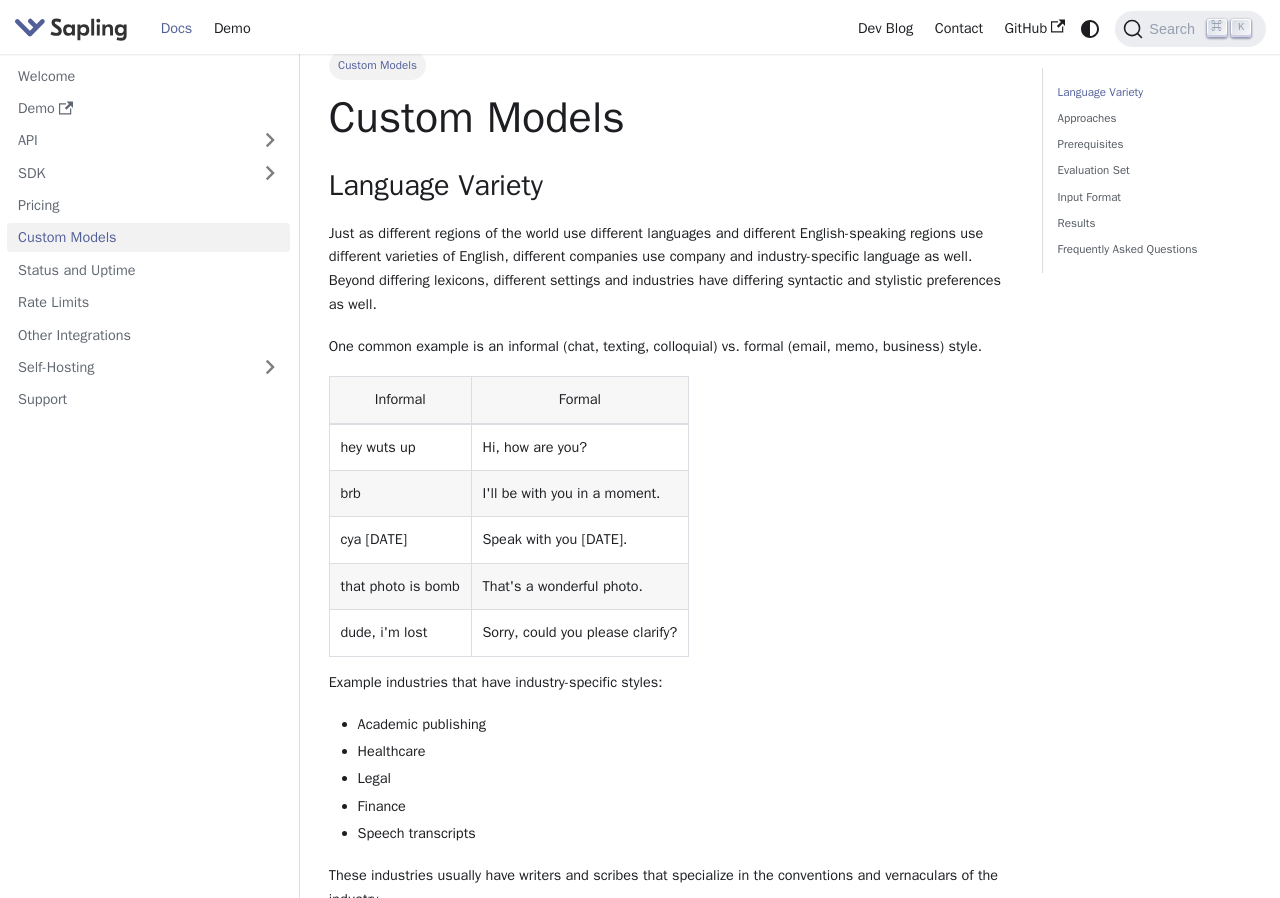 scroll, scrollTop: 0, scrollLeft: 0, axis: both 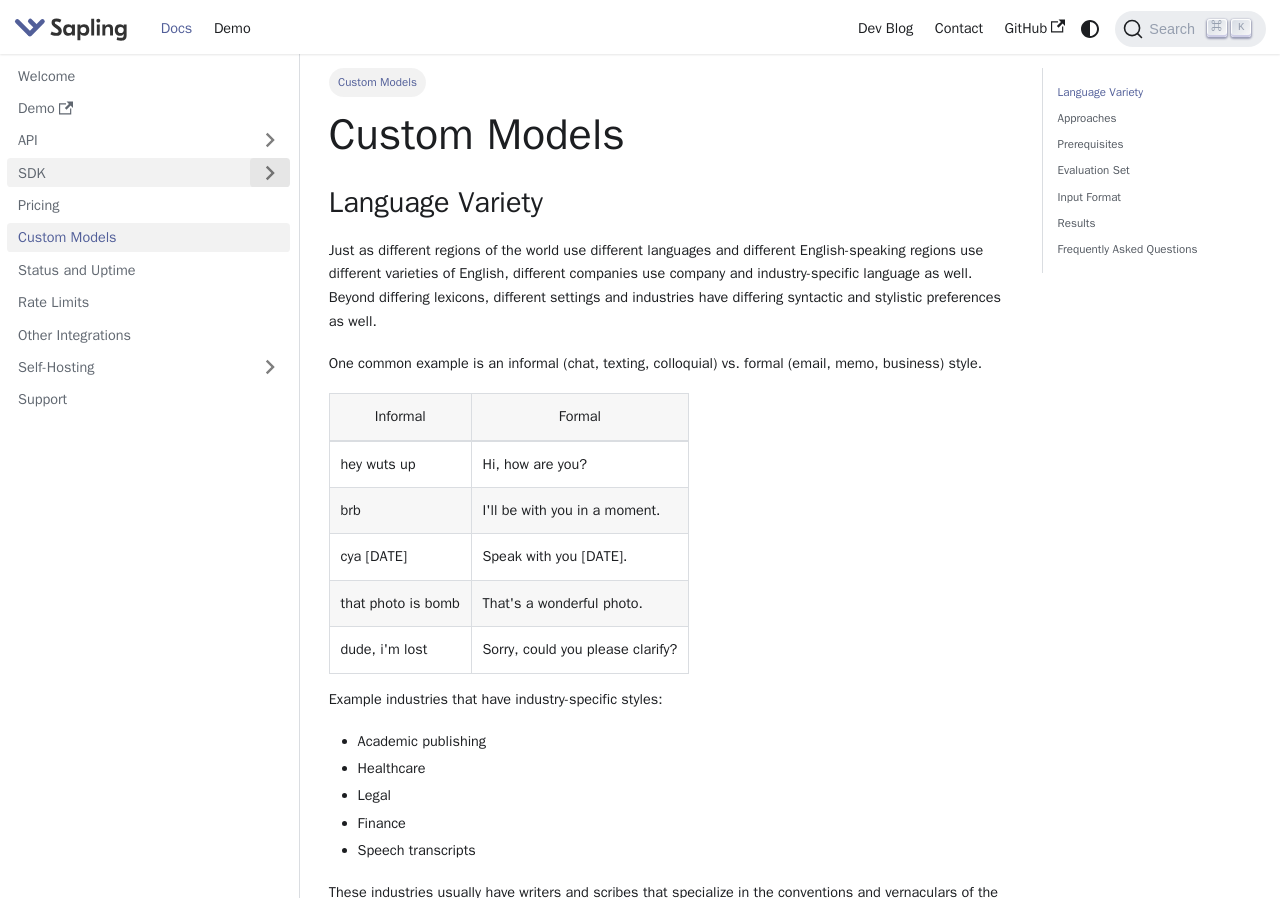 click at bounding box center (270, 172) 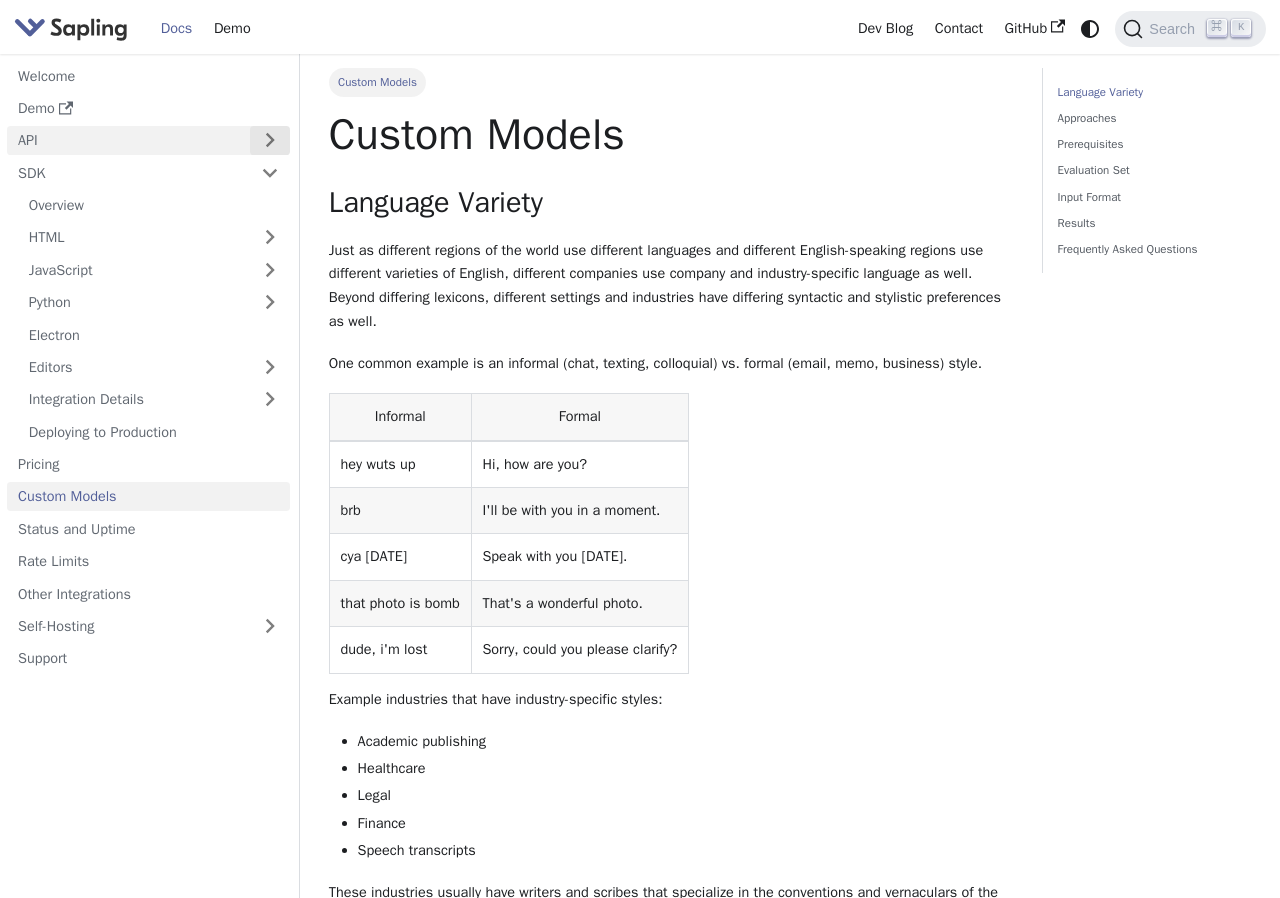 click at bounding box center [270, 140] 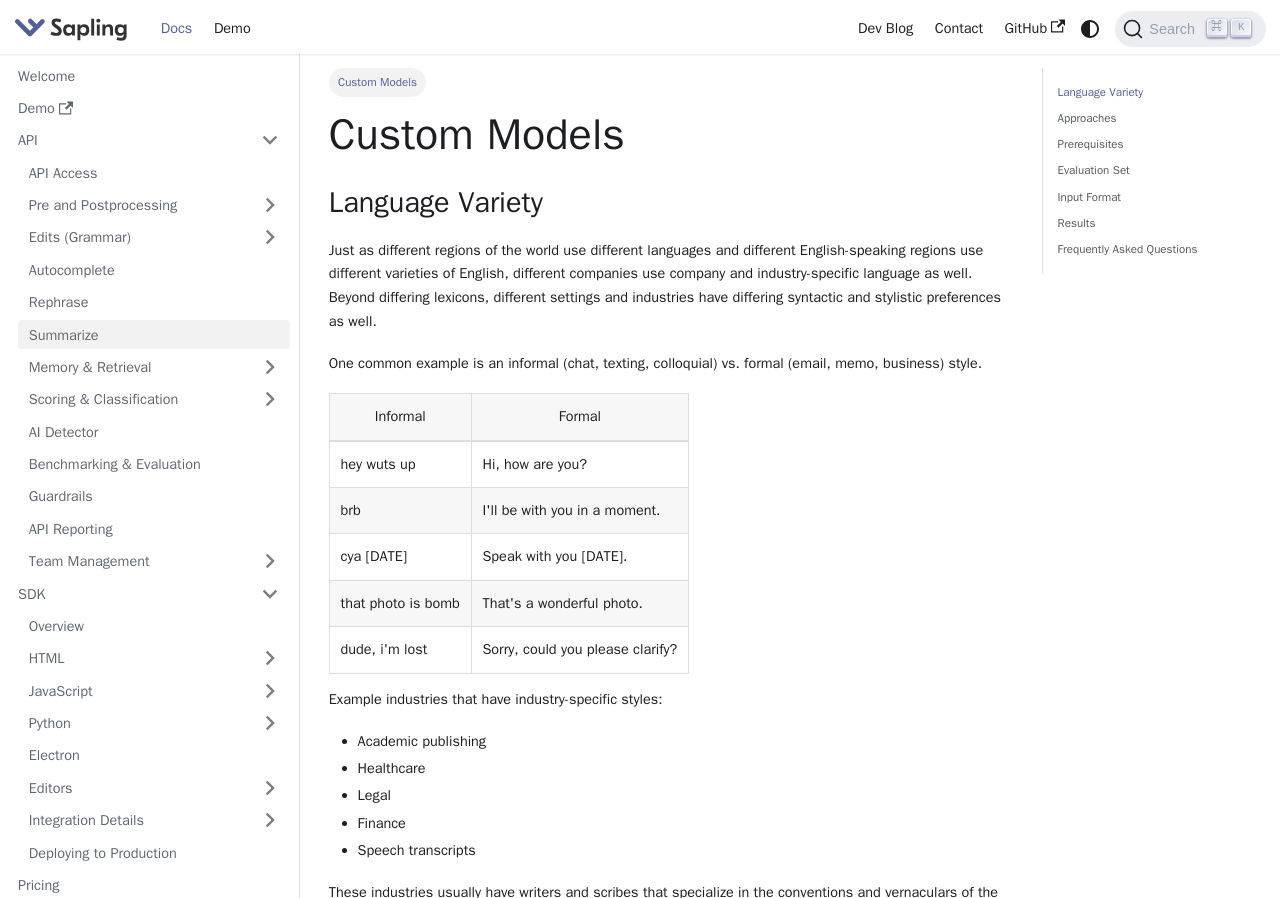 click on "Summarize" at bounding box center [154, 334] 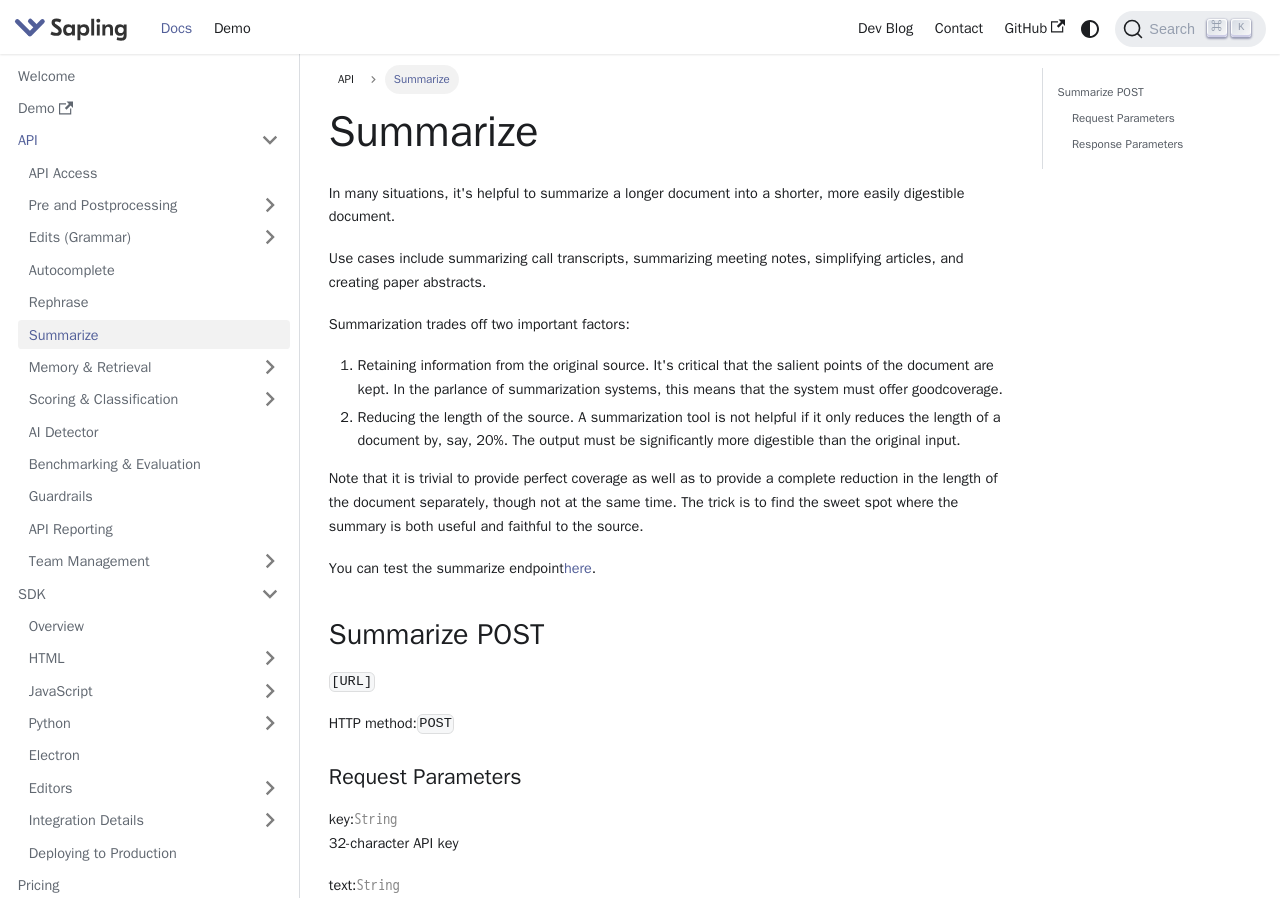 scroll, scrollTop: 484, scrollLeft: 0, axis: vertical 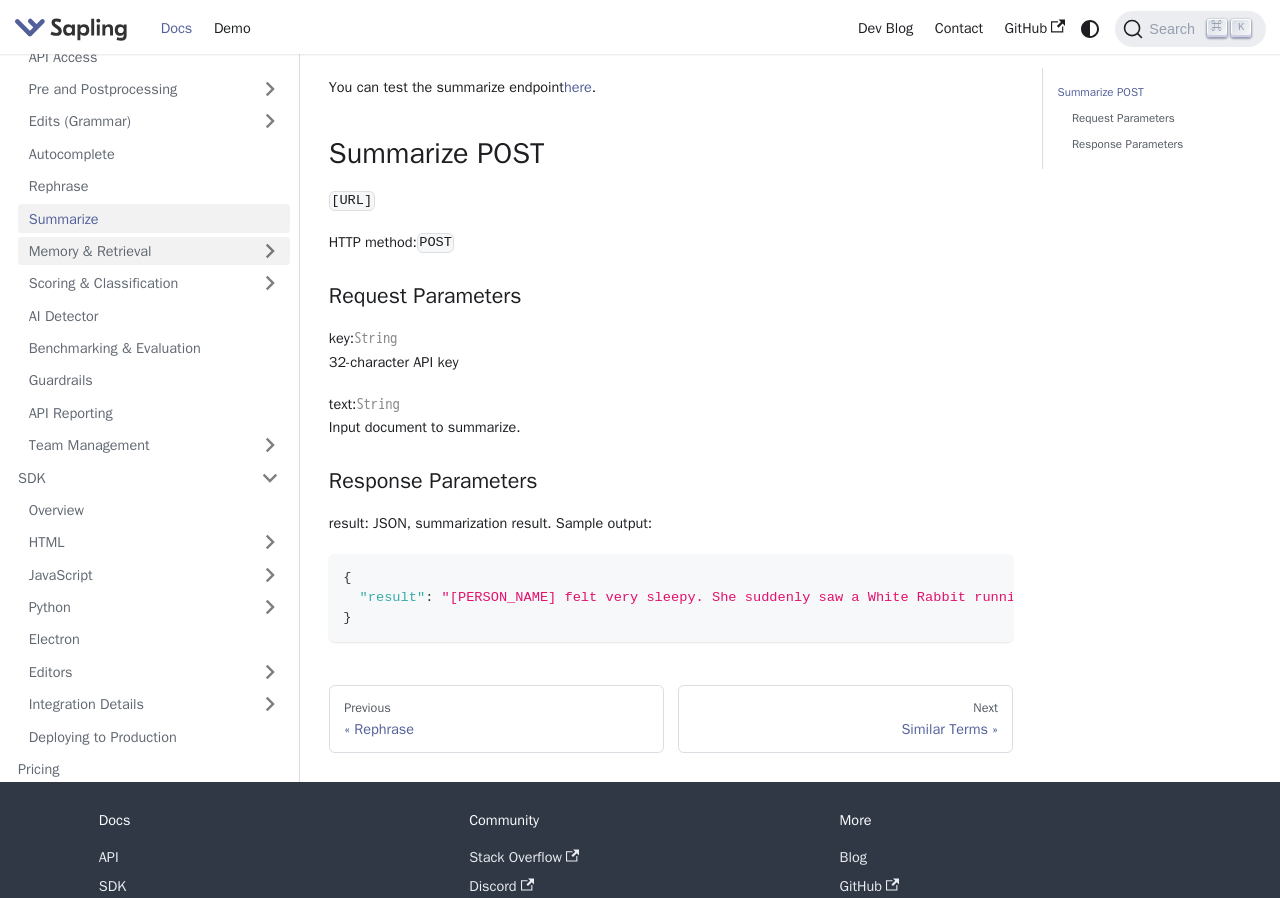 click on "Memory & Retrieval" at bounding box center (154, 251) 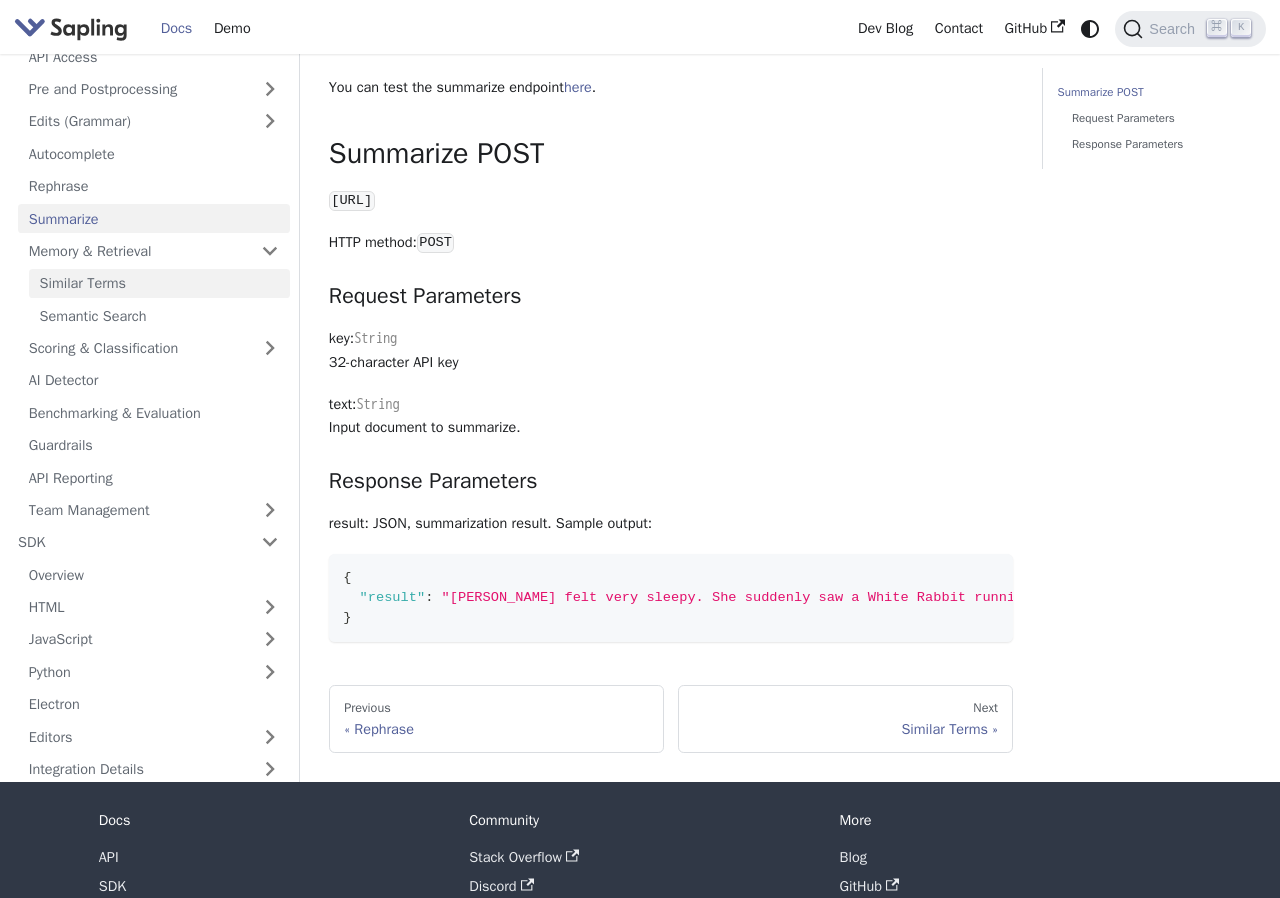 click on "Similar Terms" at bounding box center (159, 283) 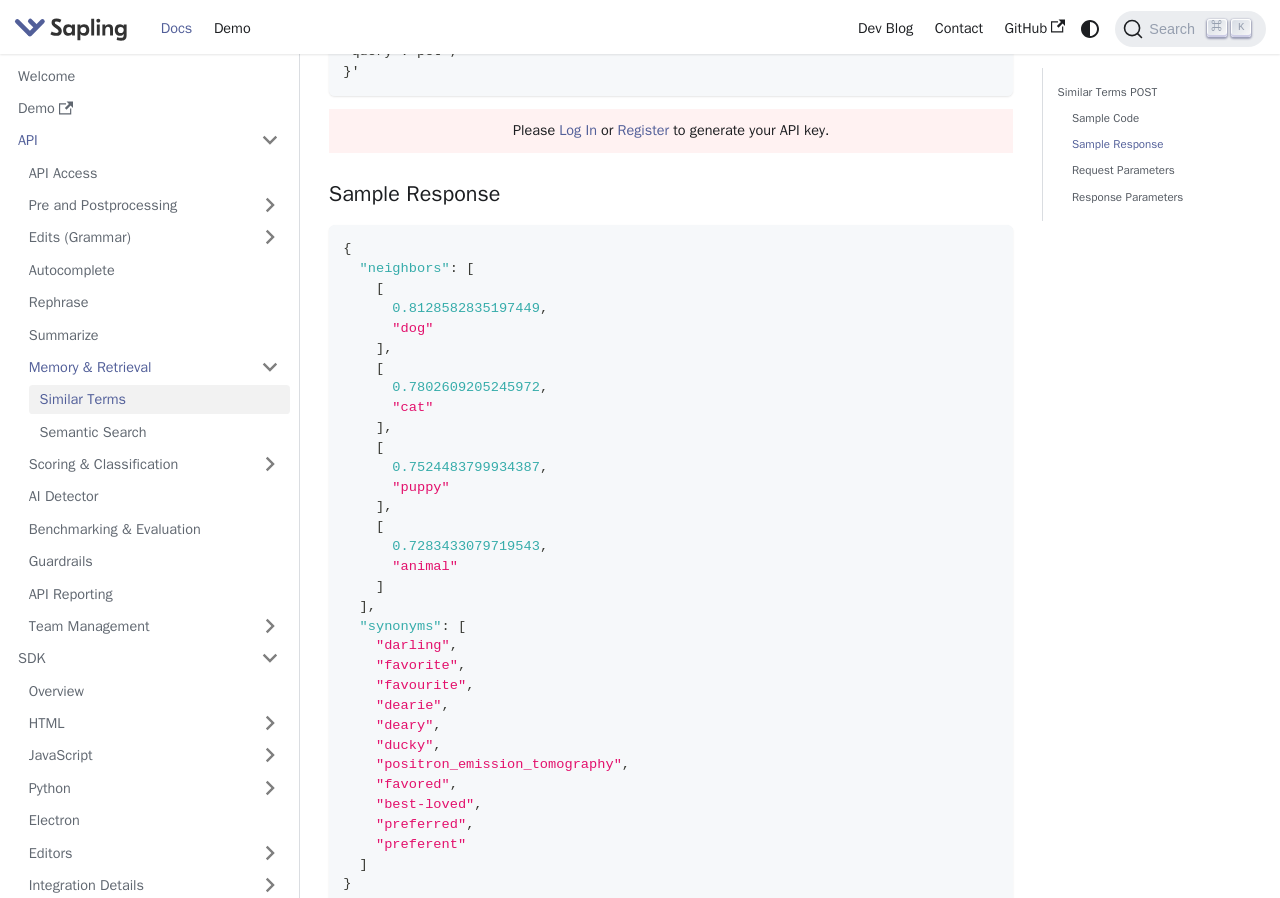 scroll, scrollTop: 955, scrollLeft: 0, axis: vertical 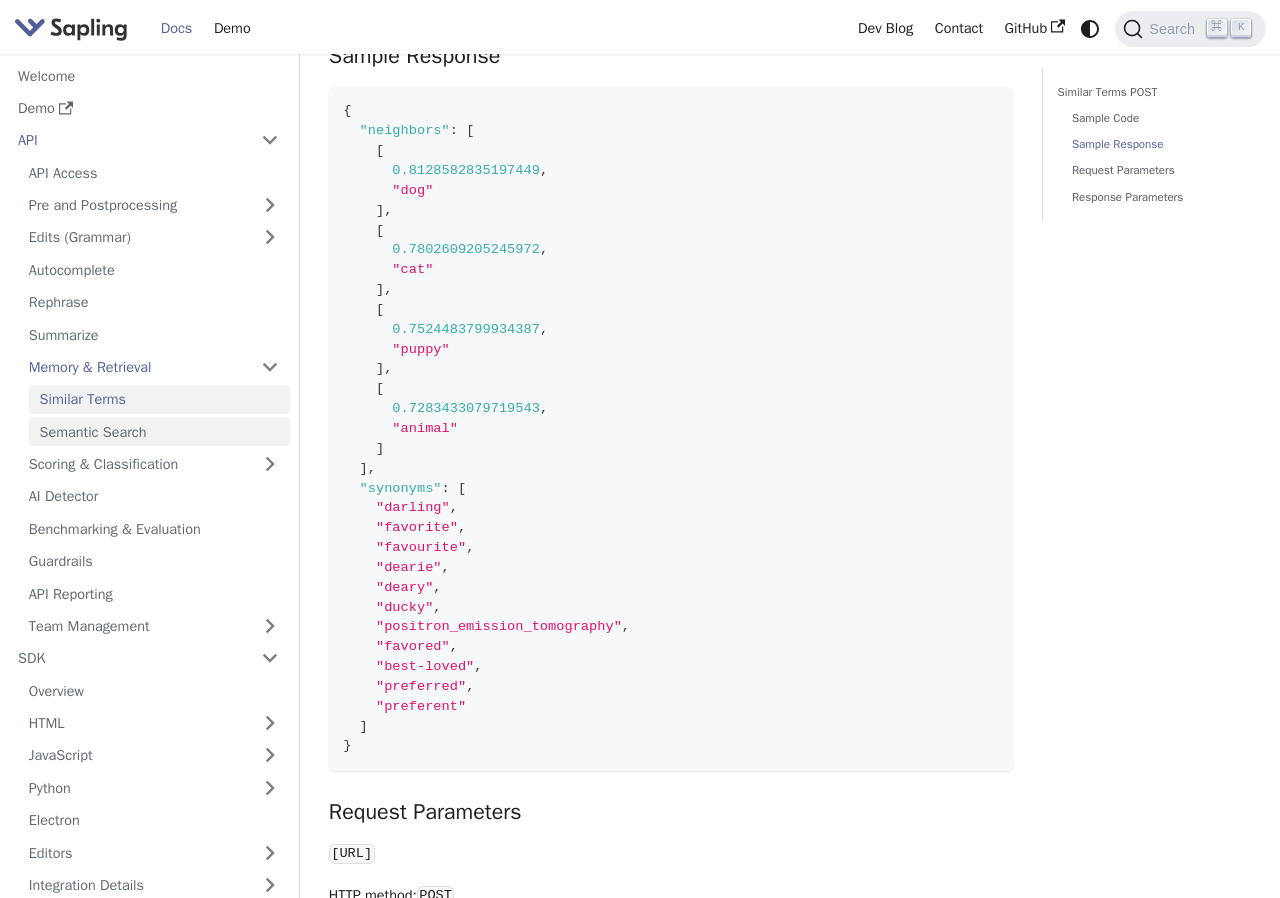 click on "Semantic Search" at bounding box center (159, 431) 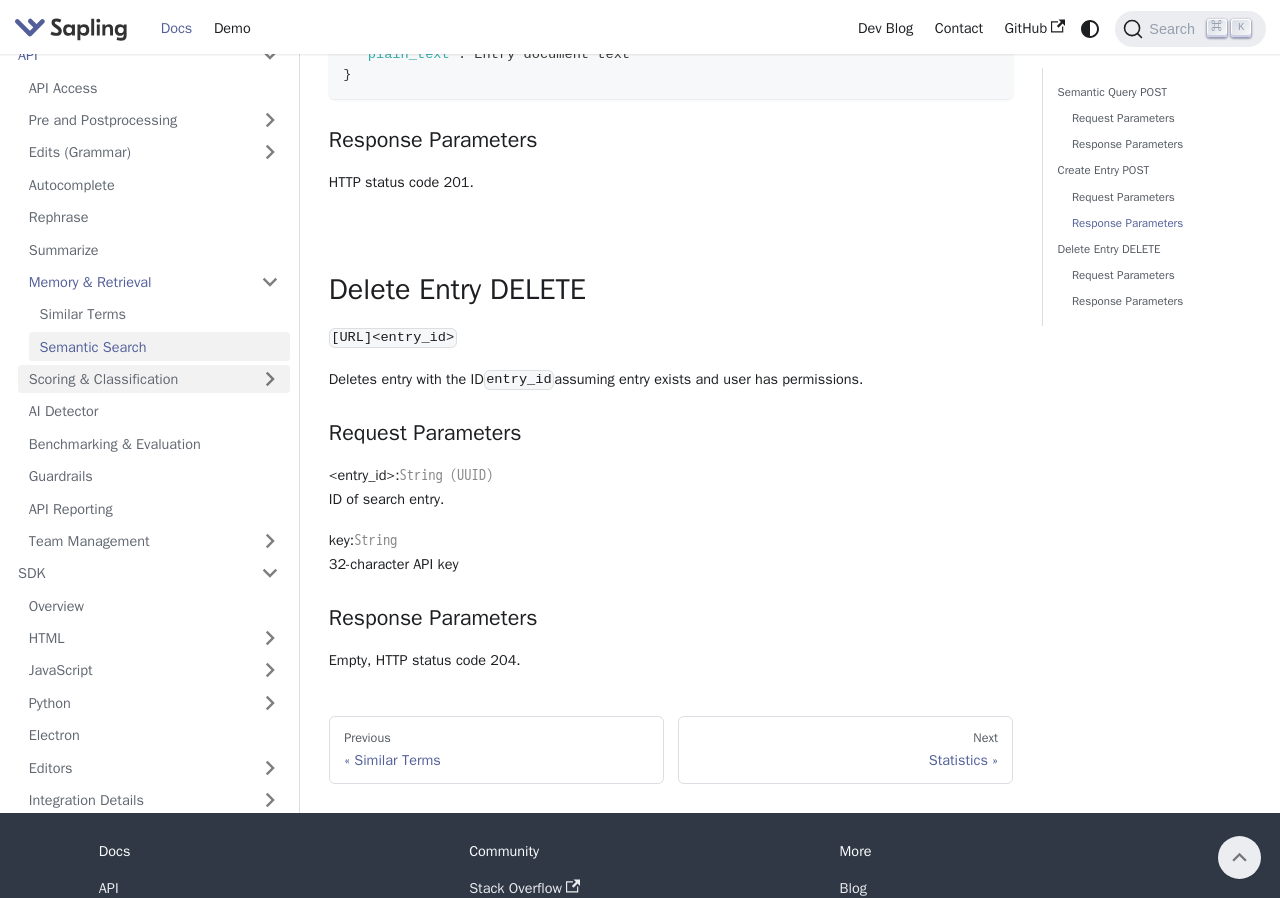 scroll, scrollTop: 1810, scrollLeft: 0, axis: vertical 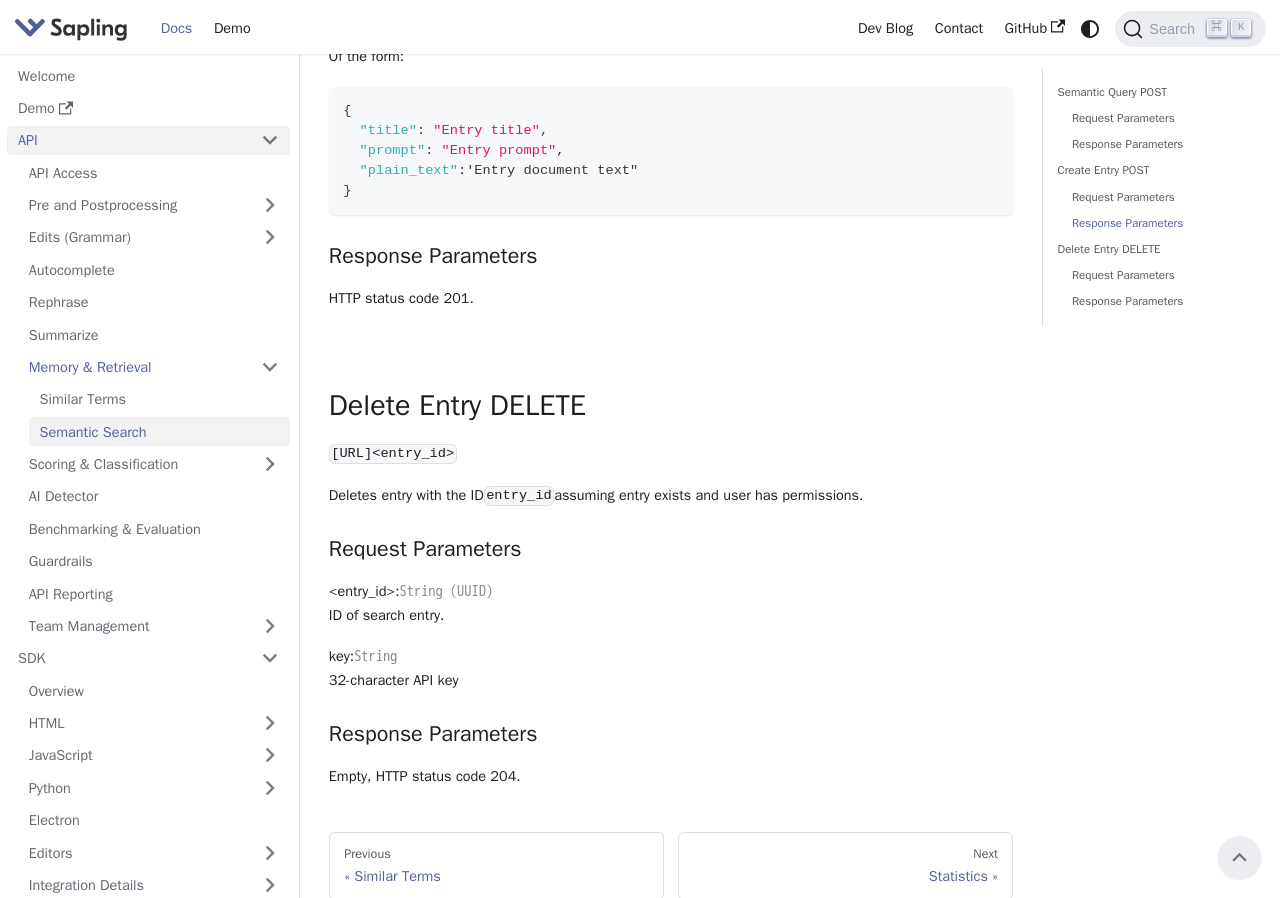 click on "API" at bounding box center (128, 140) 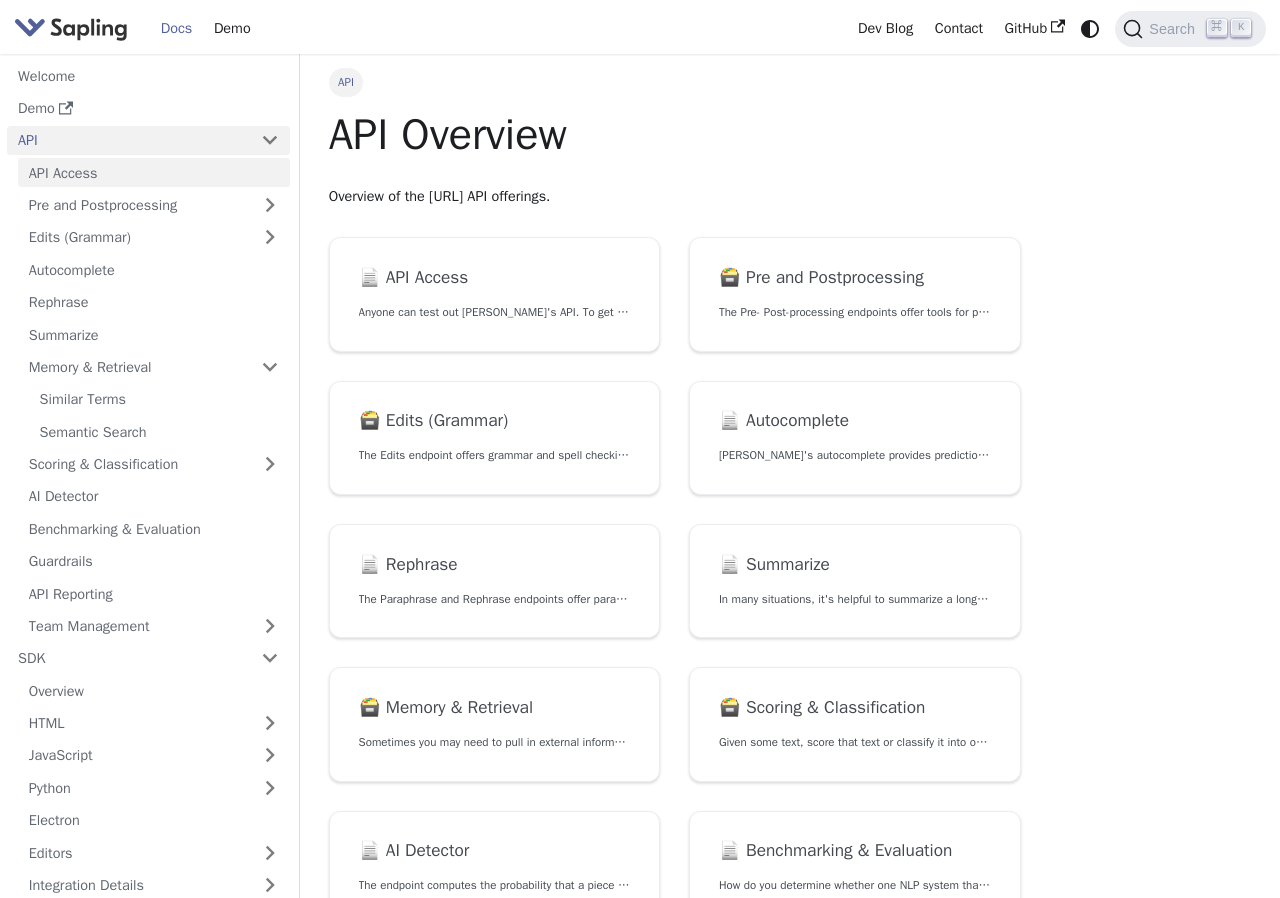 click on "API Access" at bounding box center [154, 172] 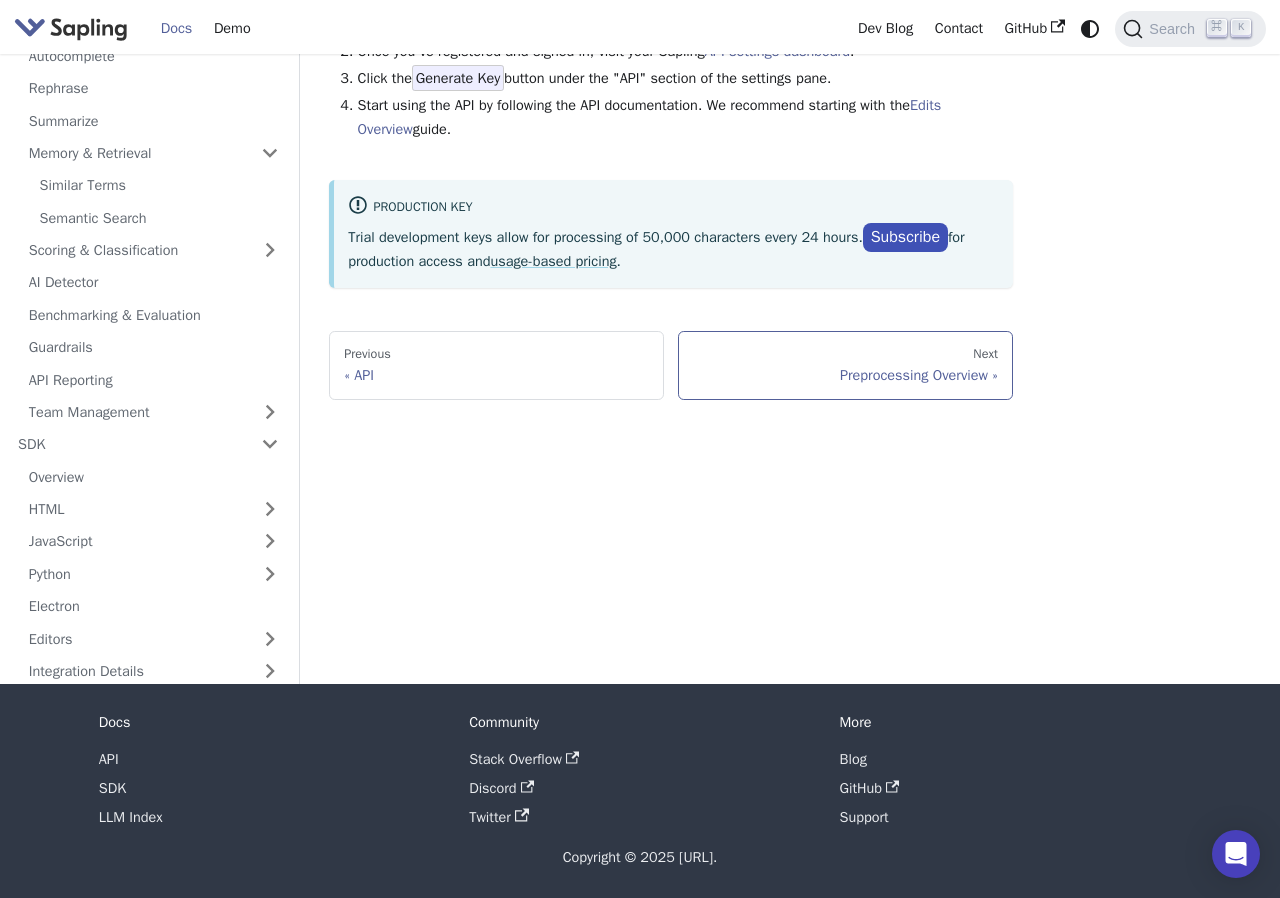 scroll, scrollTop: 0, scrollLeft: 0, axis: both 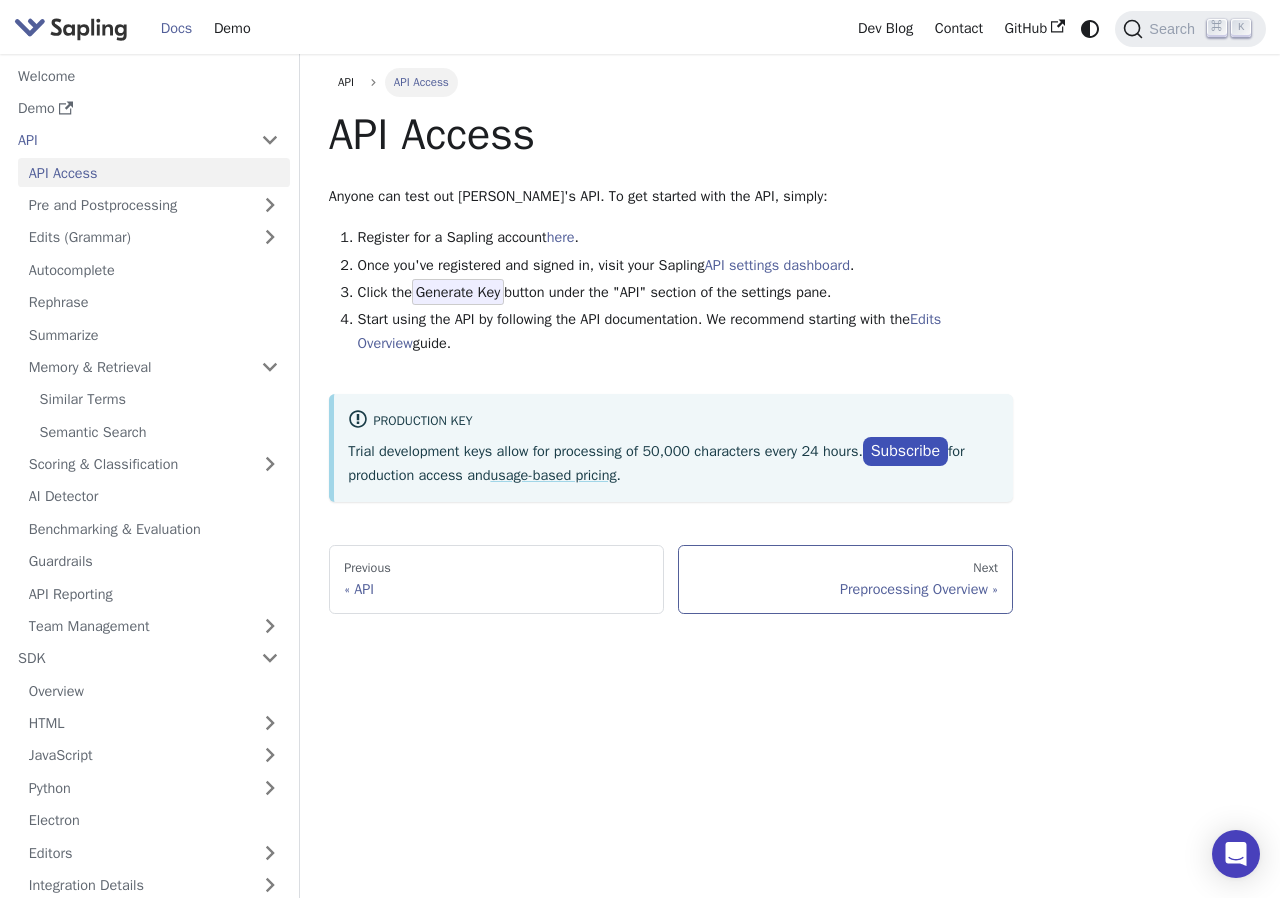 click on "Preprocessing Overview" at bounding box center (846, 589) 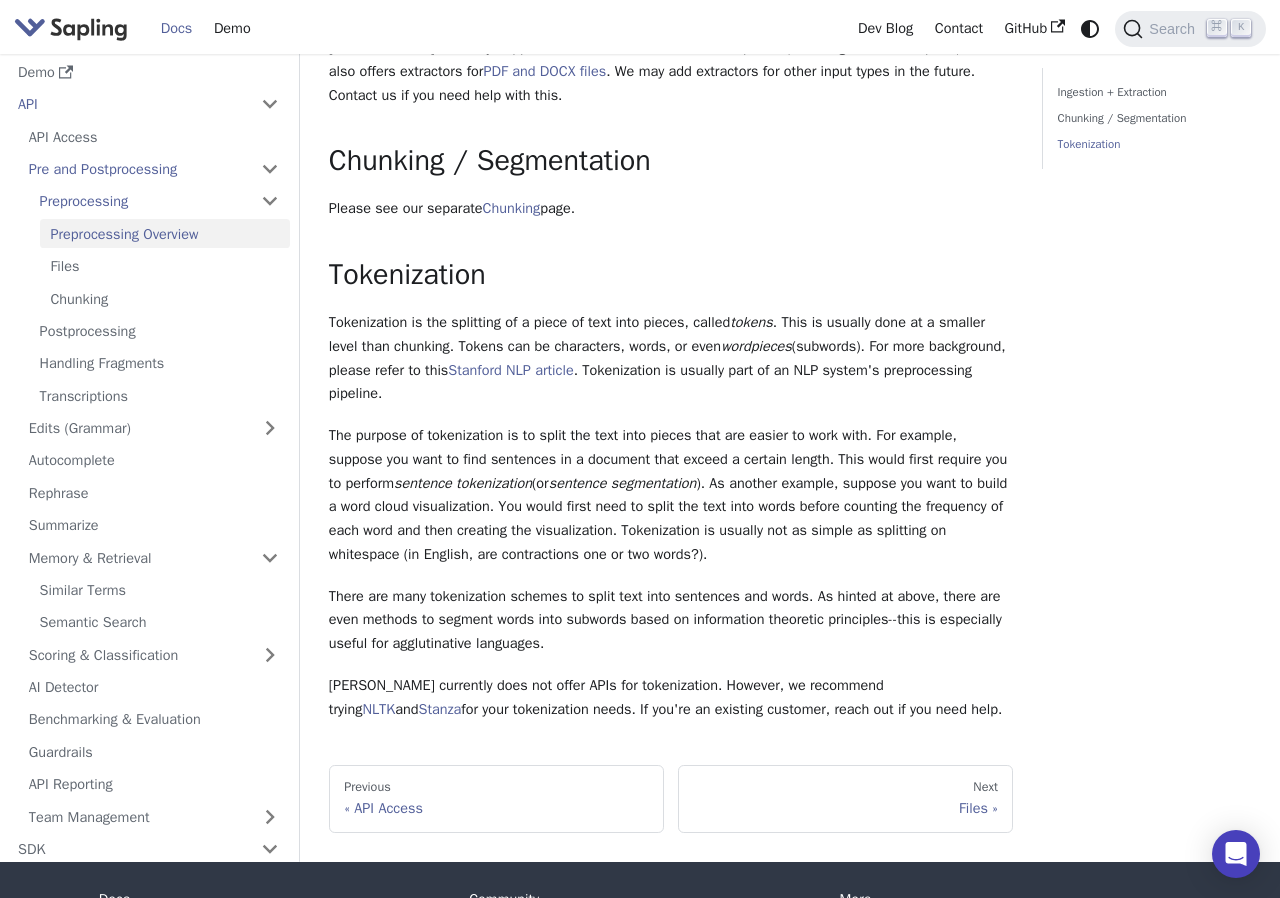 scroll, scrollTop: 554, scrollLeft: 0, axis: vertical 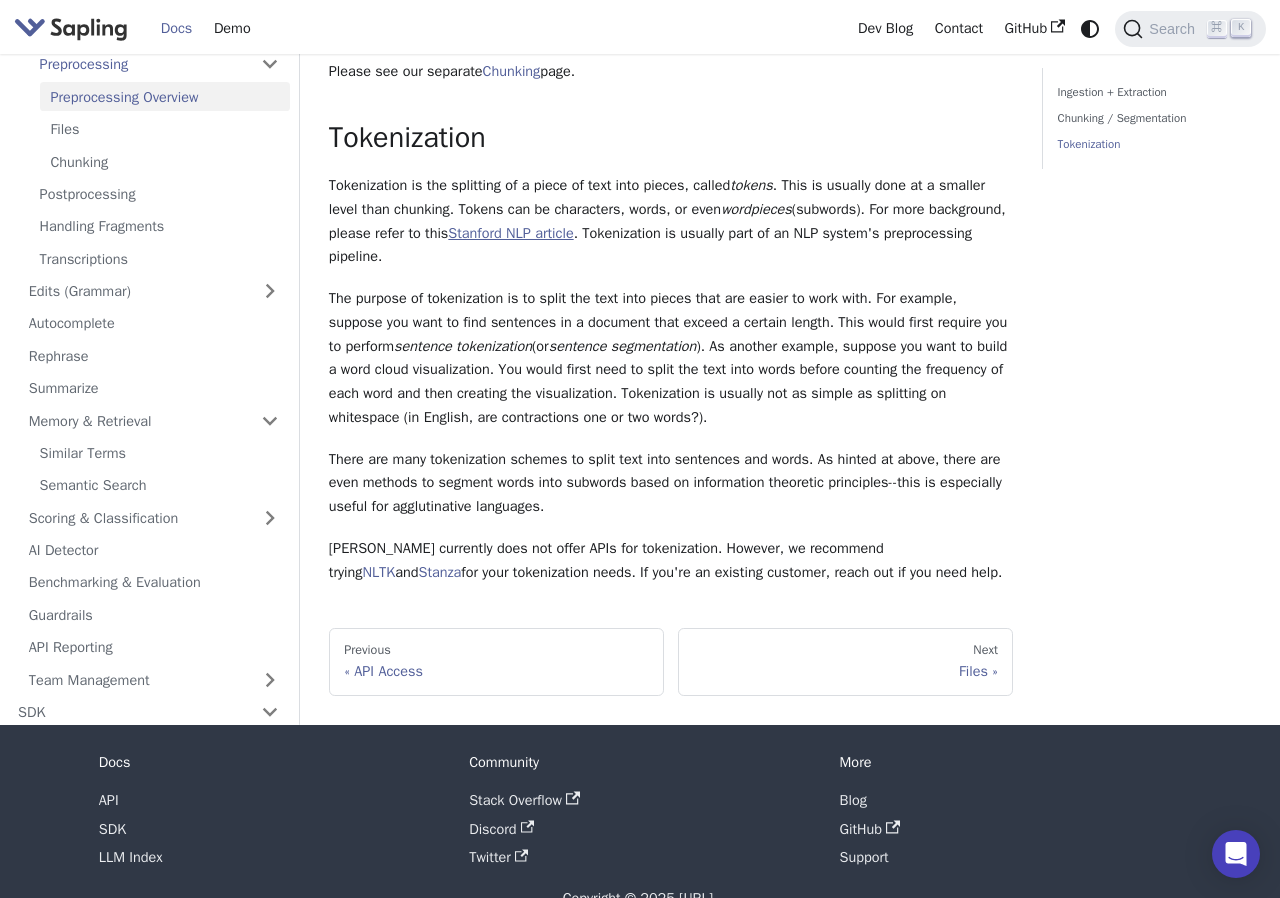 click on "Stanford NLP article" at bounding box center [510, 233] 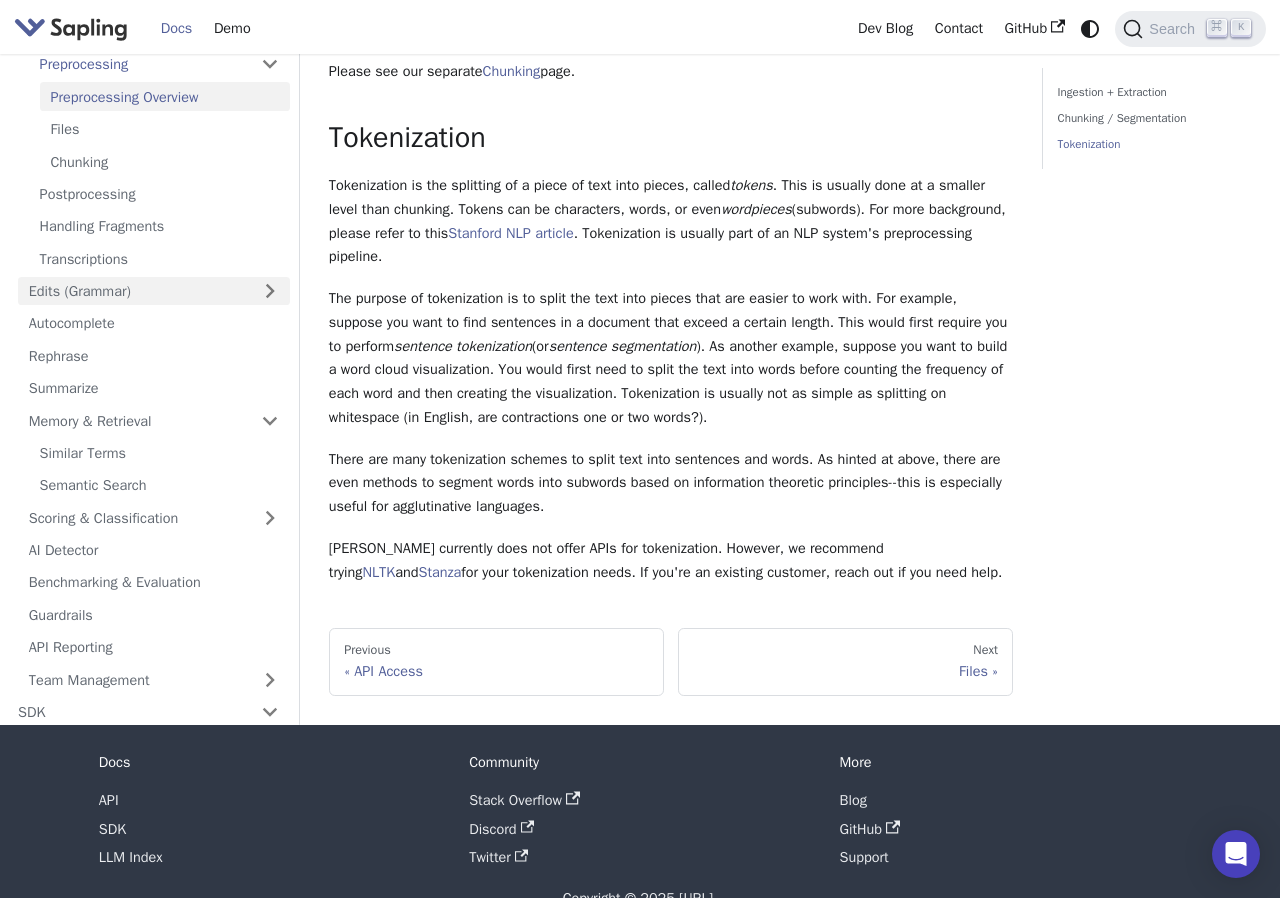 click on "Edits (Grammar)" at bounding box center [154, 290] 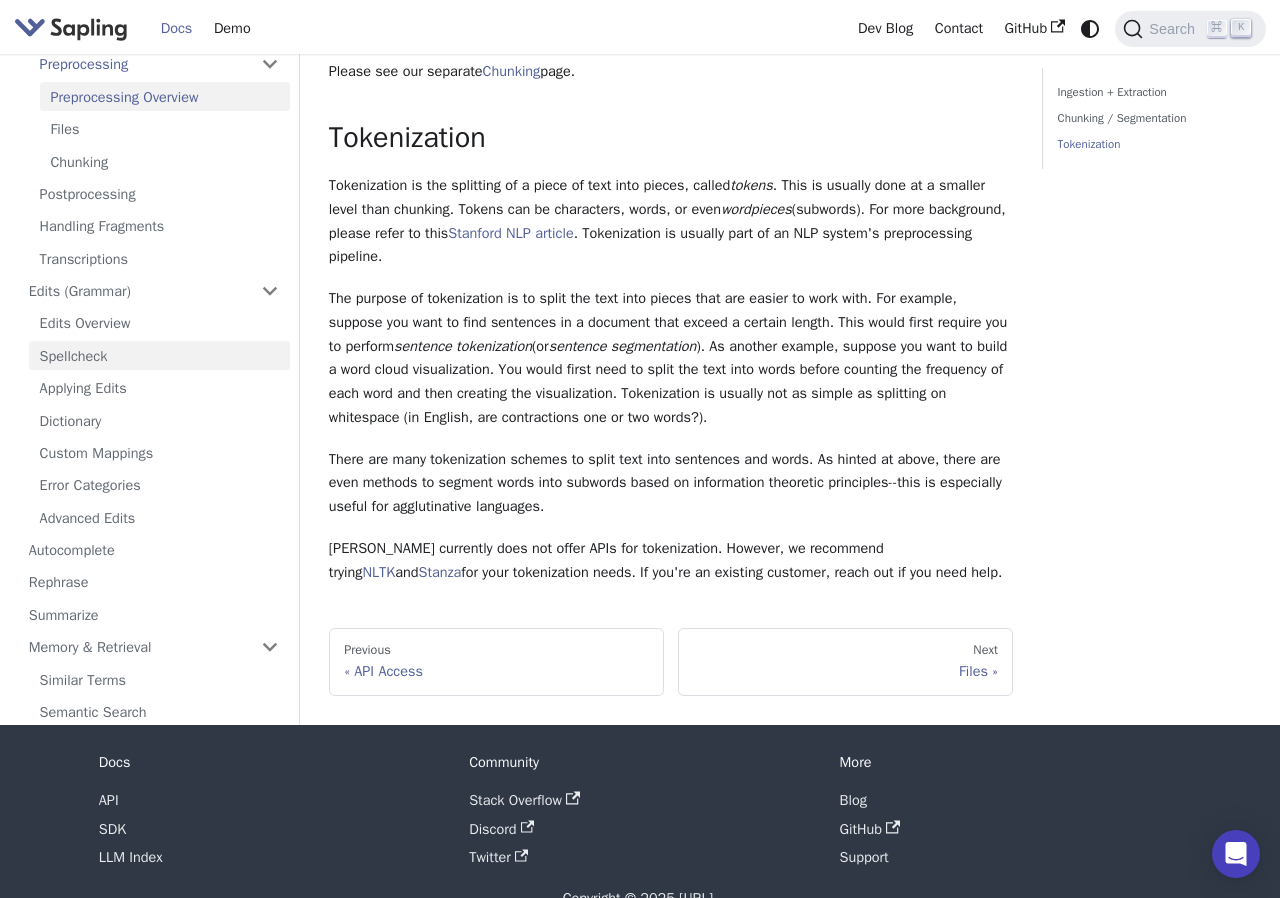 click on "Spellcheck" at bounding box center [159, 355] 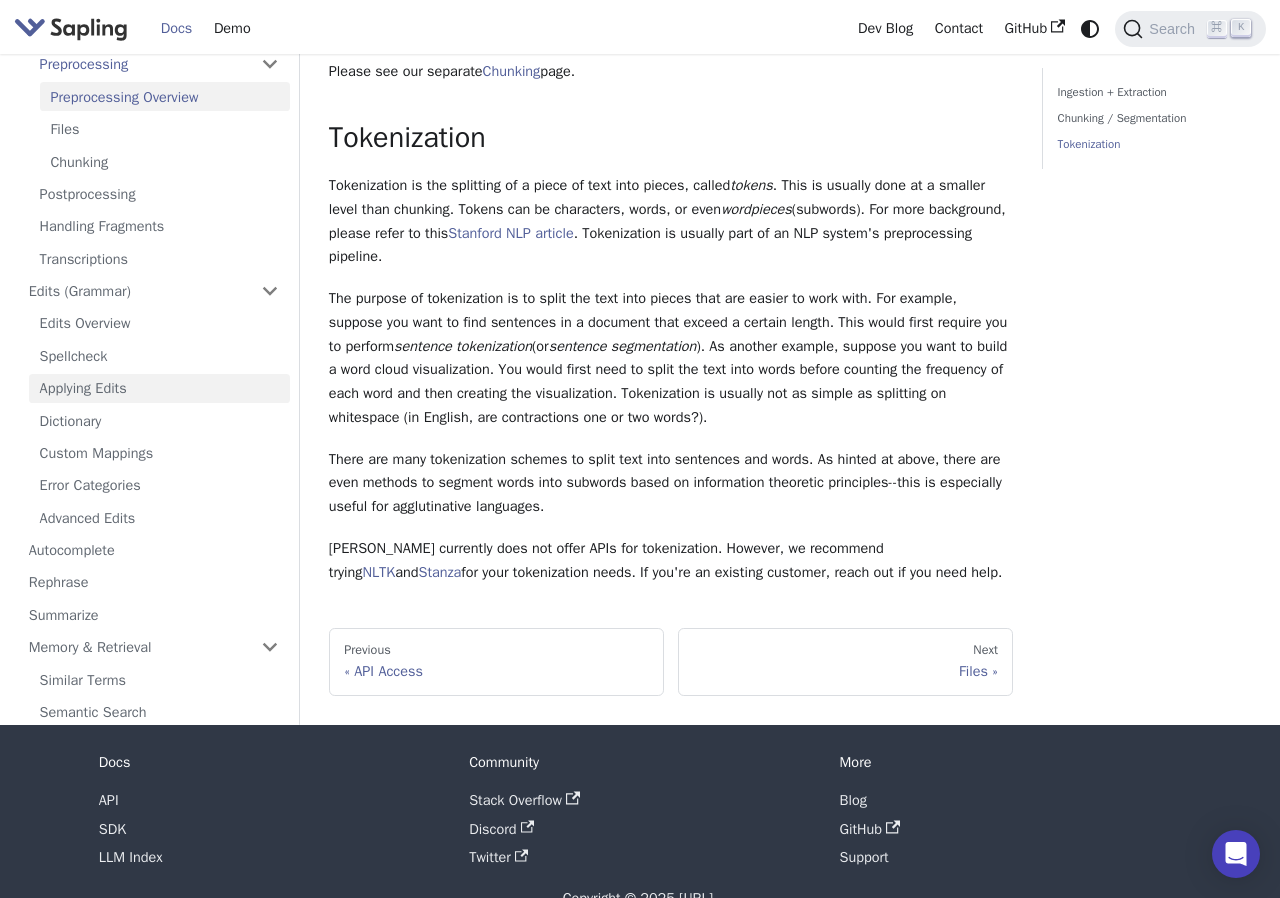 click on "Applying Edits" at bounding box center (159, 387) 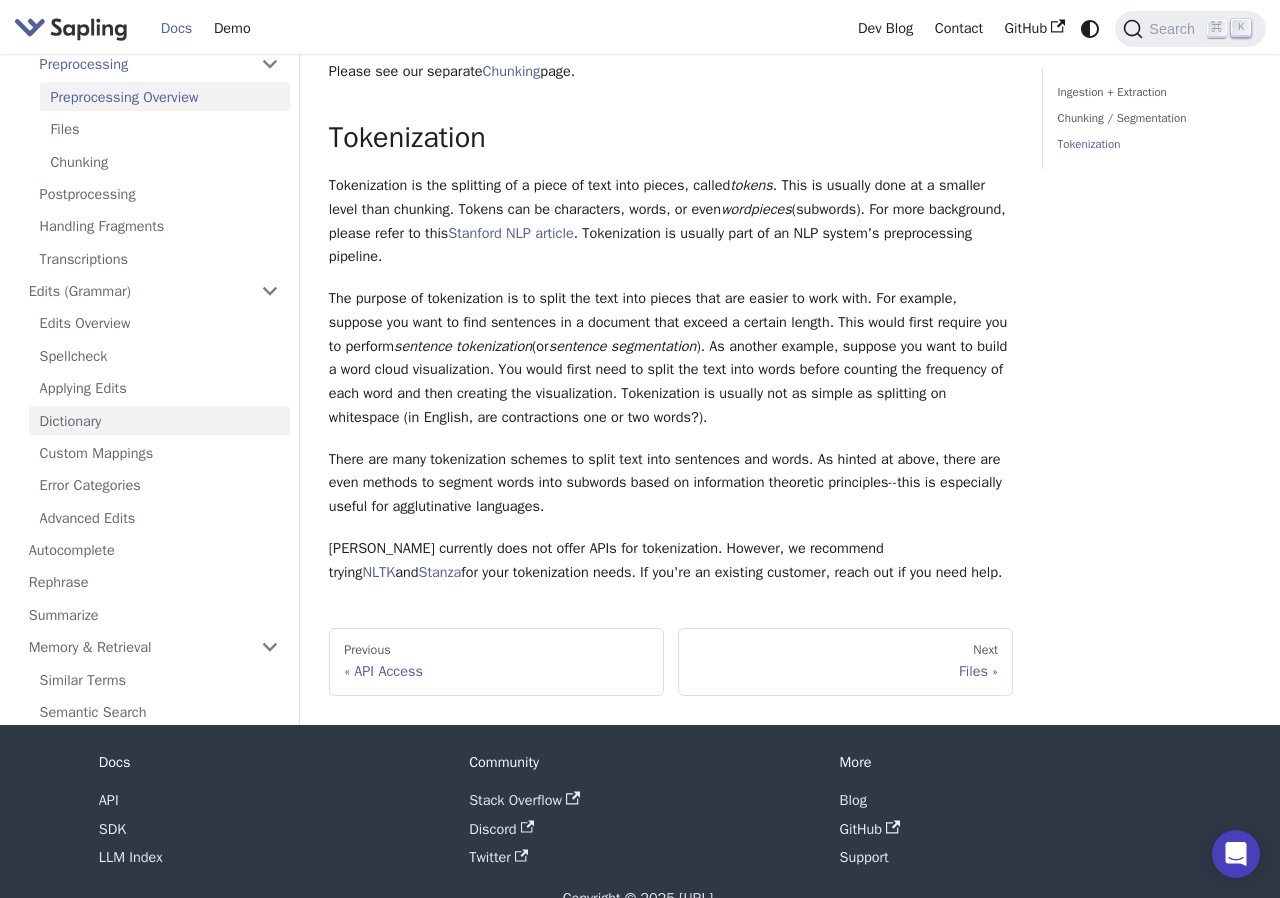 click on "Dictionary" at bounding box center (159, 420) 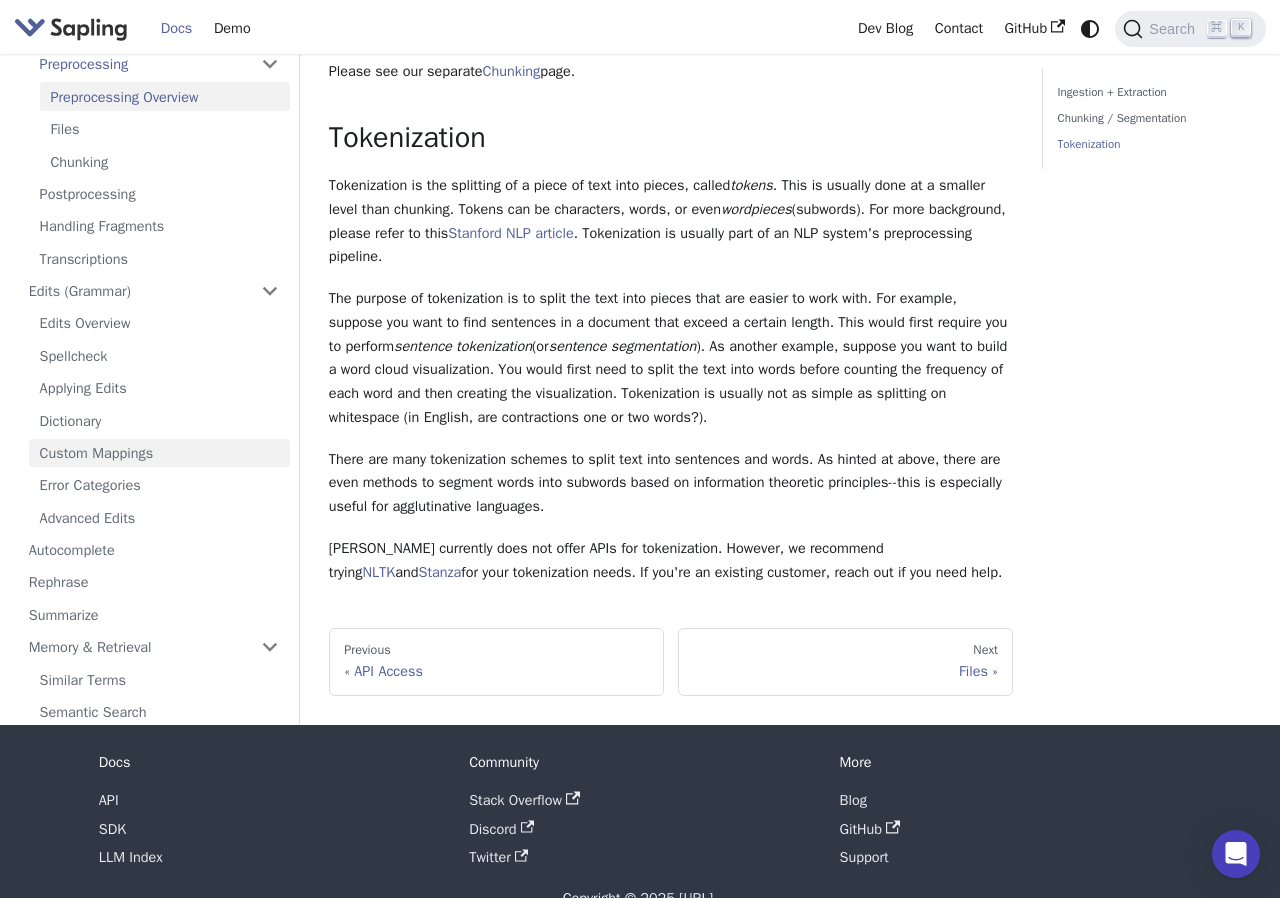 click on "Custom Mappings" at bounding box center (159, 452) 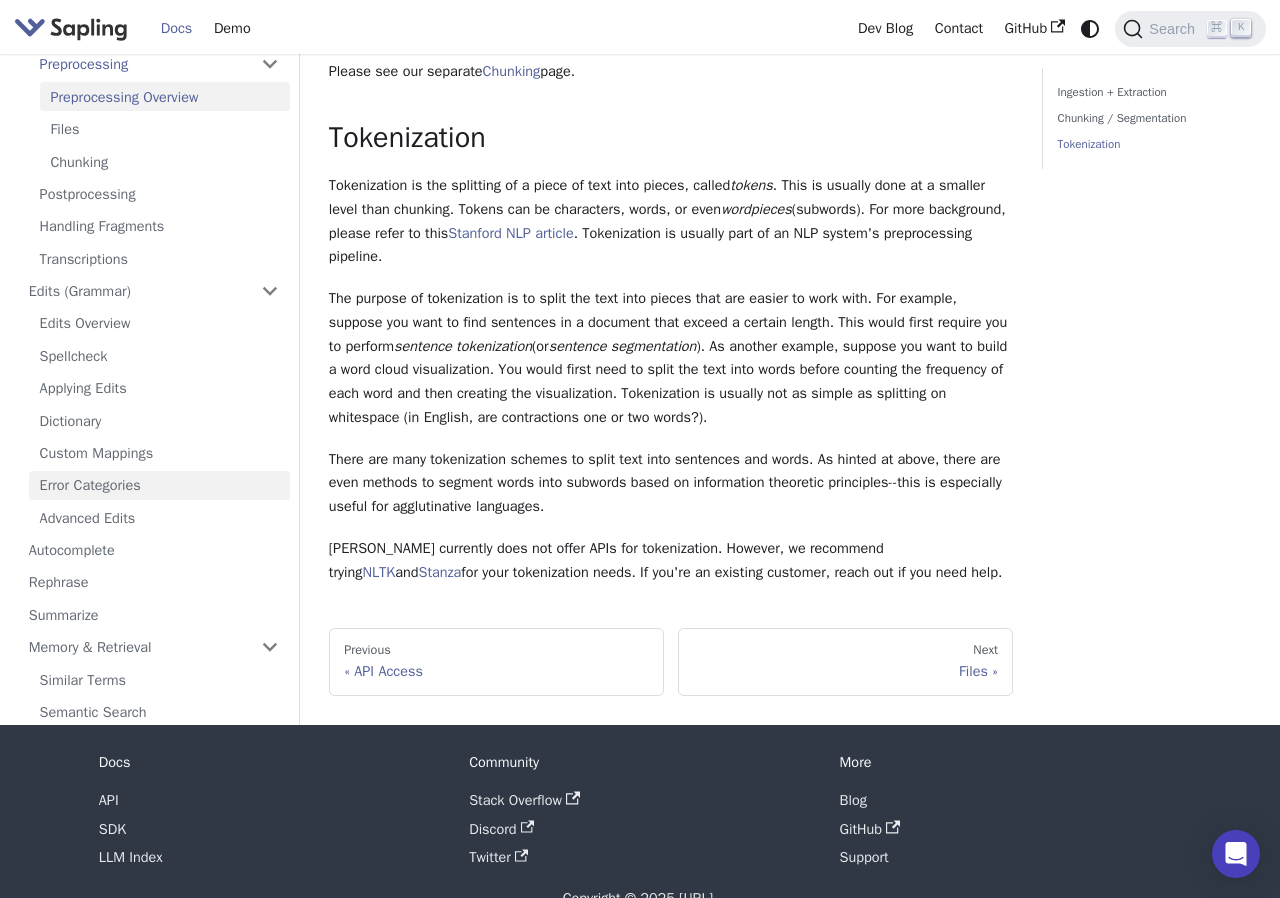 click on "Error Categories" at bounding box center (159, 485) 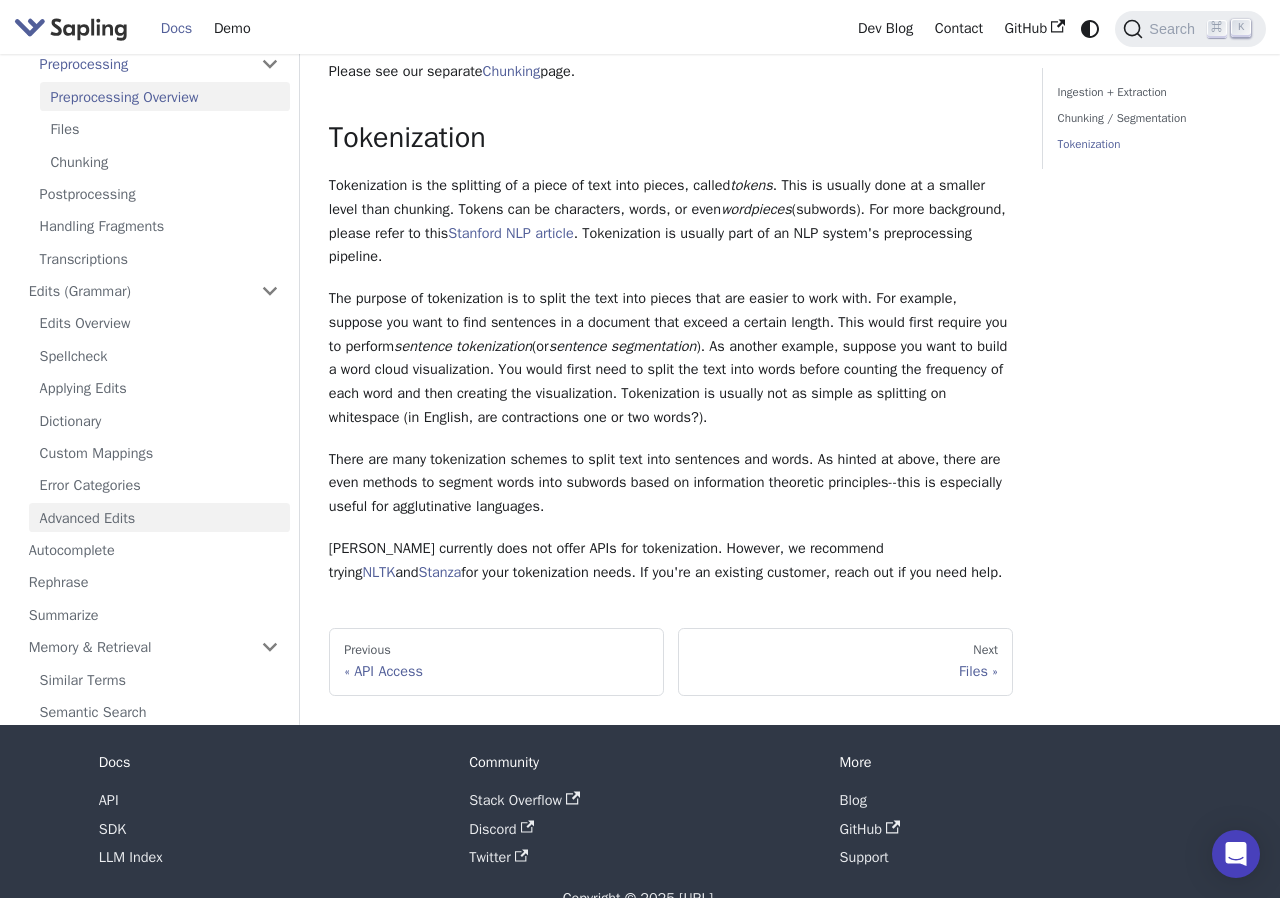 click on "Advanced Edits" at bounding box center [159, 517] 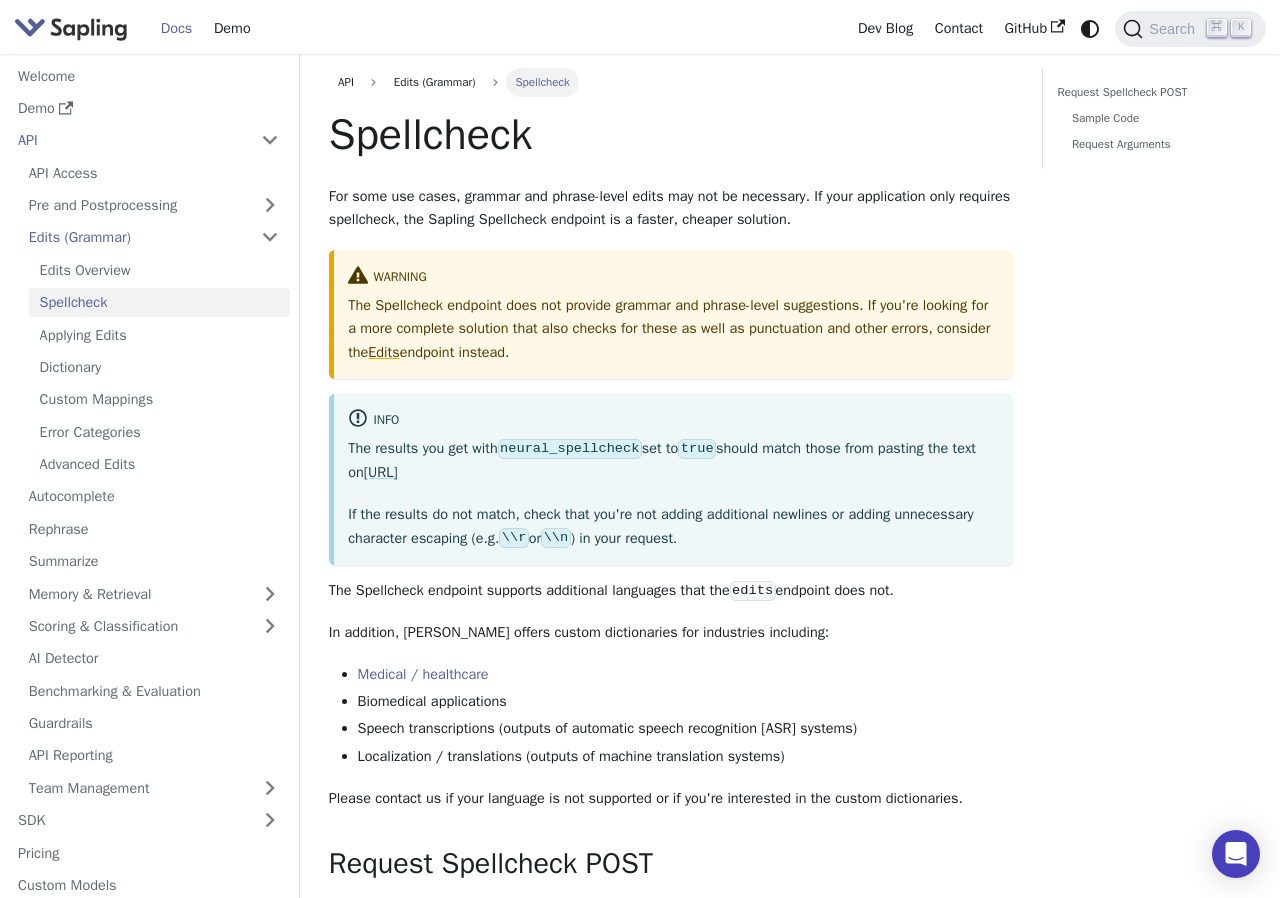 scroll, scrollTop: 0, scrollLeft: 0, axis: both 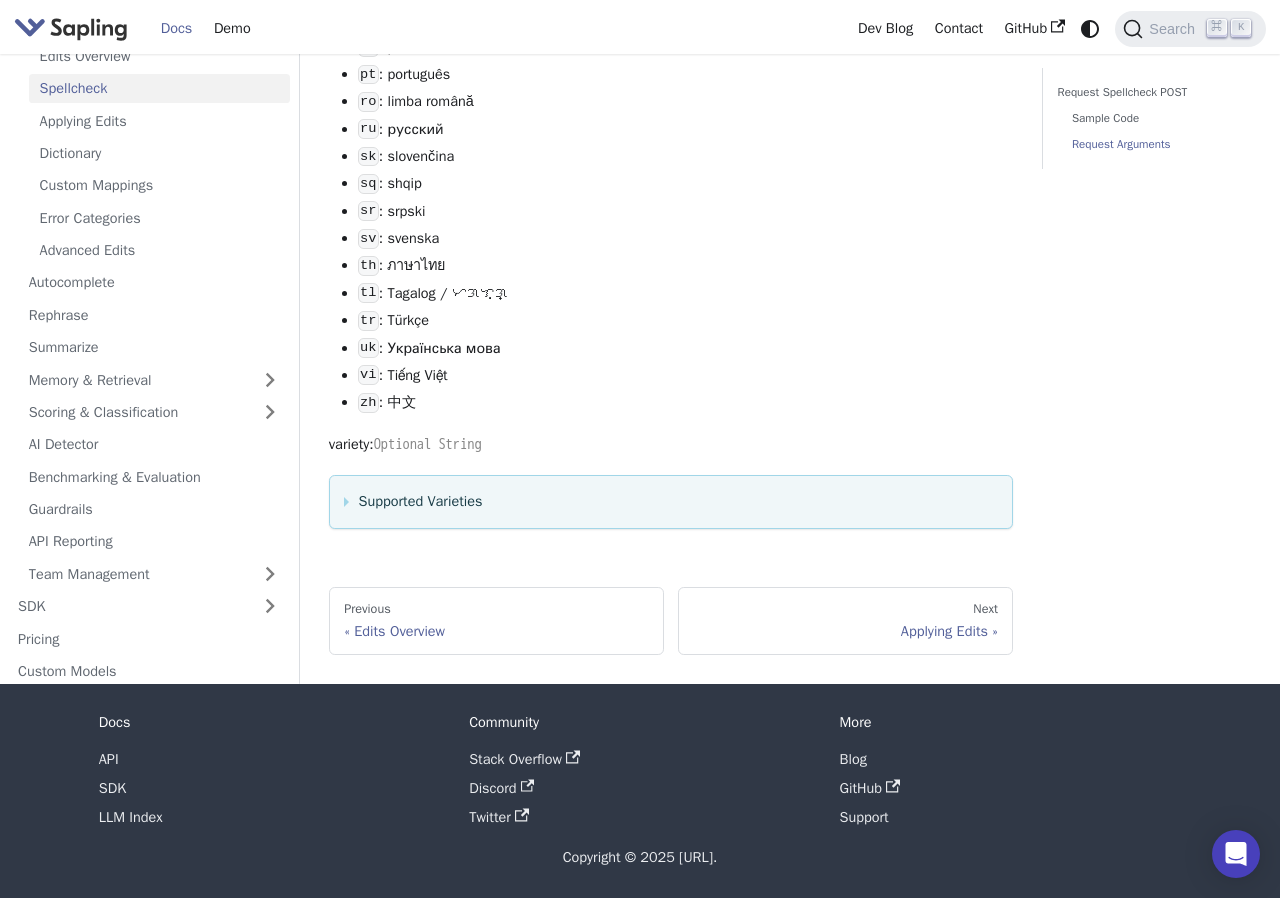 click on "Supported Varieties" at bounding box center [671, 502] 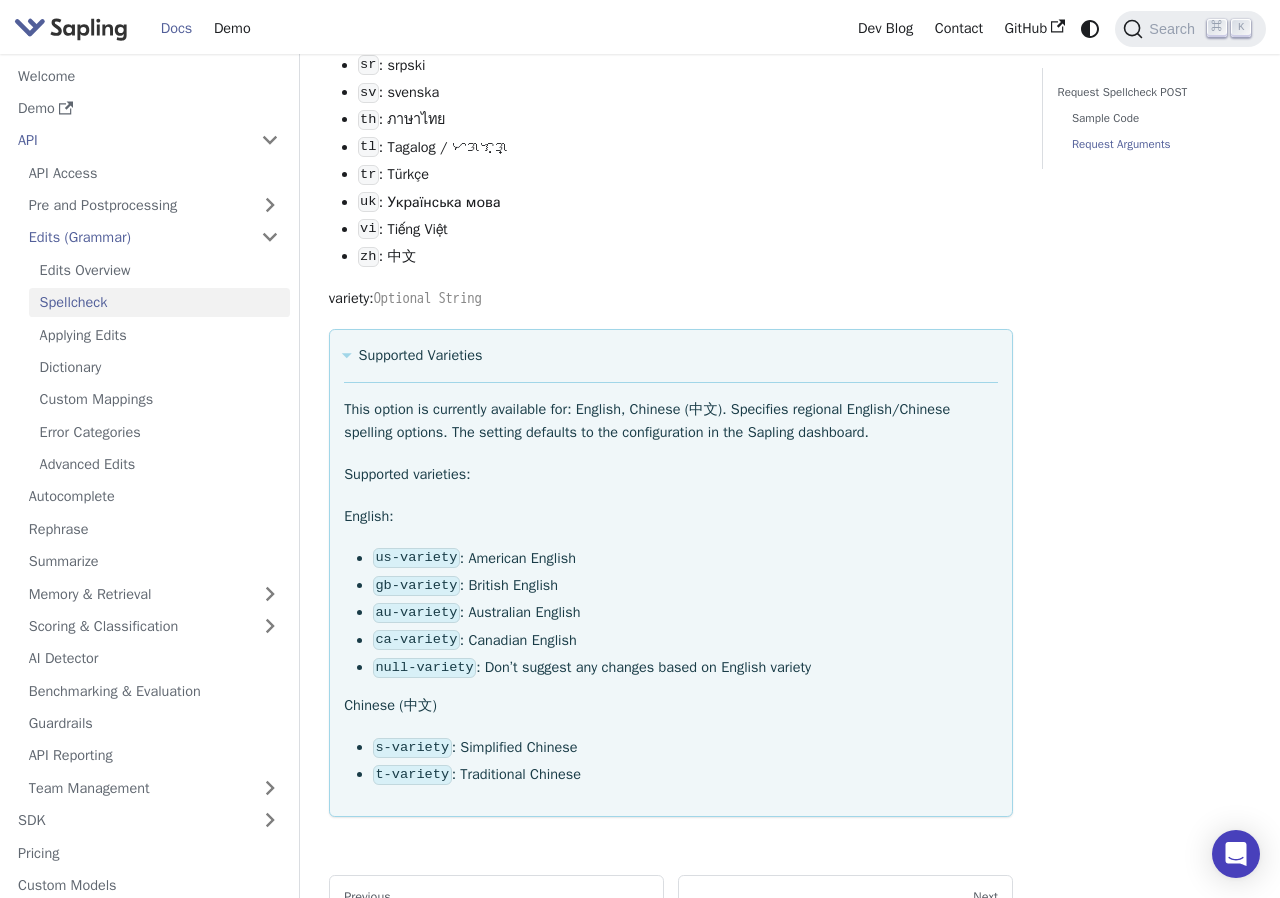 scroll, scrollTop: 3150, scrollLeft: 0, axis: vertical 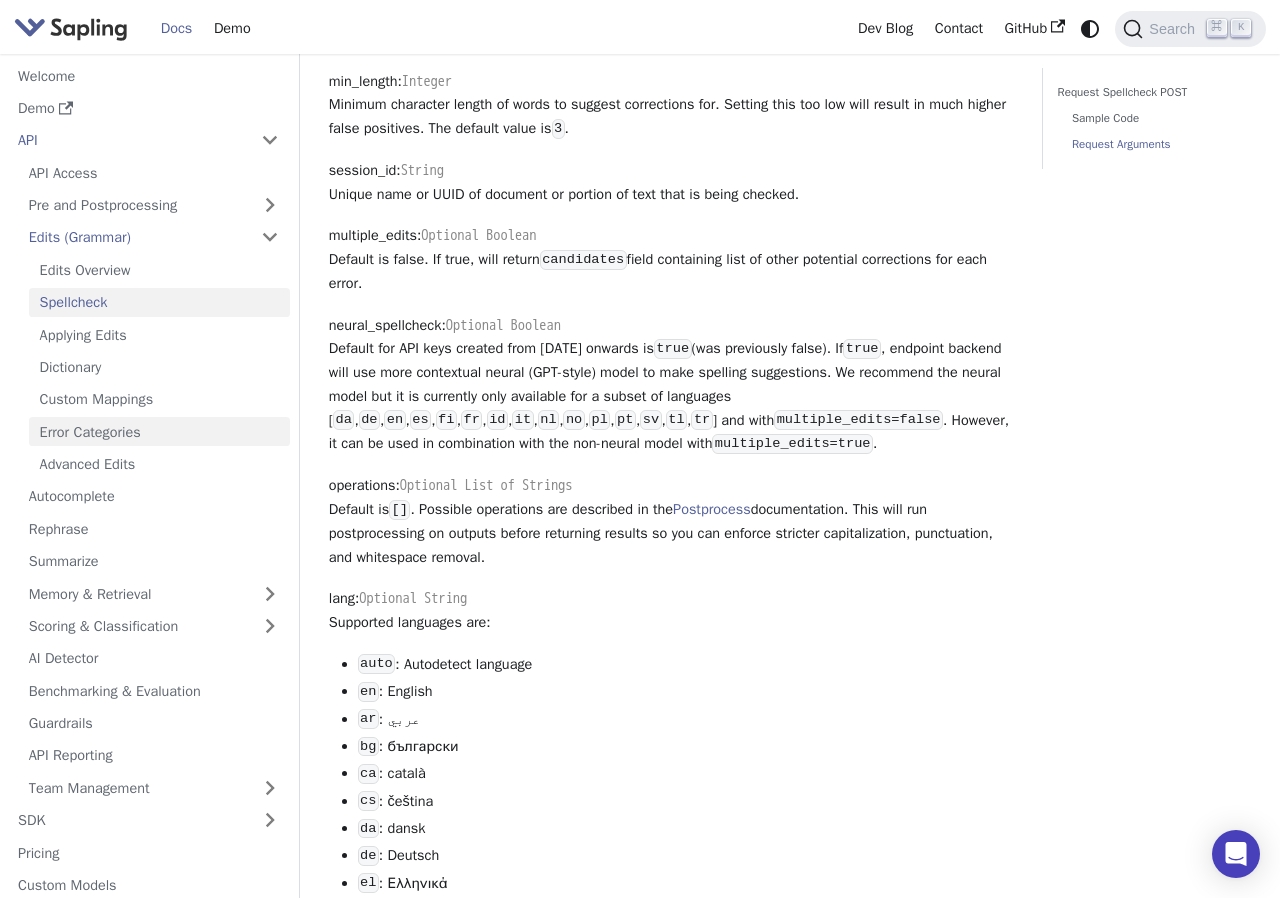 click on "Error Categories" at bounding box center [159, 431] 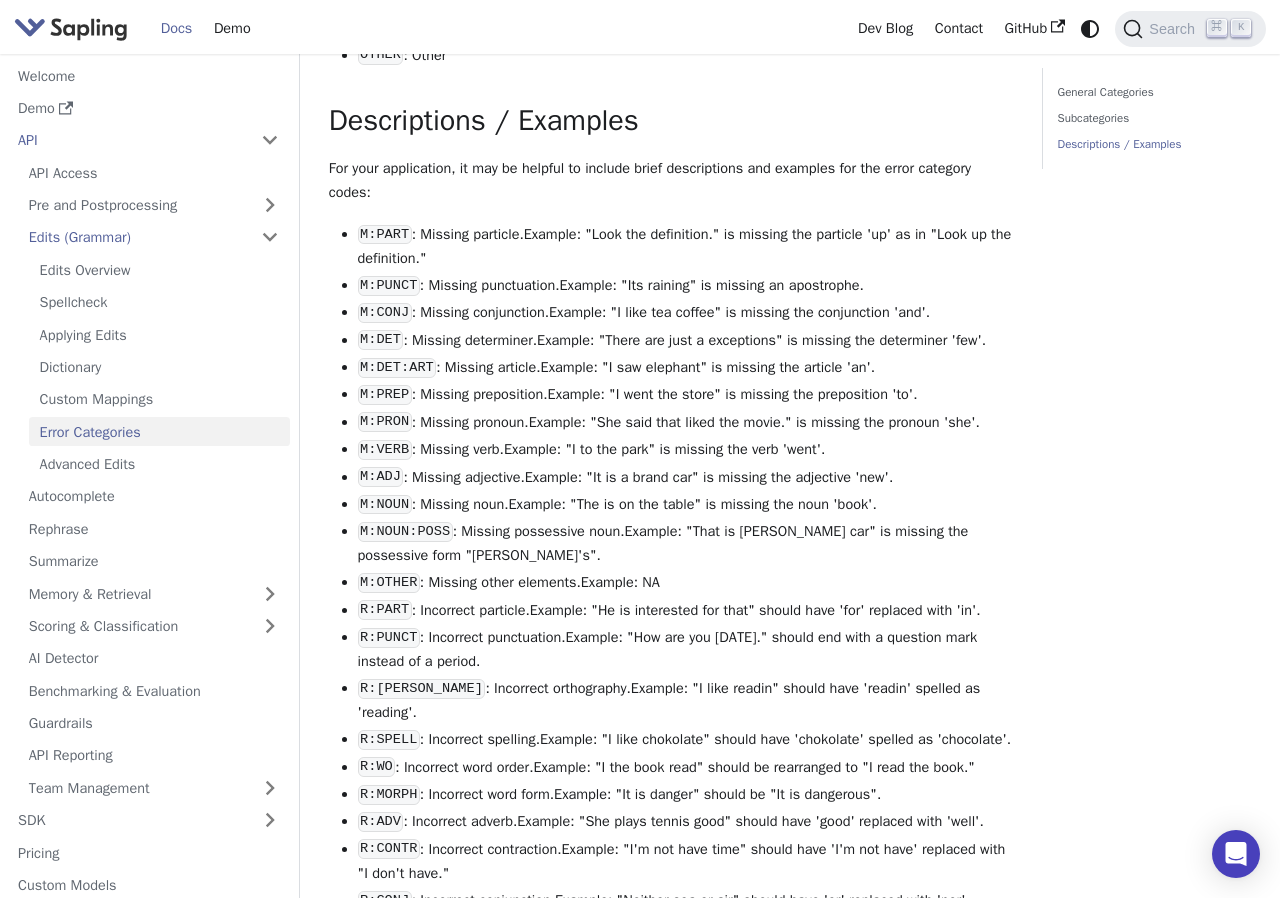scroll, scrollTop: 1628, scrollLeft: 0, axis: vertical 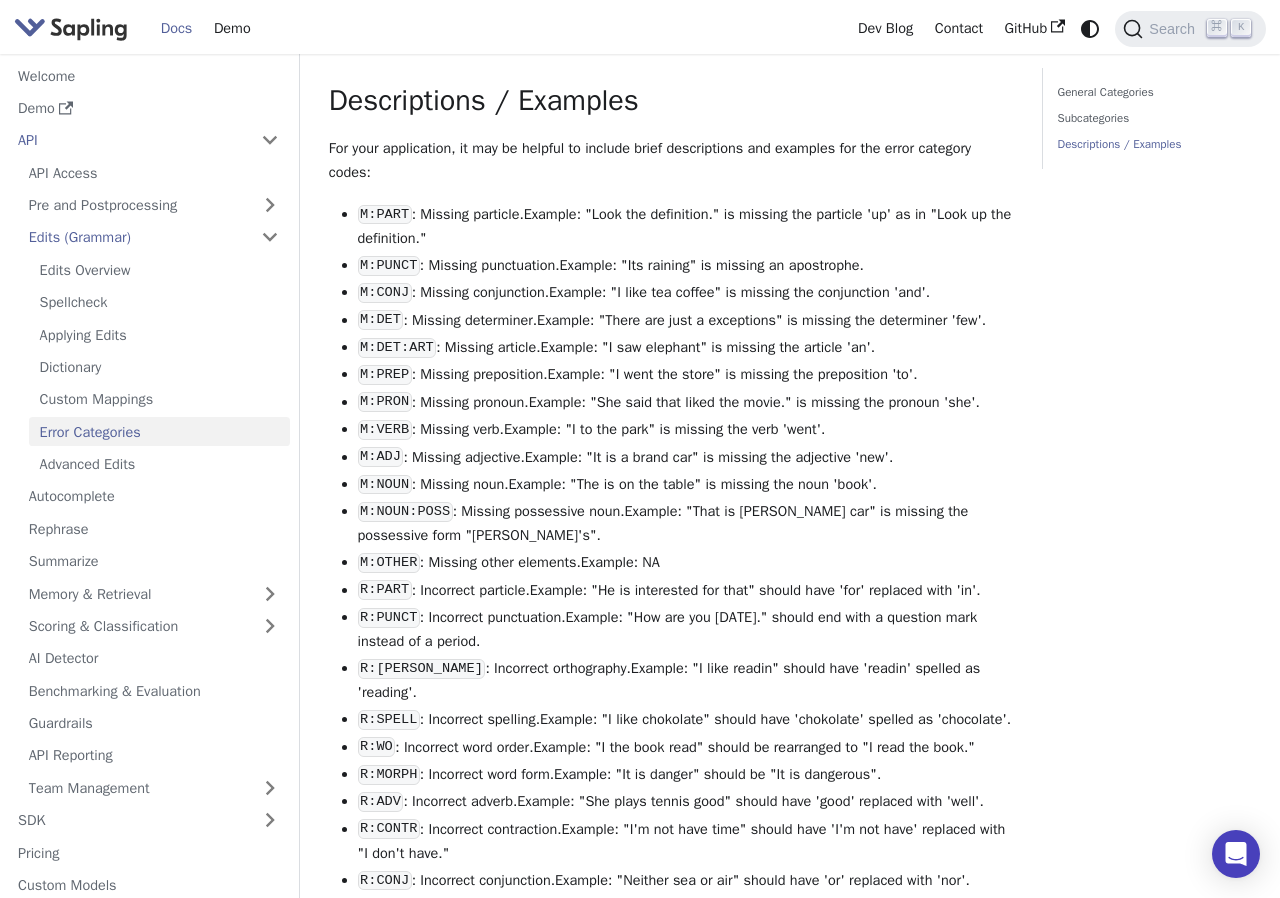 click on "M:DET : Missing determiner.  Example : "There are just a exceptions" is missing the determiner 'few'." at bounding box center (686, 321) 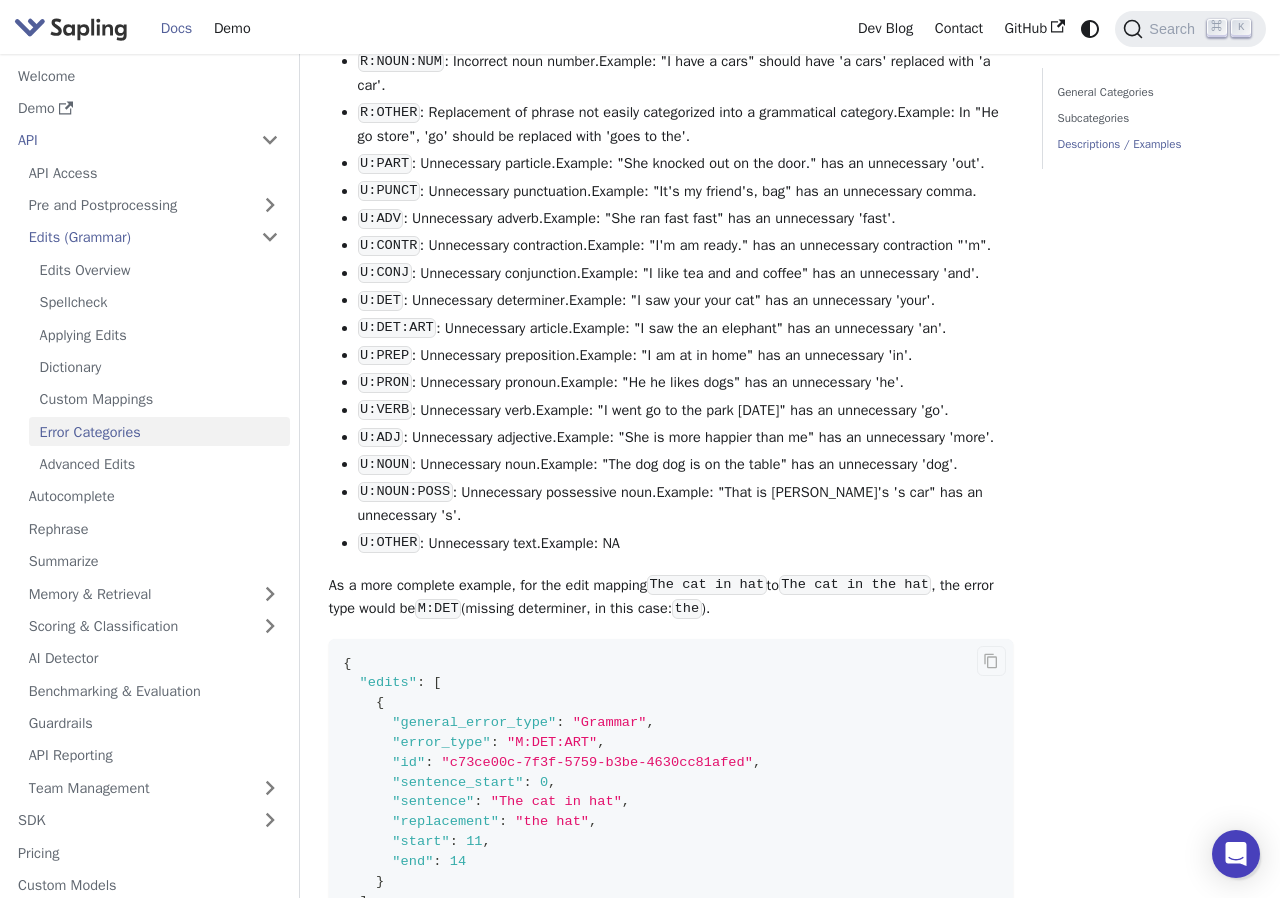 scroll, scrollTop: 3415, scrollLeft: 0, axis: vertical 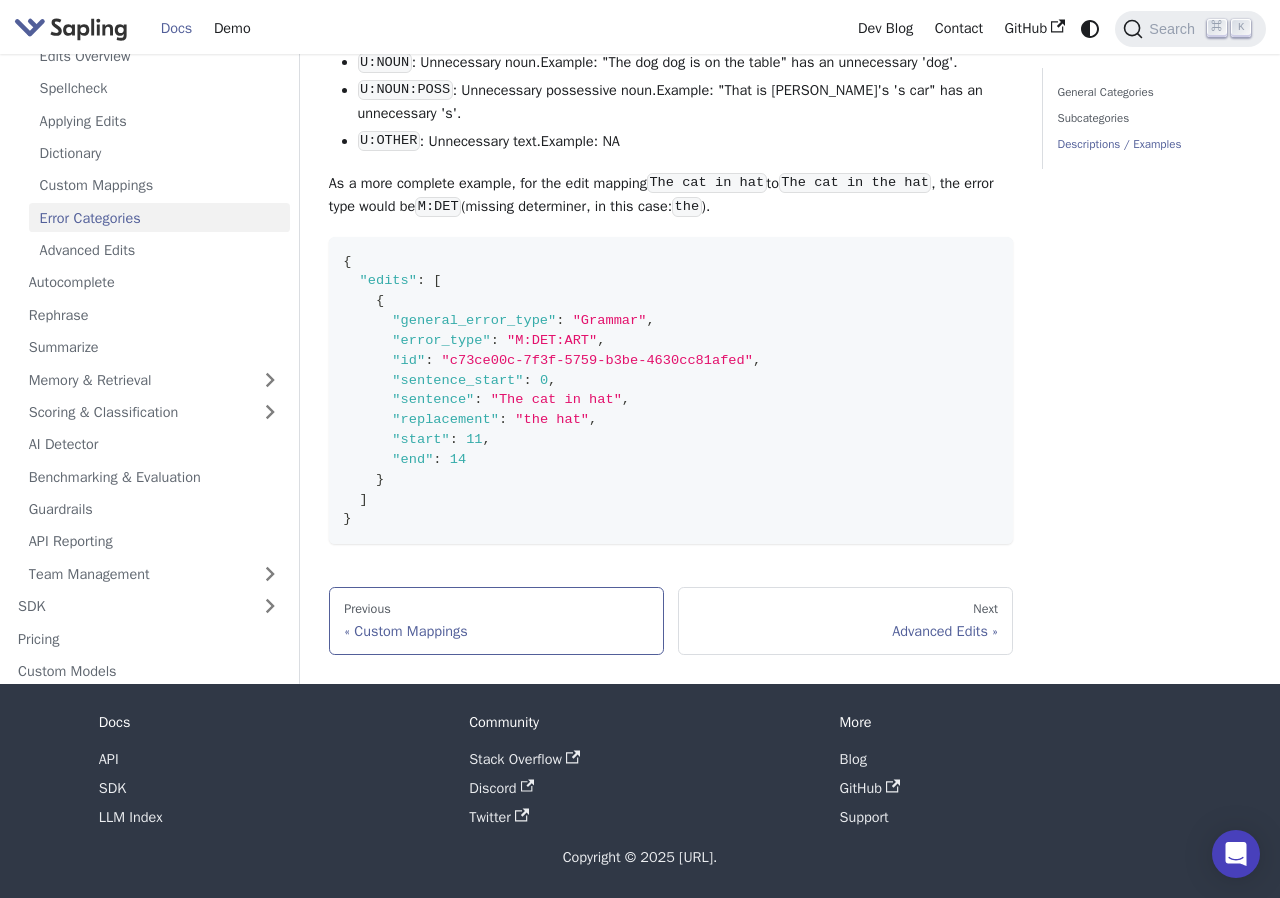 click on "Previous Custom Mappings" at bounding box center [496, 621] 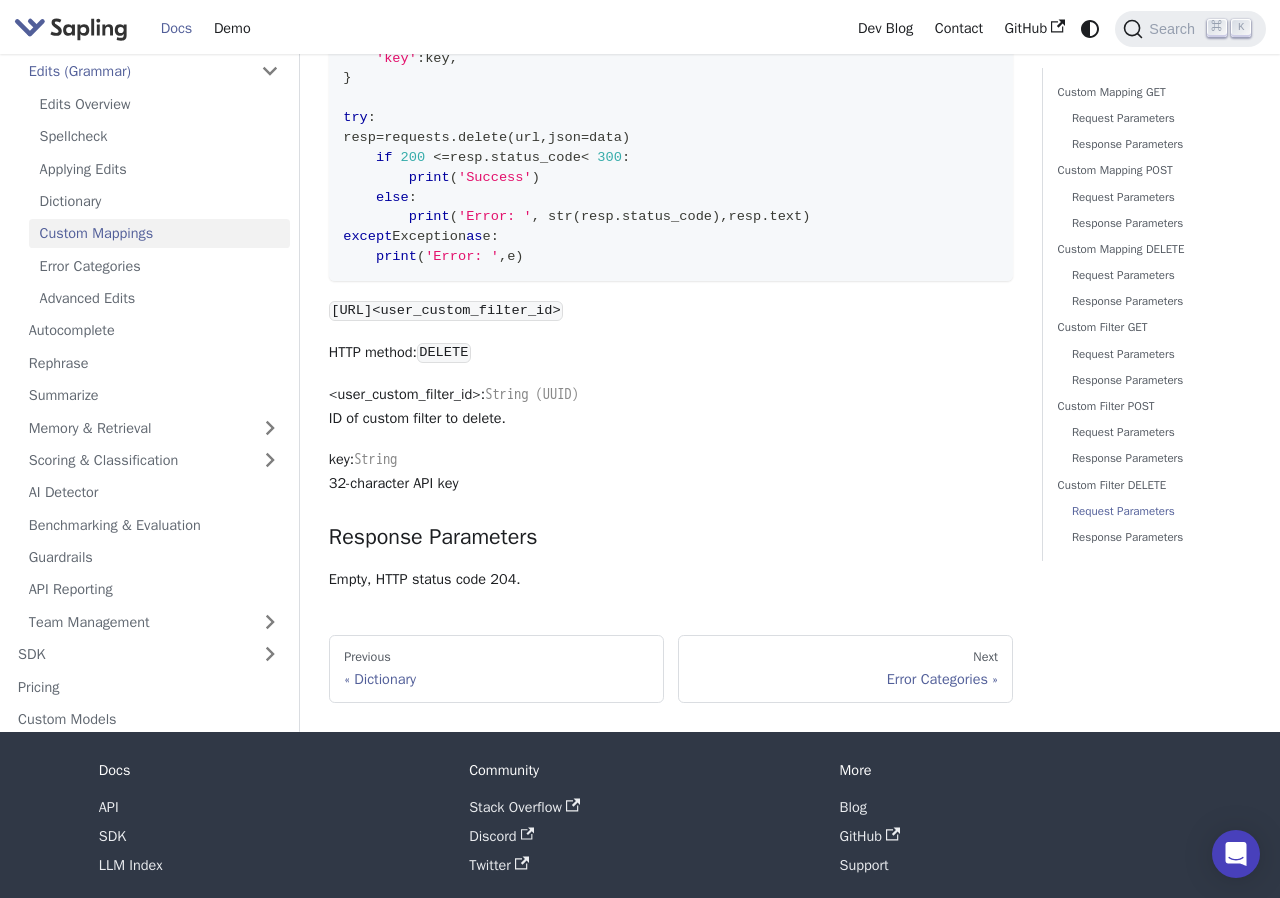 scroll, scrollTop: 6286, scrollLeft: 0, axis: vertical 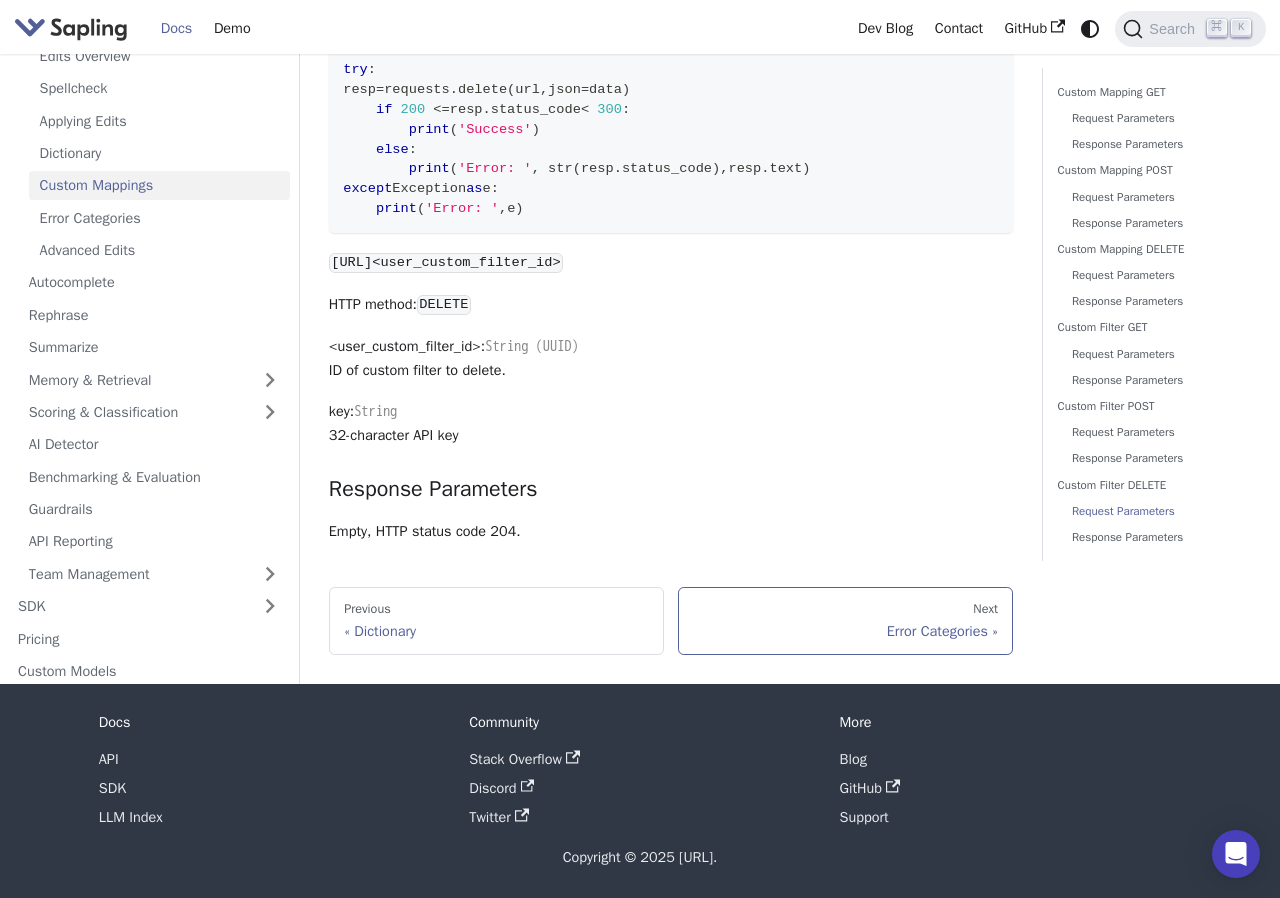 click on "Next Error Categories" at bounding box center [845, 621] 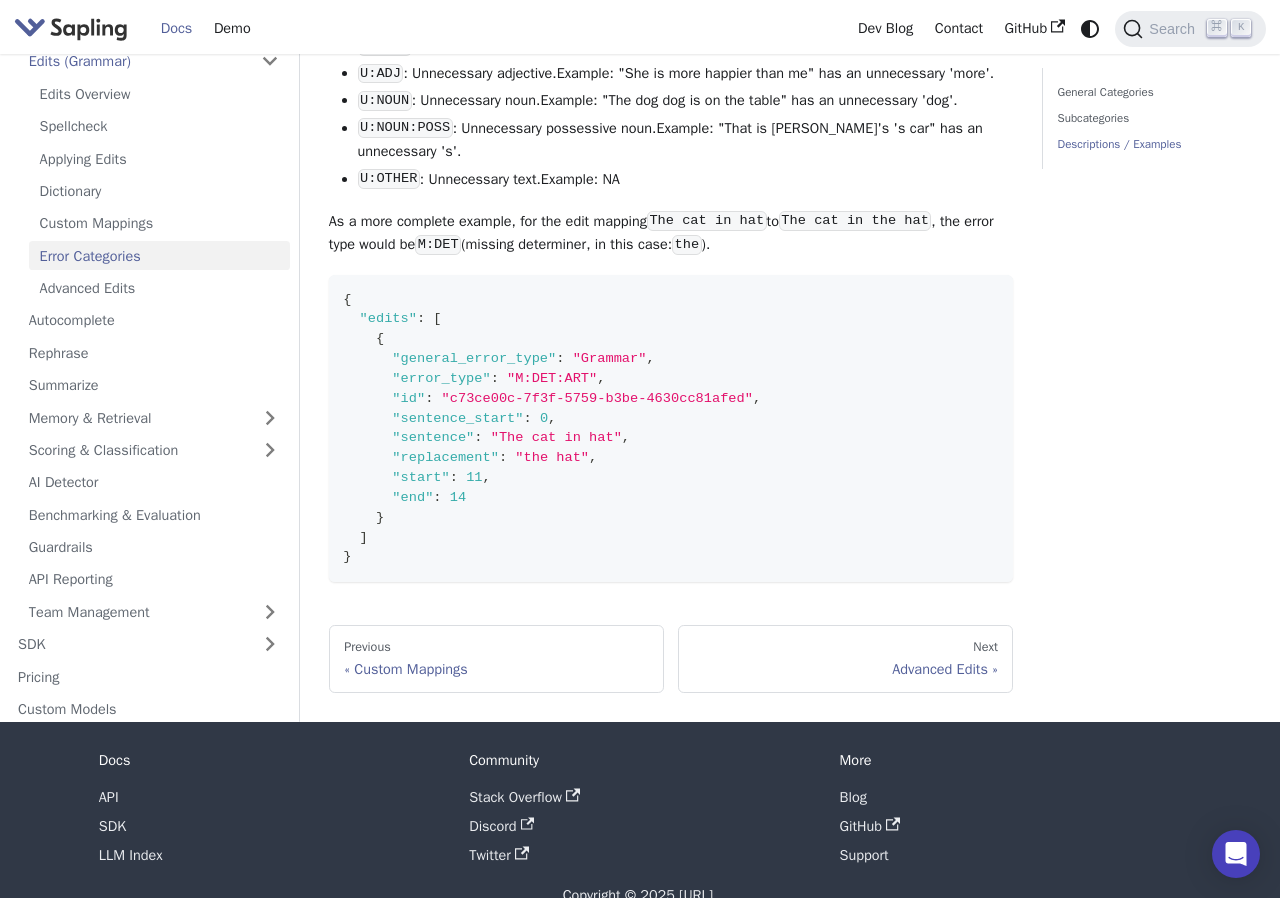scroll, scrollTop: 3415, scrollLeft: 0, axis: vertical 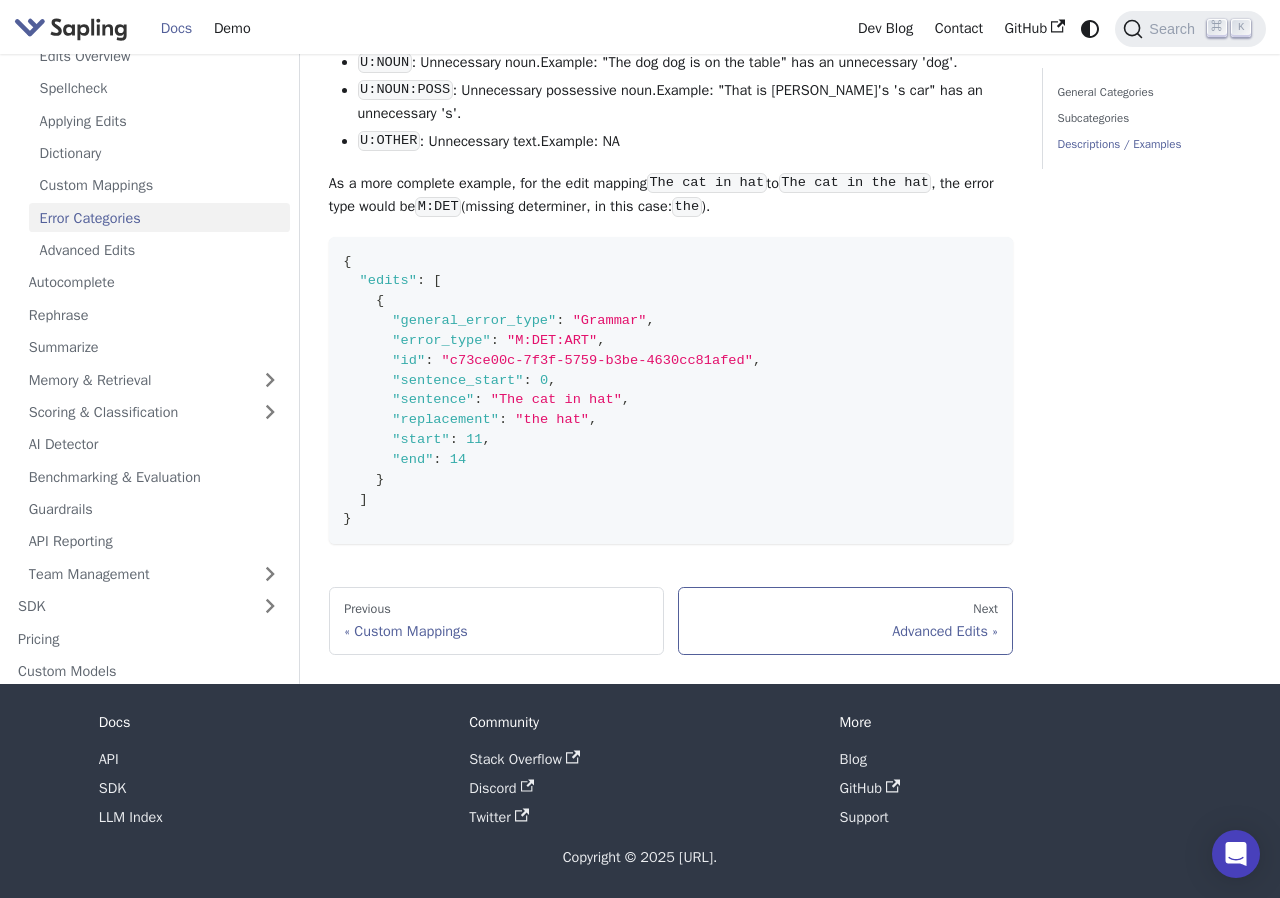 click on "Next Advanced Edits" at bounding box center (845, 621) 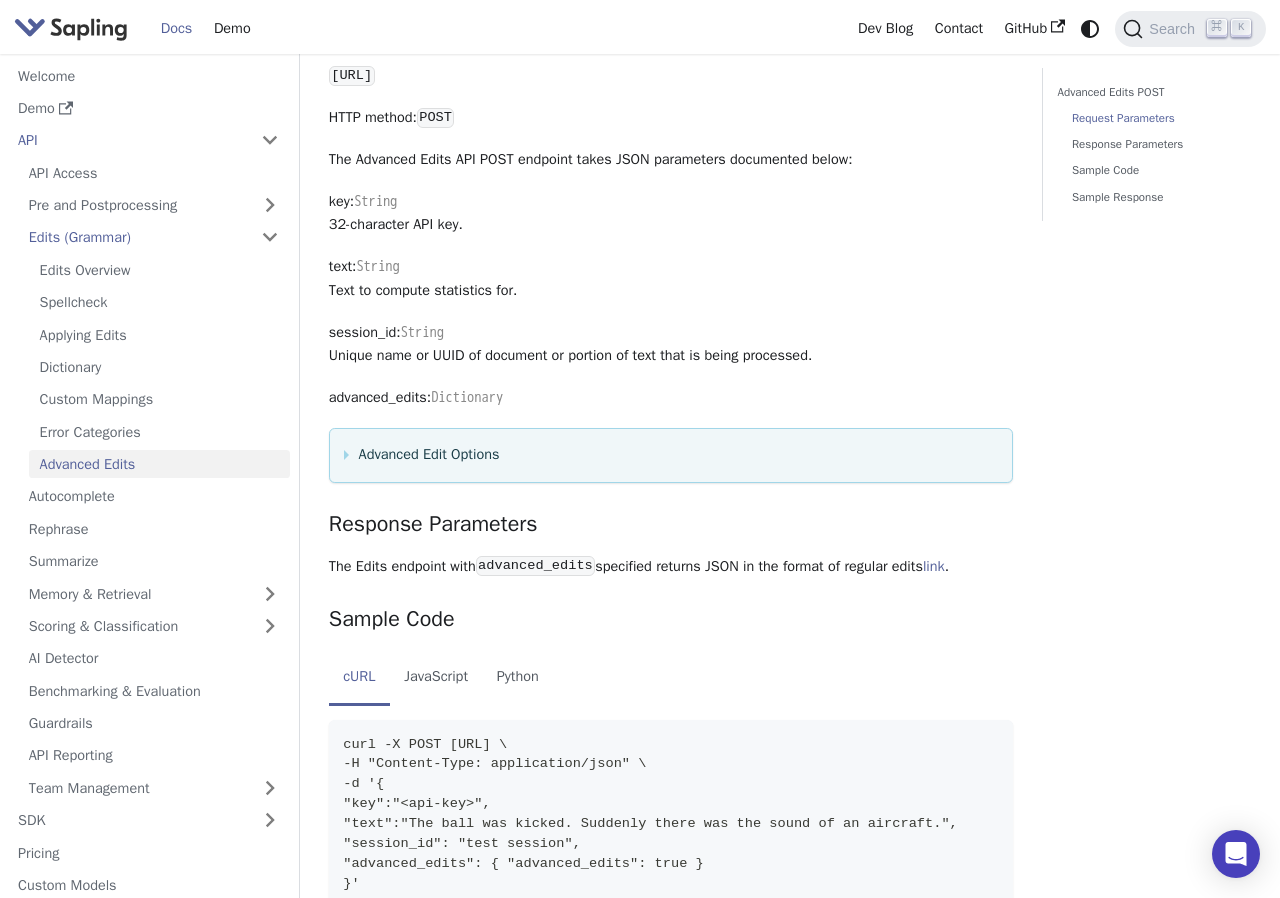 scroll, scrollTop: 2057, scrollLeft: 0, axis: vertical 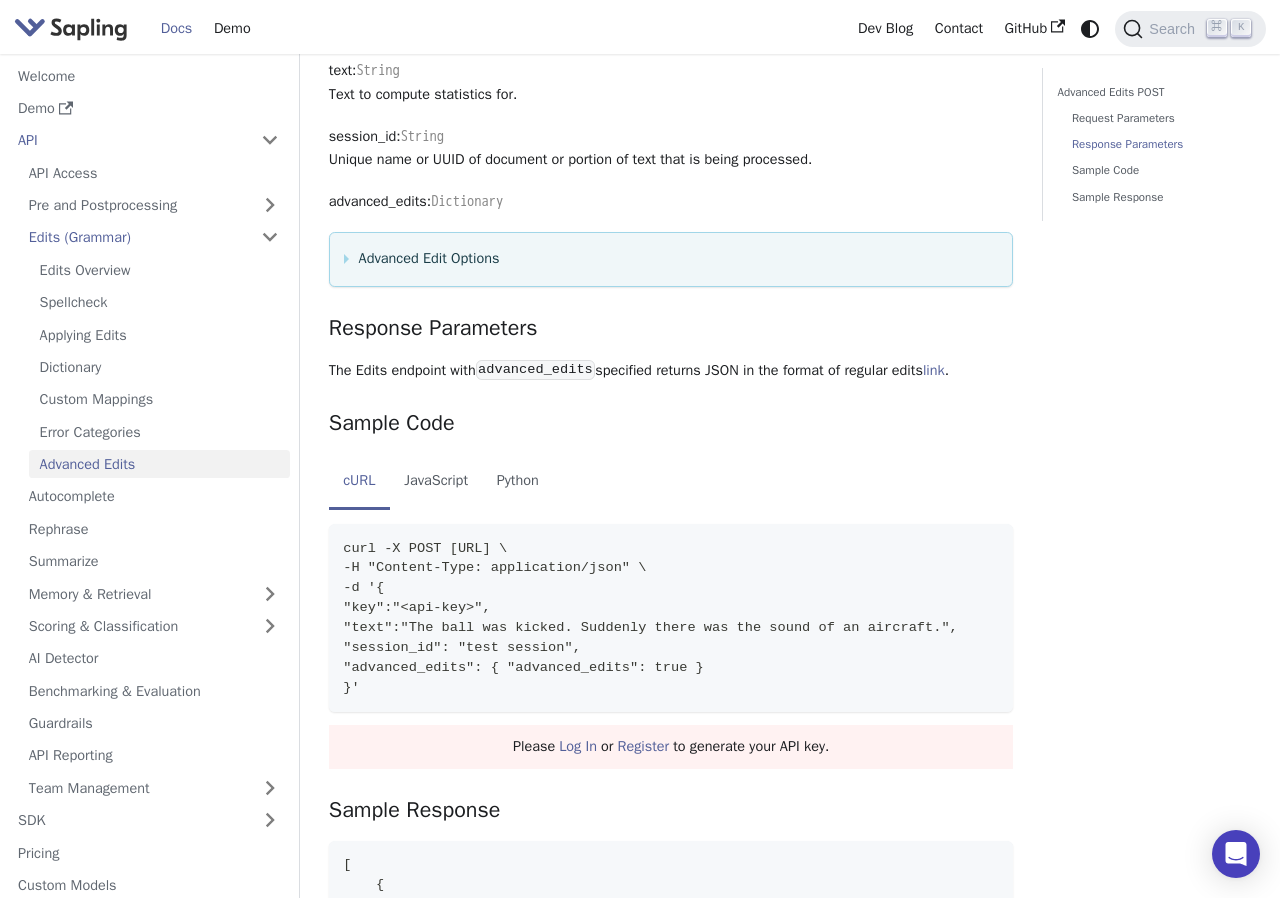 click on "Advanced Edit Options" at bounding box center [671, 259] 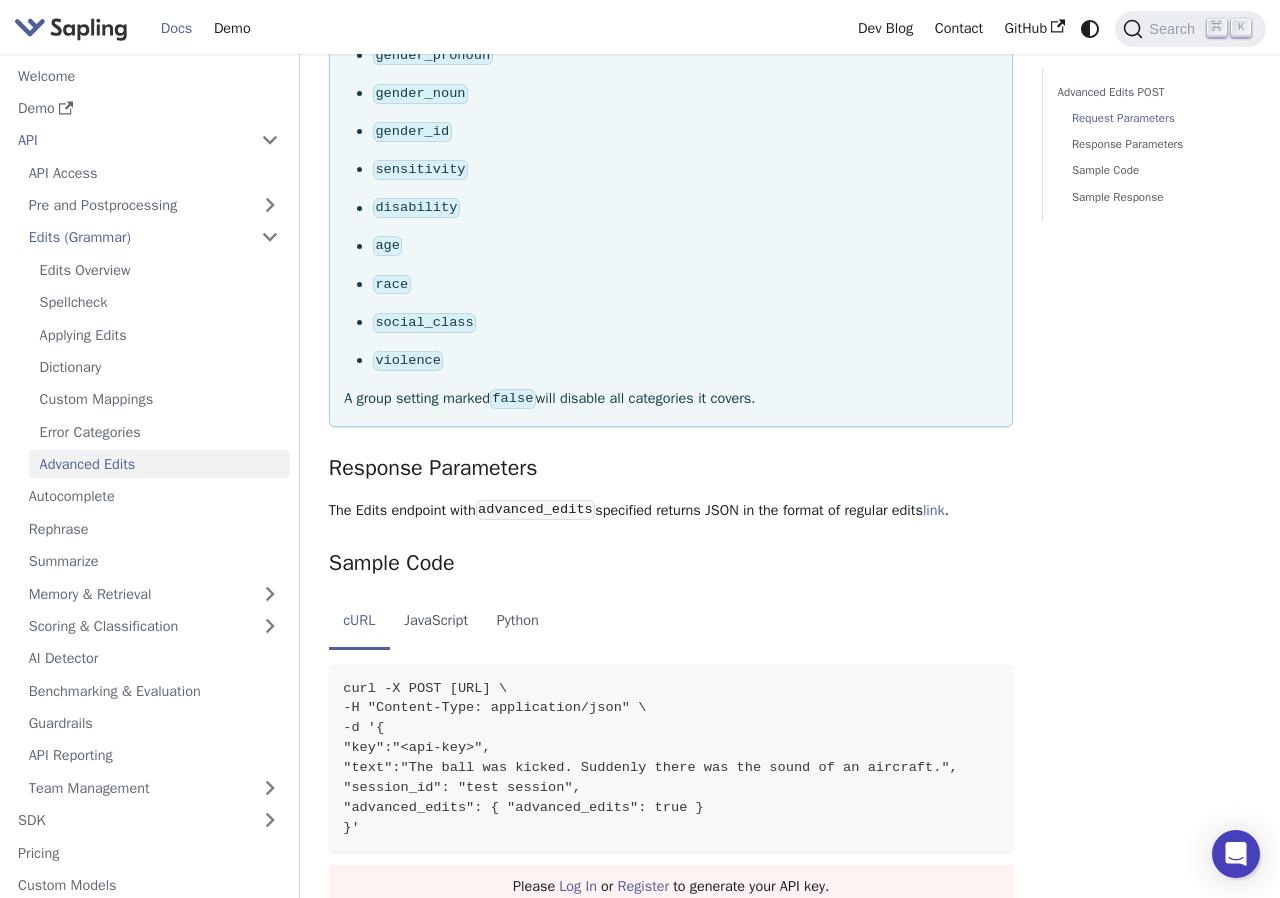 scroll, scrollTop: 2545, scrollLeft: 0, axis: vertical 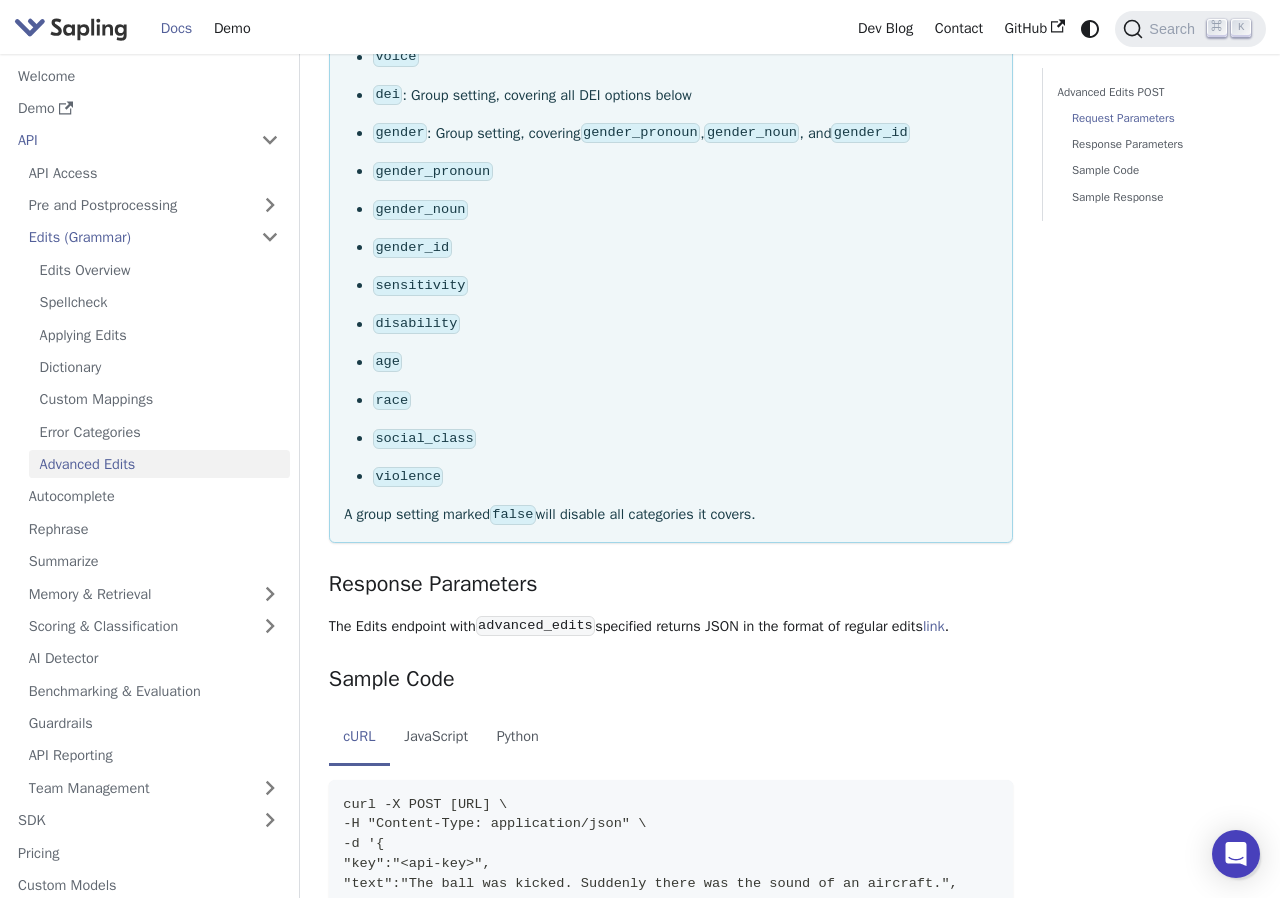 click on "sensitivity" at bounding box center [685, 286] 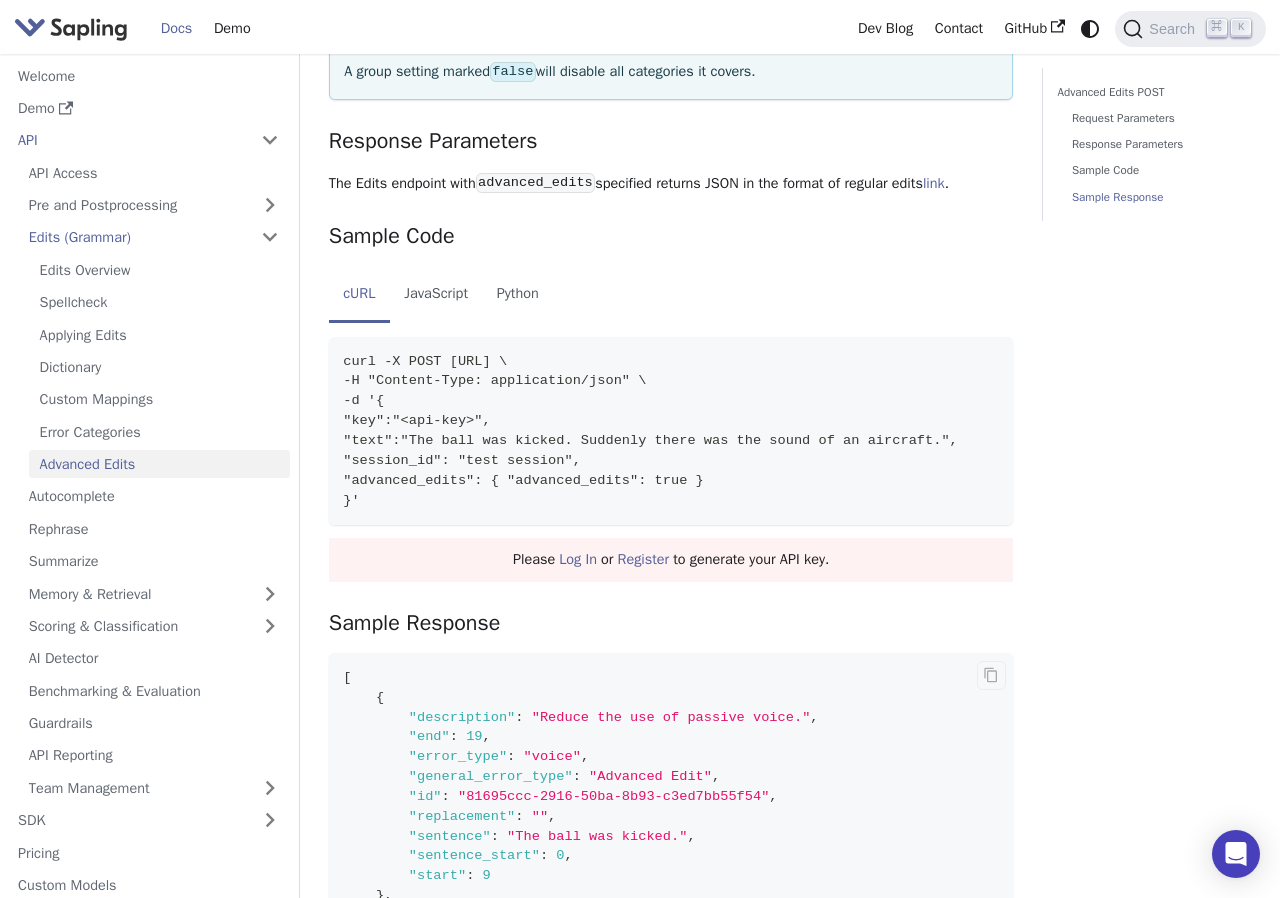 scroll, scrollTop: 3856, scrollLeft: 0, axis: vertical 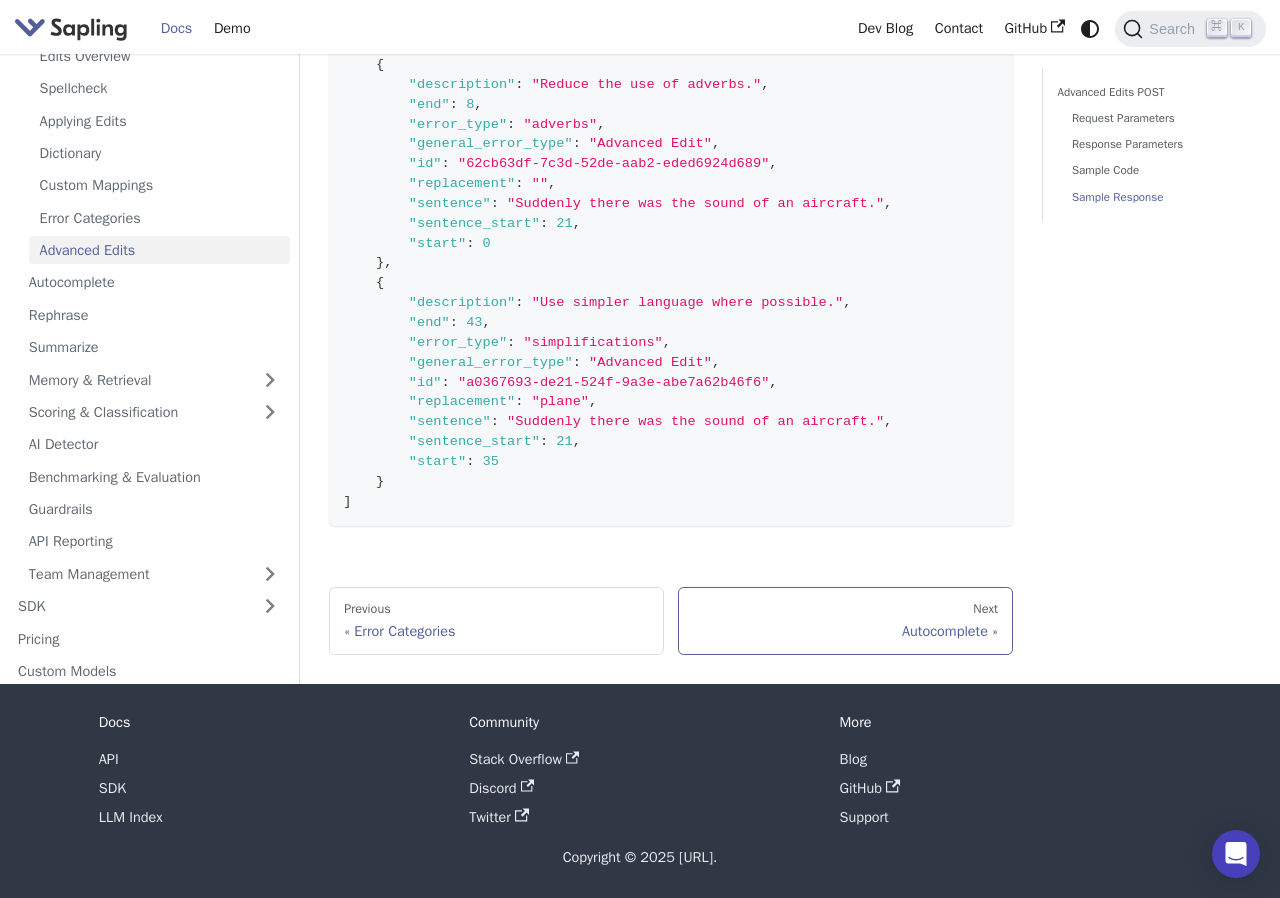 click on "Autocomplete" at bounding box center (846, 631) 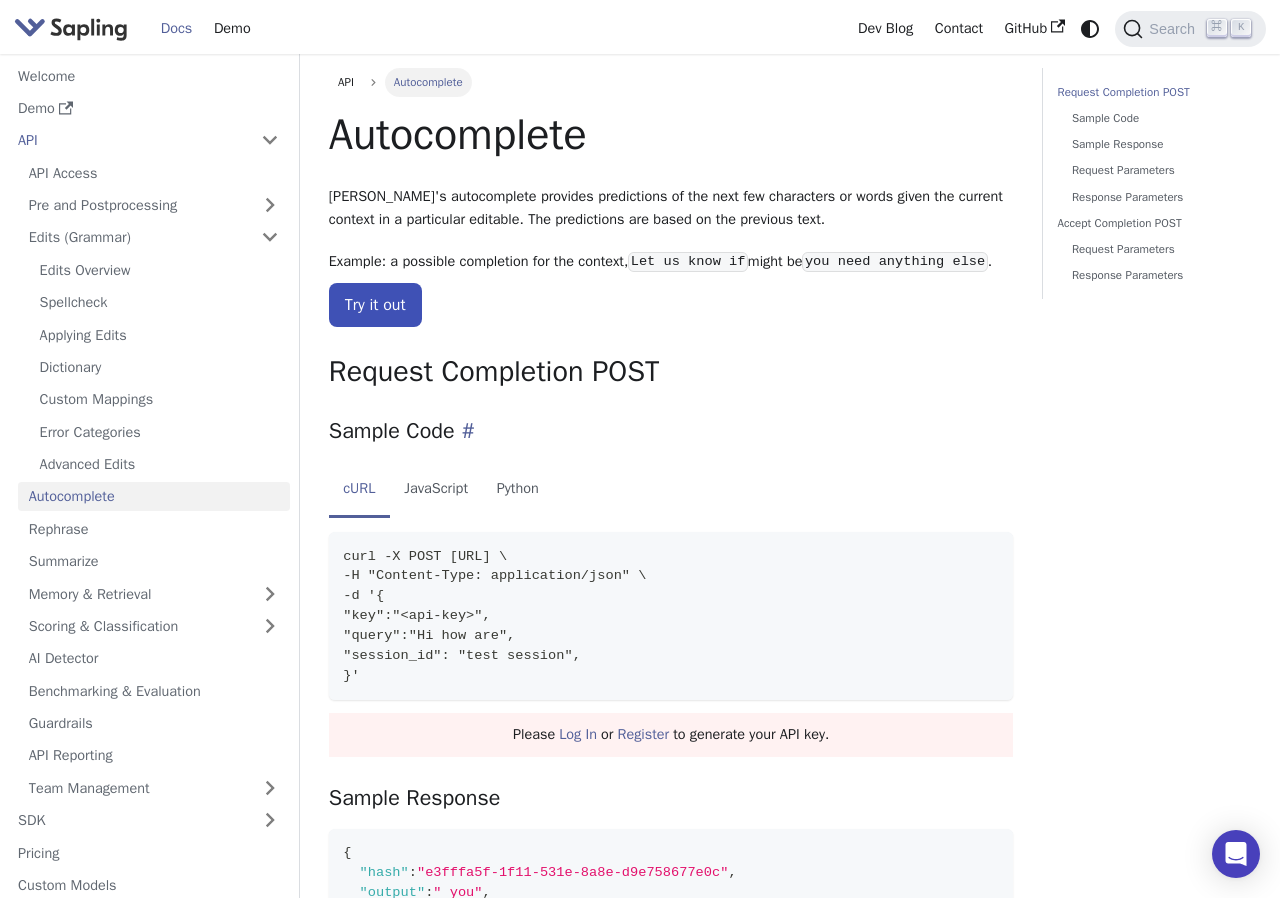 click on "Sample Code ​" at bounding box center (671, 430) 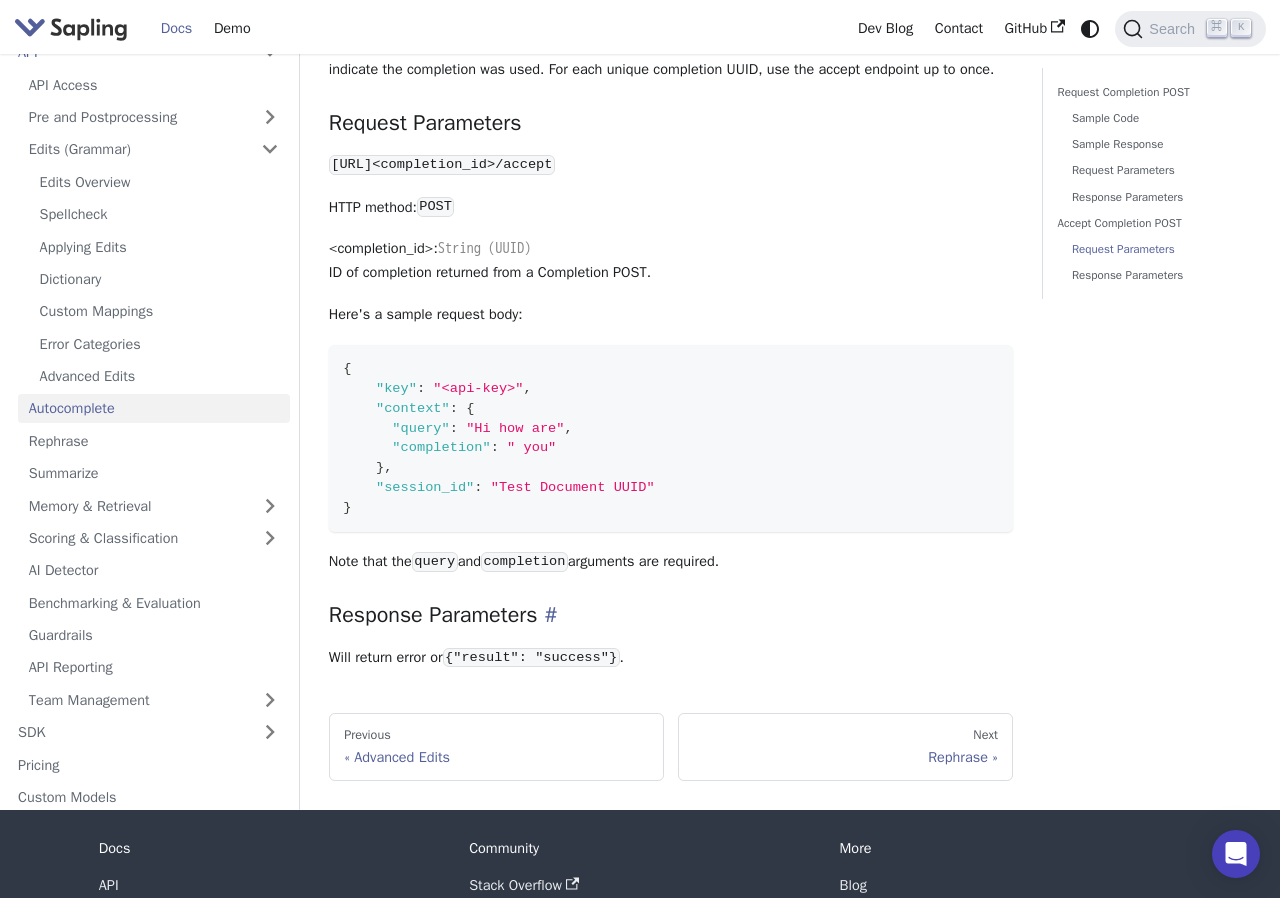 scroll, scrollTop: 1850, scrollLeft: 0, axis: vertical 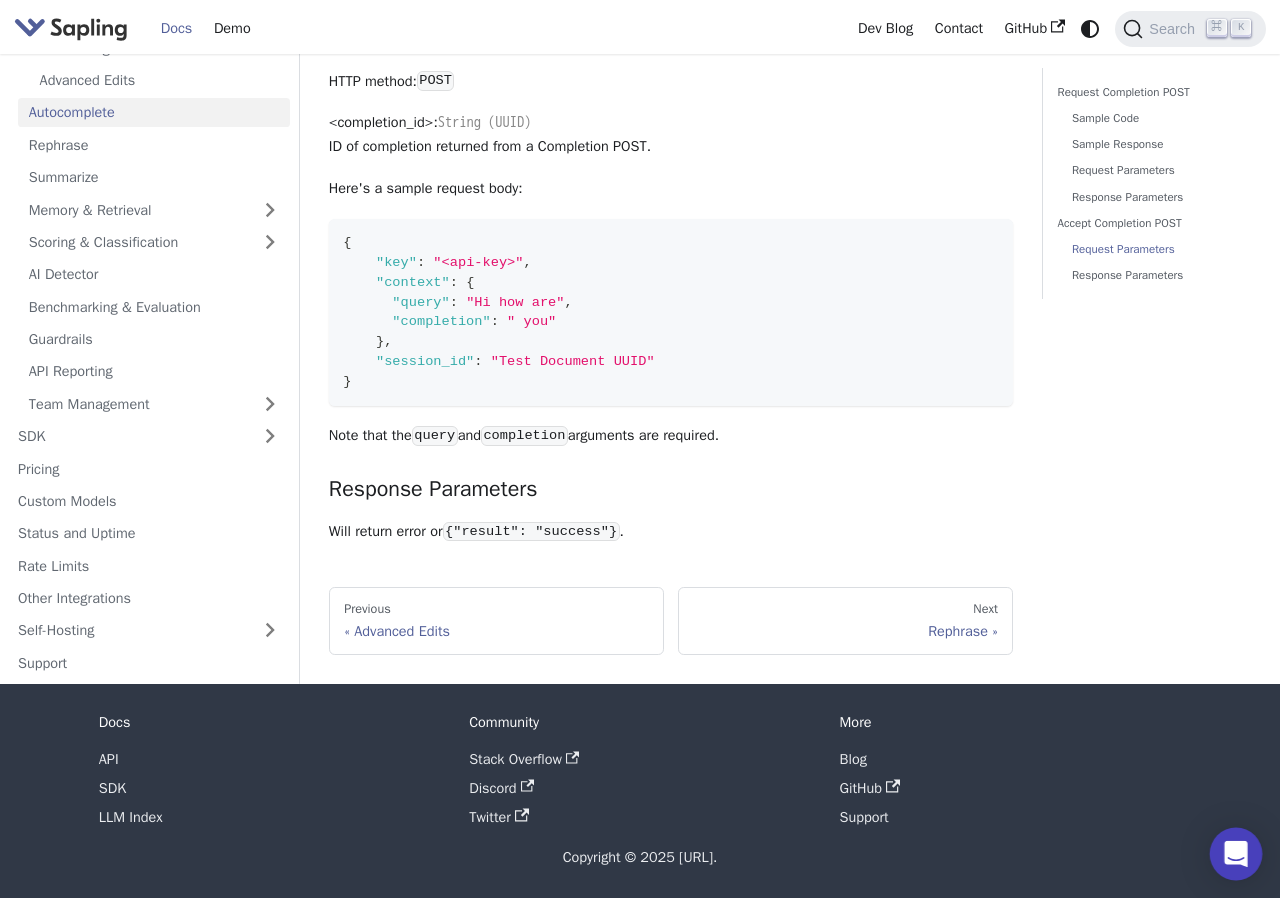click at bounding box center [1236, 854] 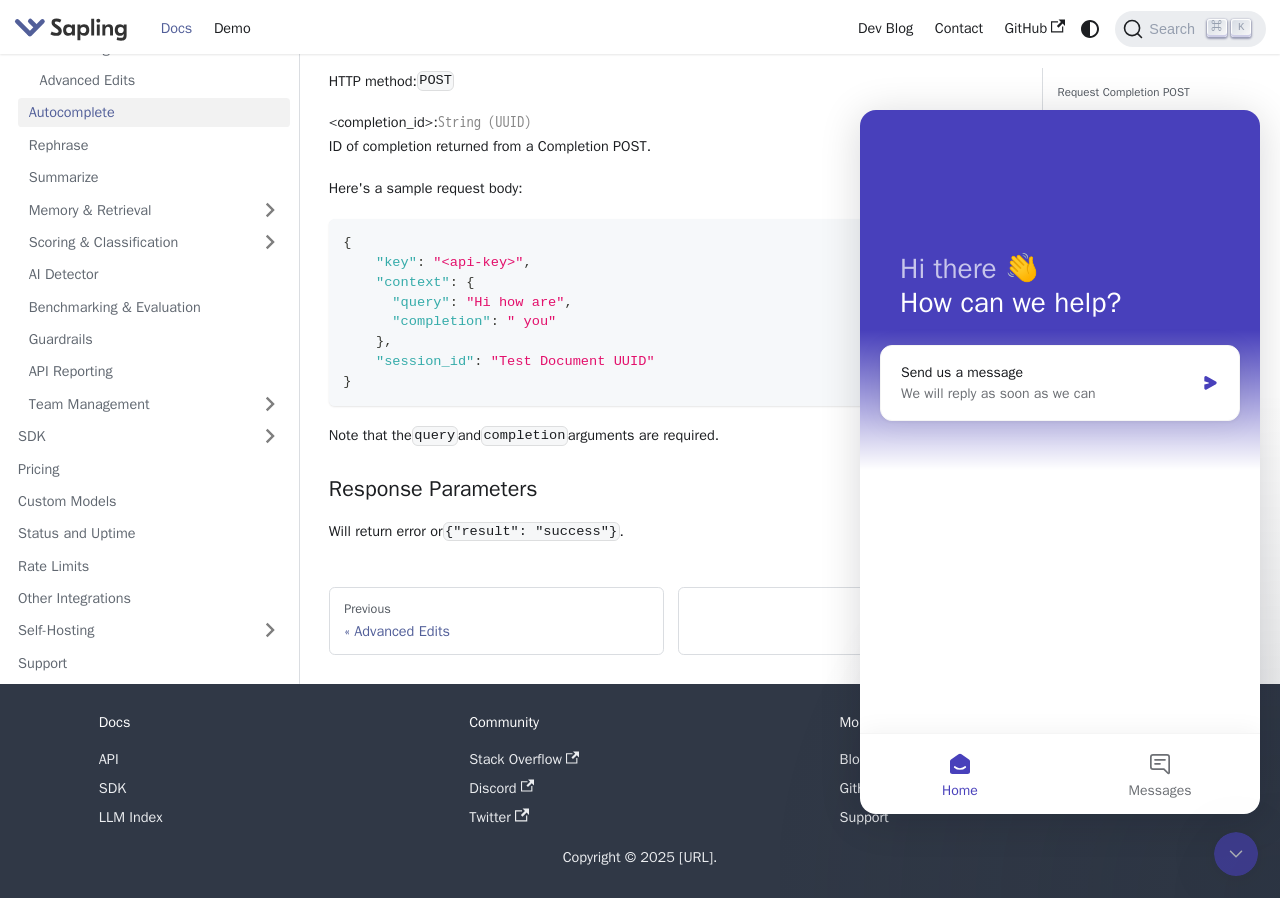 scroll, scrollTop: 0, scrollLeft: 0, axis: both 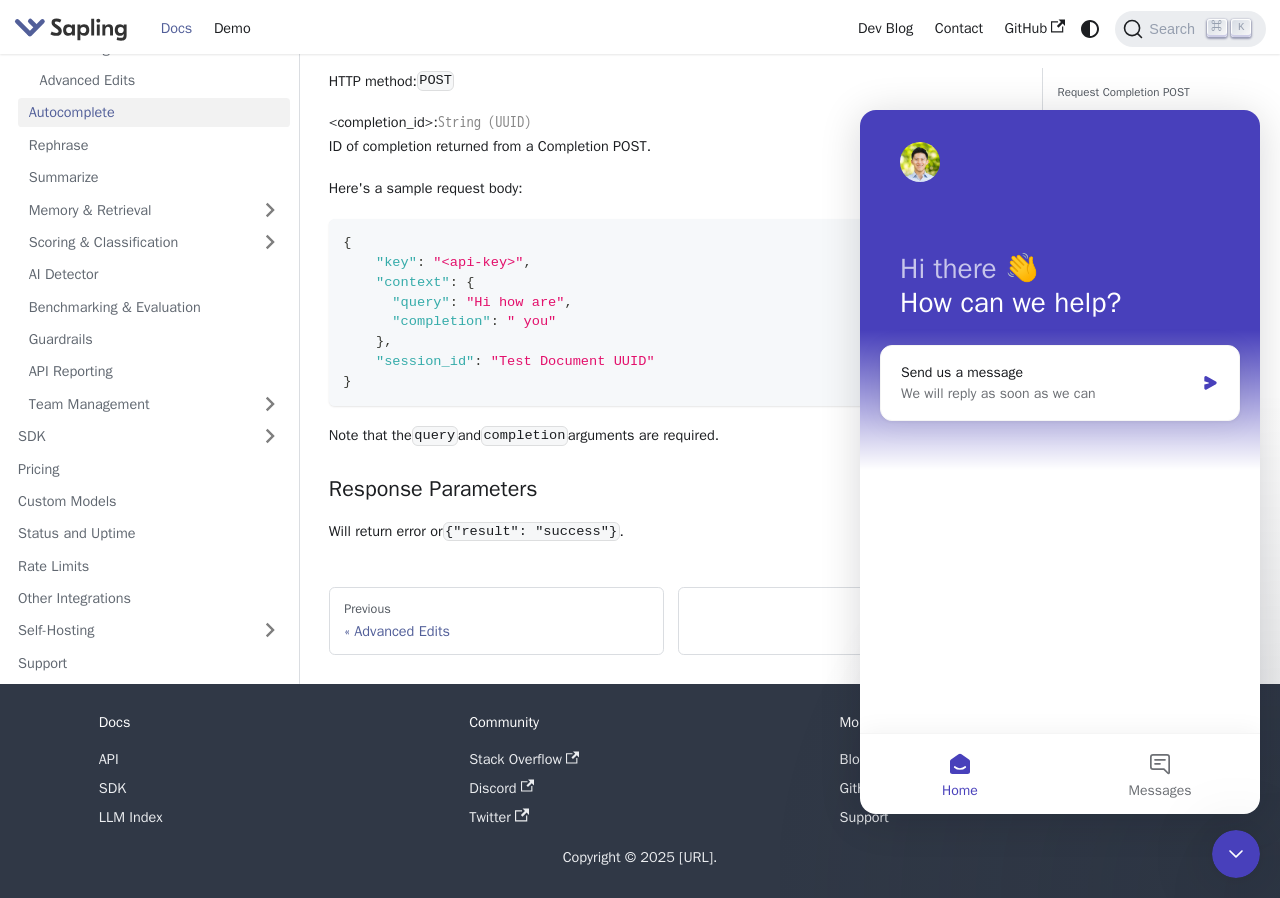 click at bounding box center (920, 162) 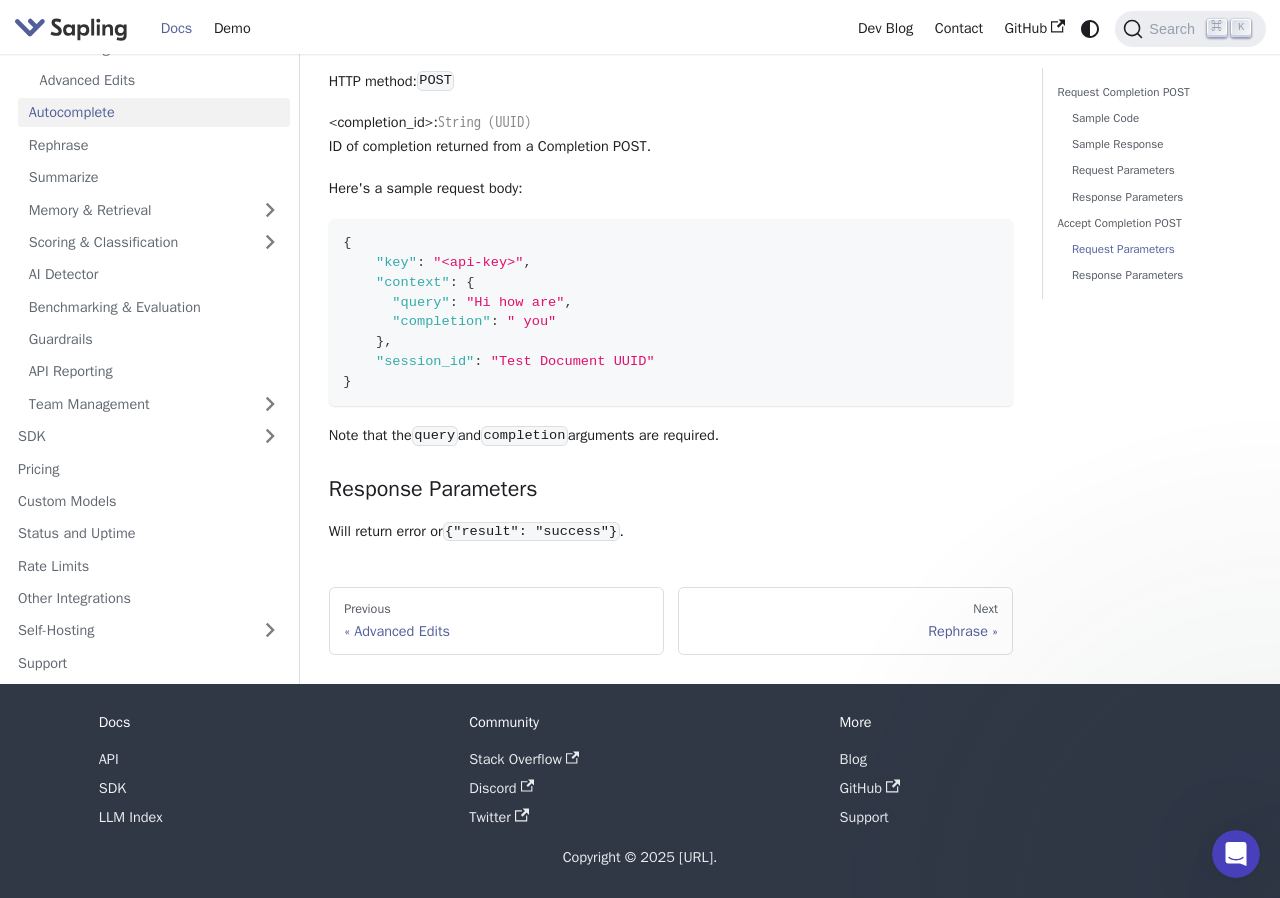 scroll, scrollTop: 0, scrollLeft: 0, axis: both 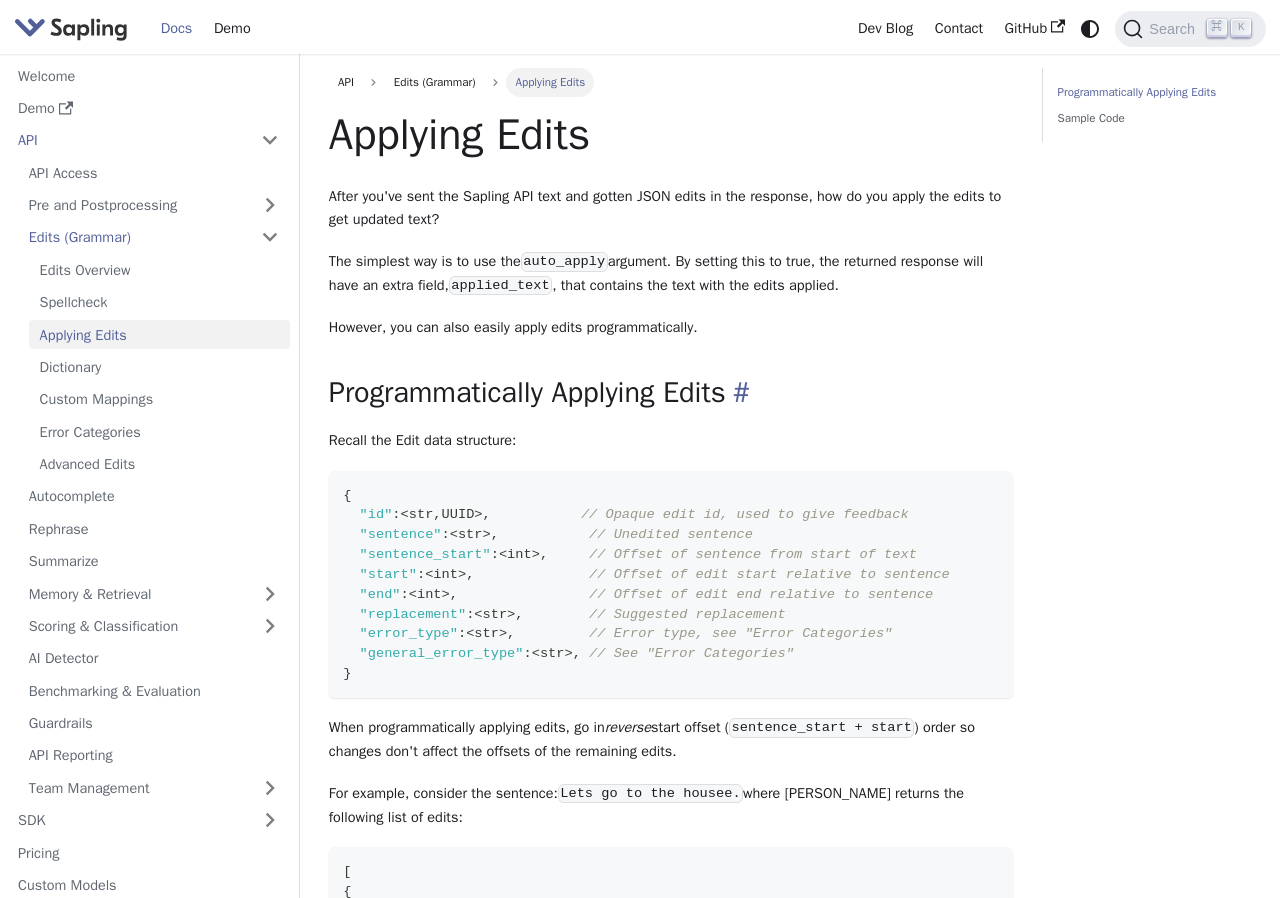 click on "Programmatically Applying Edits ​" at bounding box center (671, 393) 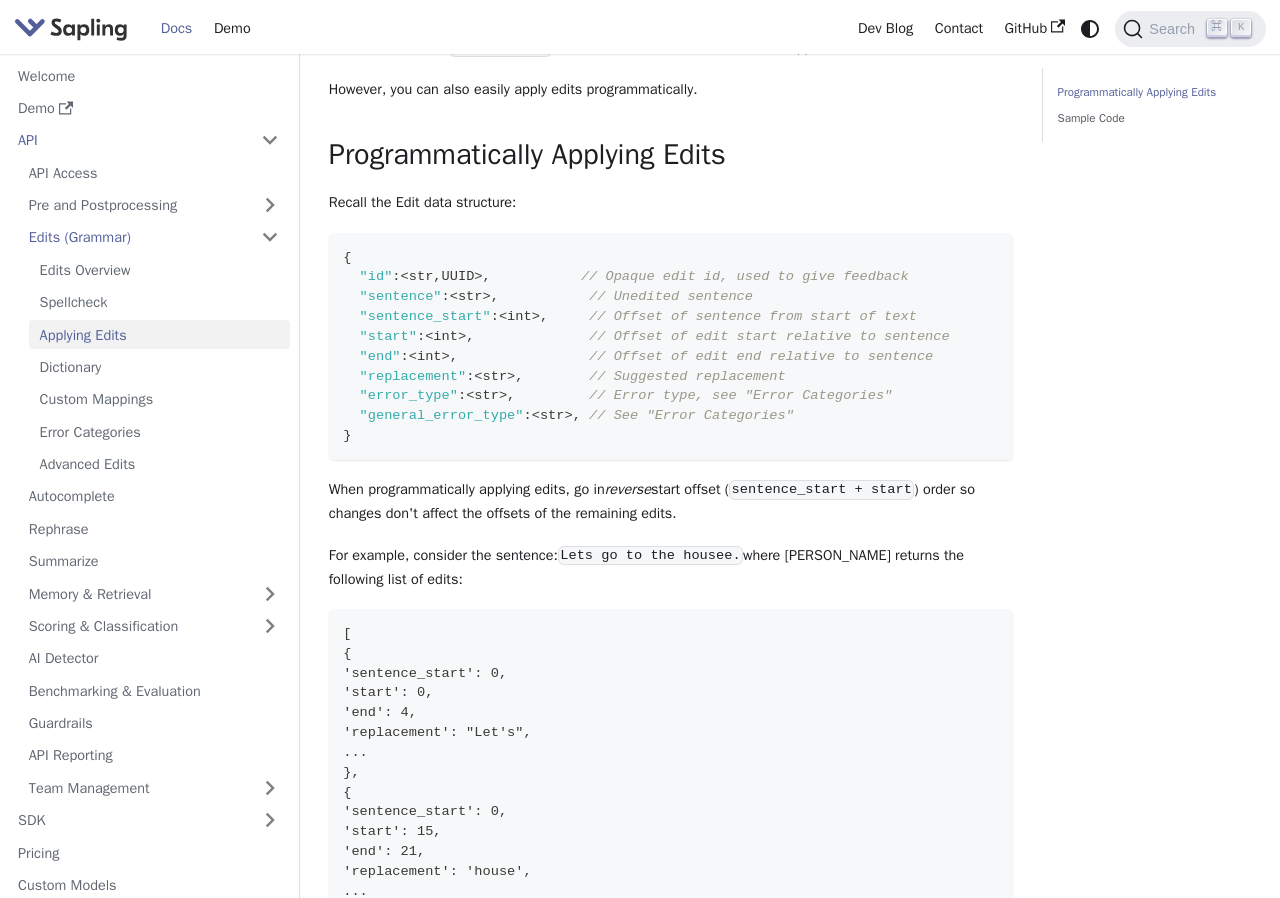 scroll, scrollTop: 393, scrollLeft: 0, axis: vertical 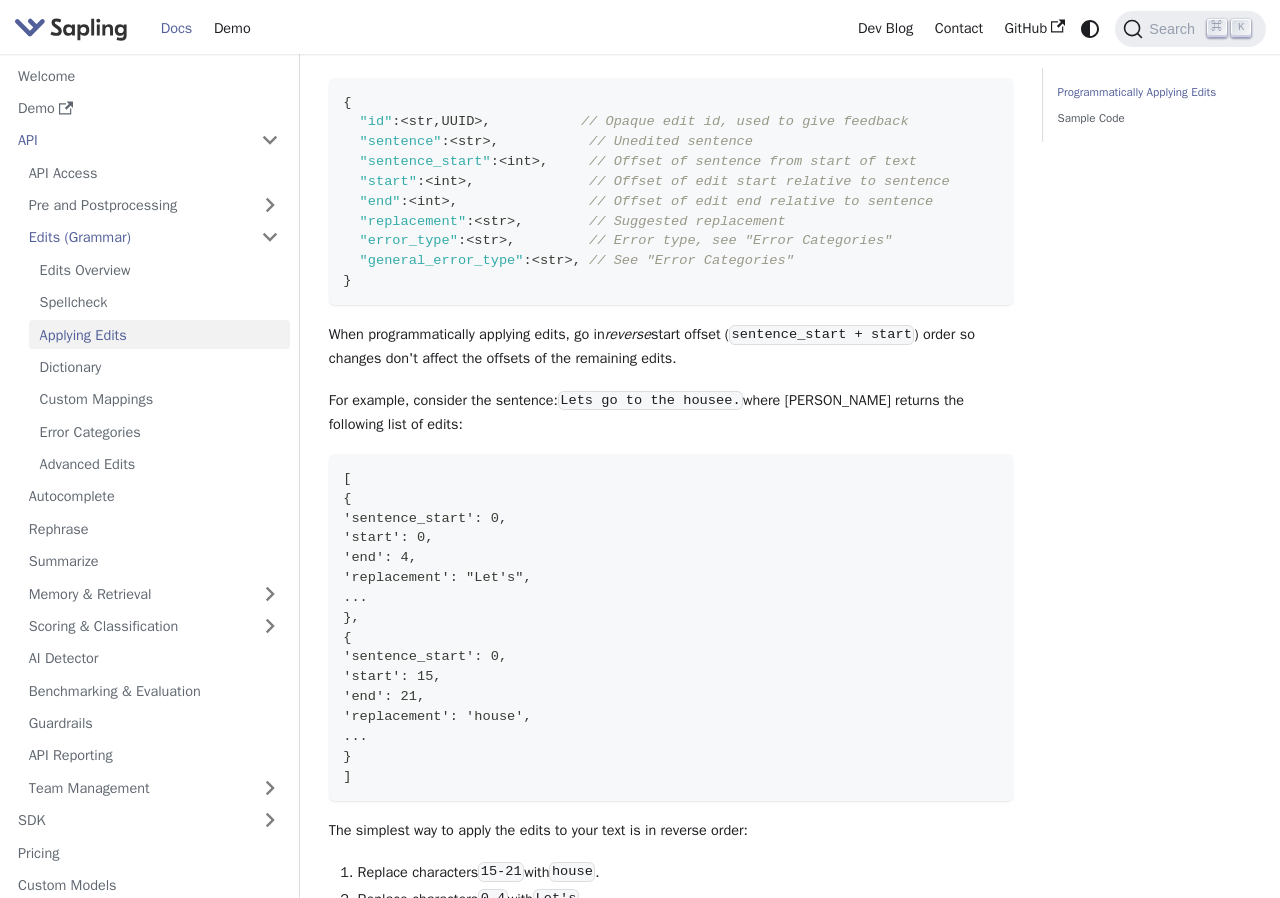 click on "Programmatically Applying Edits Sample Code" at bounding box center (1147, 661) 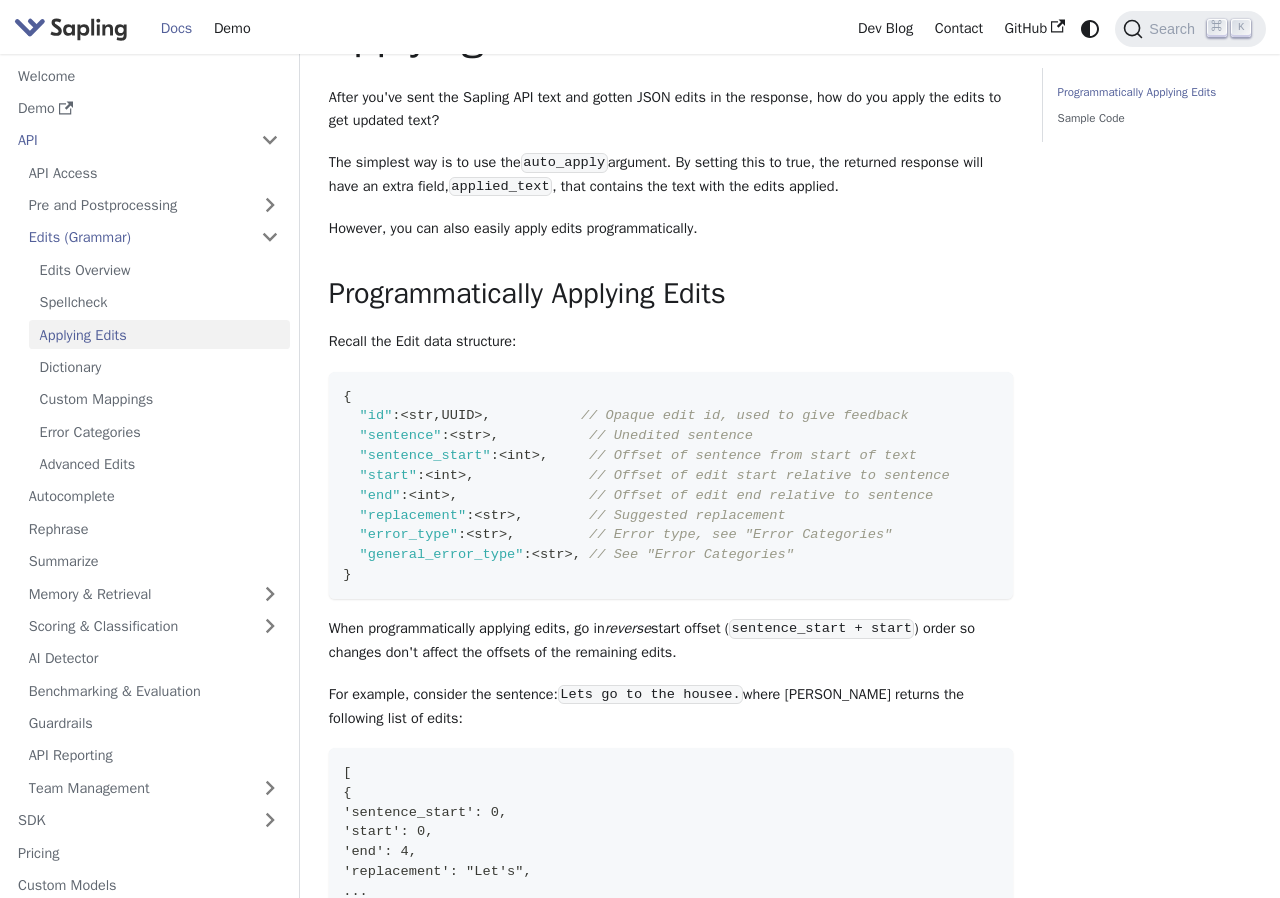 scroll, scrollTop: 0, scrollLeft: 0, axis: both 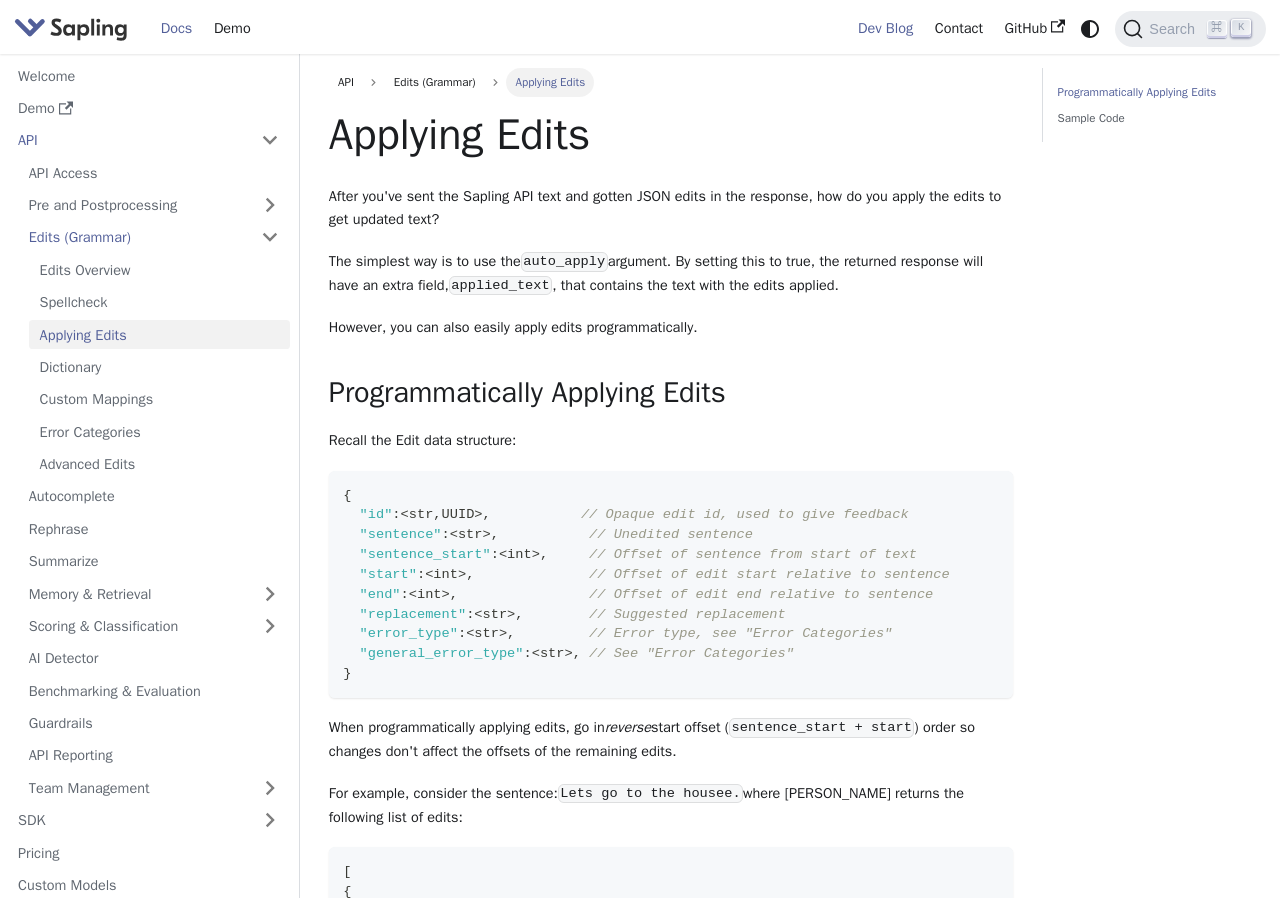 click on "Dev Blog" at bounding box center [885, 28] 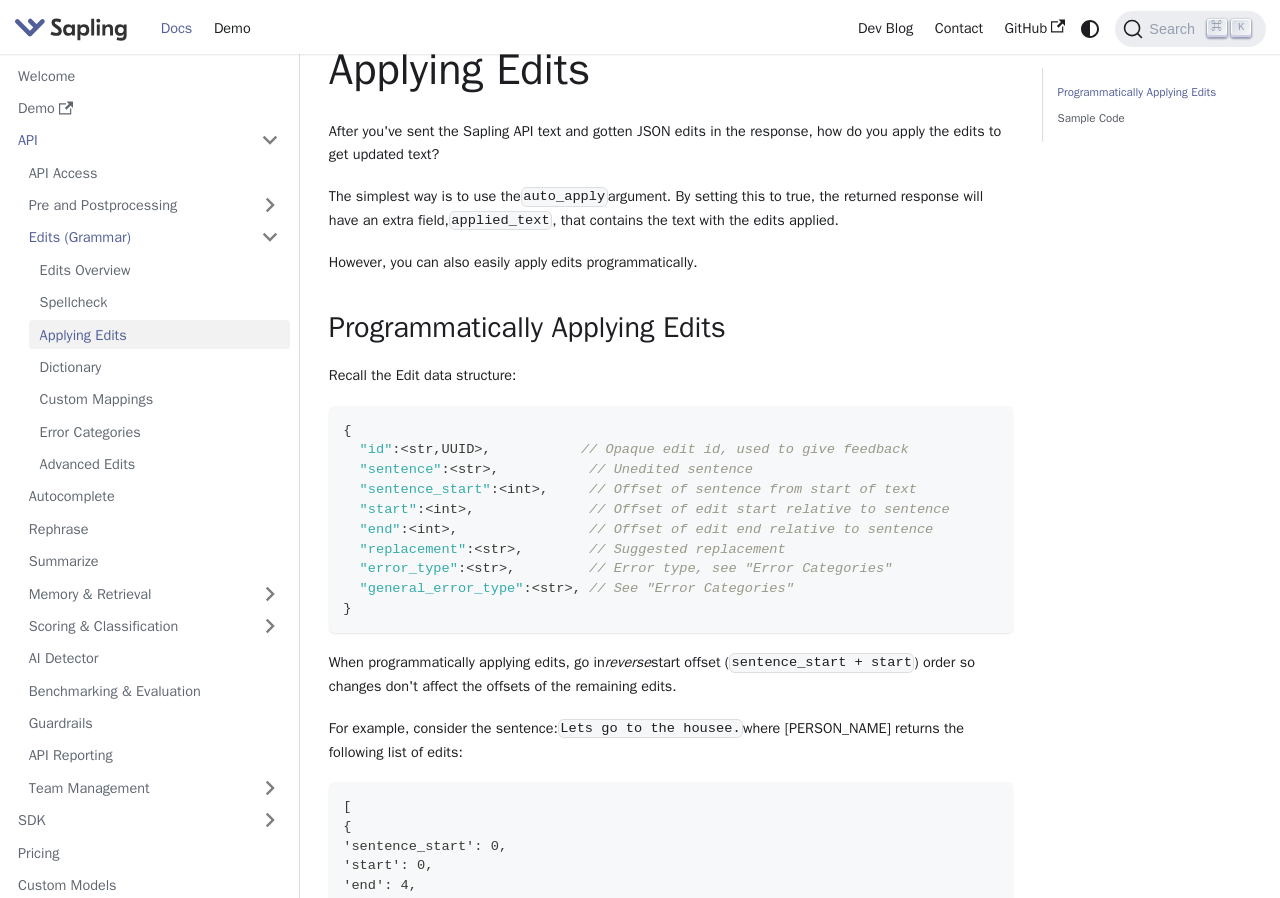 scroll, scrollTop: 71, scrollLeft: 0, axis: vertical 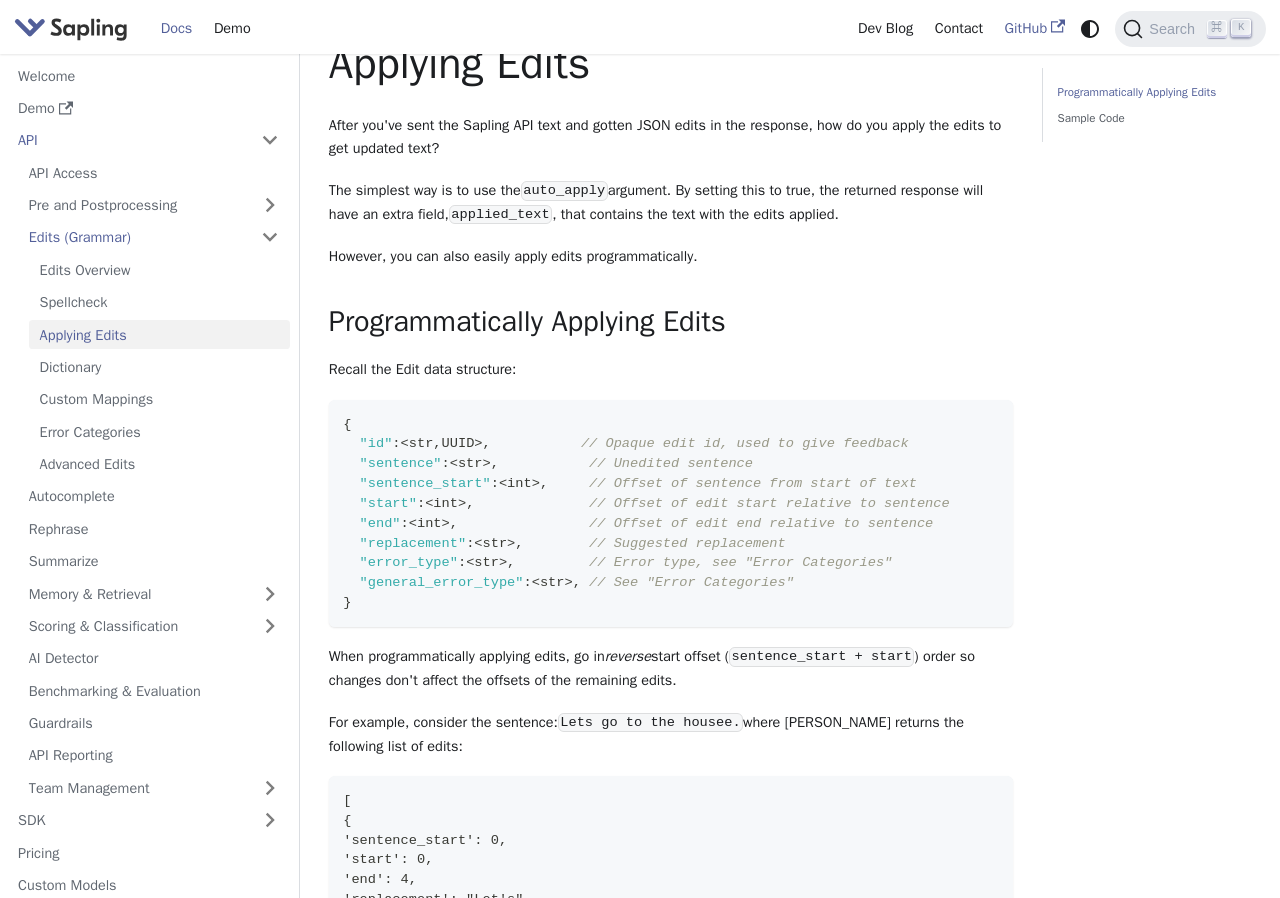 click on "GitHub" at bounding box center (1035, 28) 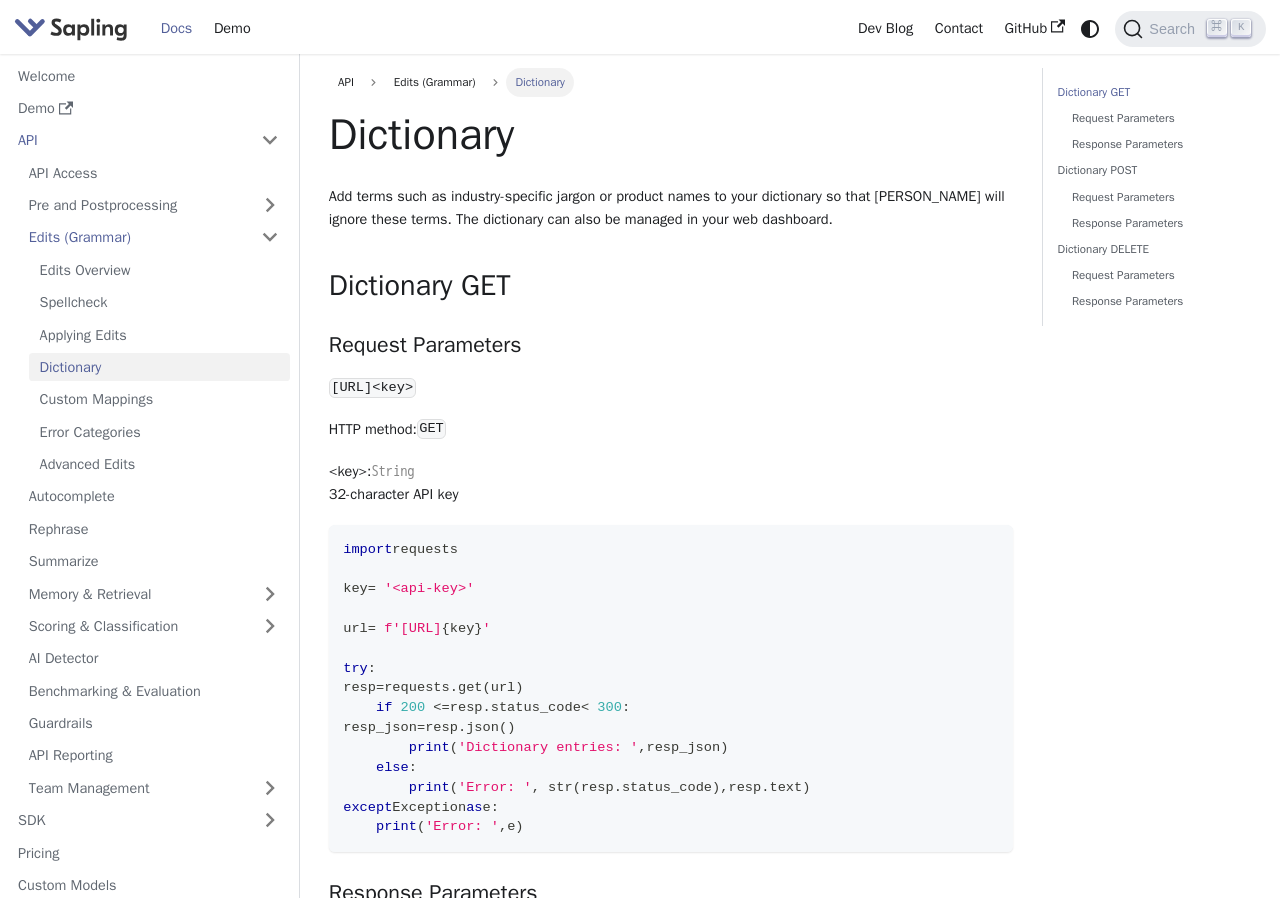scroll, scrollTop: 0, scrollLeft: 0, axis: both 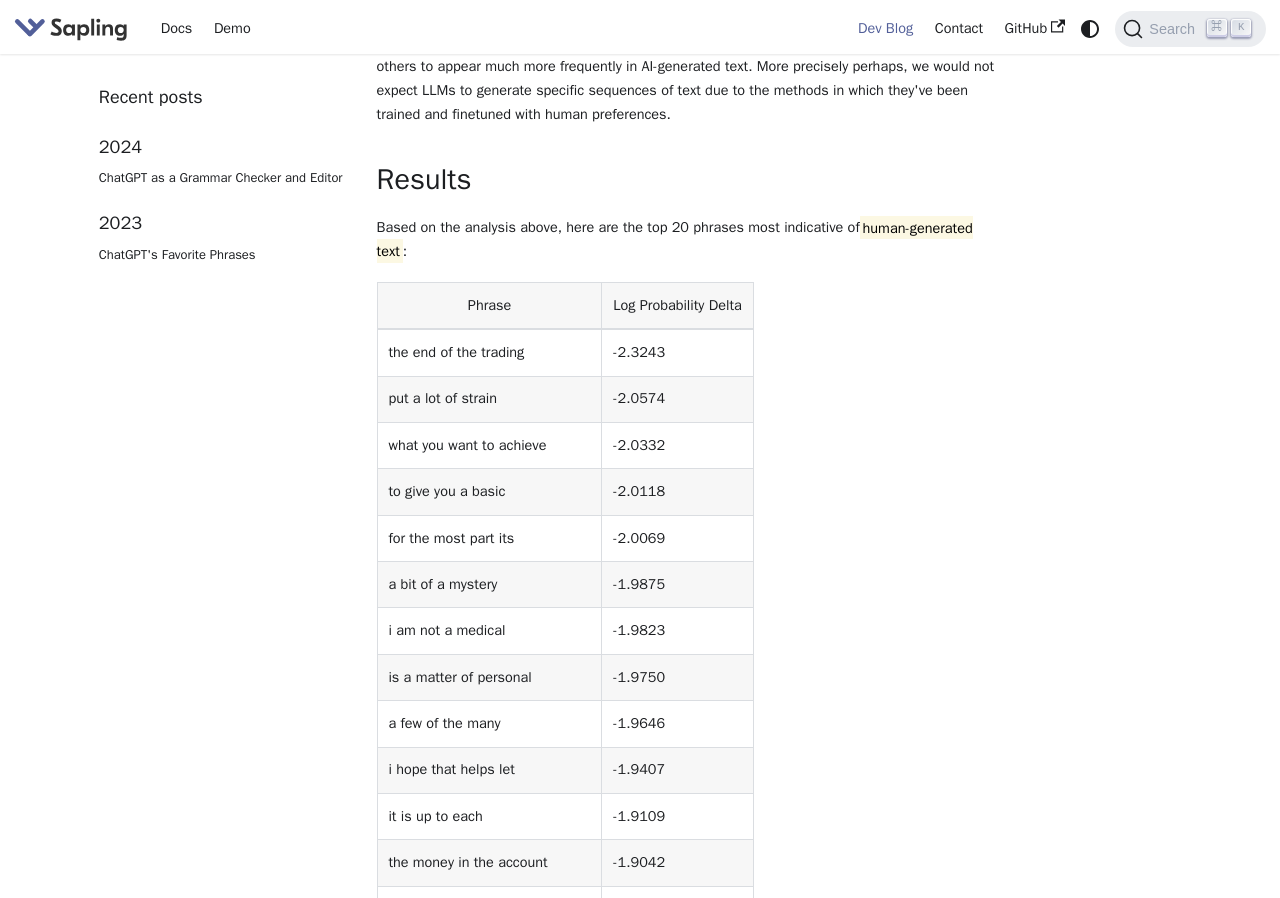 click on "Recent posts 2024 ChatGPT as a Grammar Checker and Editor 2023 ChatGPT's Favorite Phrases ChatGPT as a Grammar Checker and Editor November 10, 2024  ·  6 min read Ziang Xie CEO, Sapling.ai Introduction ​
A popular use case for LLMs is as a writing assistant, for example for editing text as a grammar and spelling checker.
Students may need help with writing essays, while businesses use it for drafting and editing emails, marketing copy, reports, etc.
An early adopter of language models for writing assistance was  Google  within the Gmail product.
With broader availability of LLM platforms for lower costs, major companies have integrated LLMs into their products for writing assistance,
such as  Apple  and  Microsoft .
However, many of these systems present a popup and do not display suggestions inline.
Screenshots of writing assistant popups on popular platforms (MacOS, Notion, Gmail)
Sapling's API ).
Limitations of LLMs ​
Structured Output schema
as a separate model capability.
on" at bounding box center (639, -933) 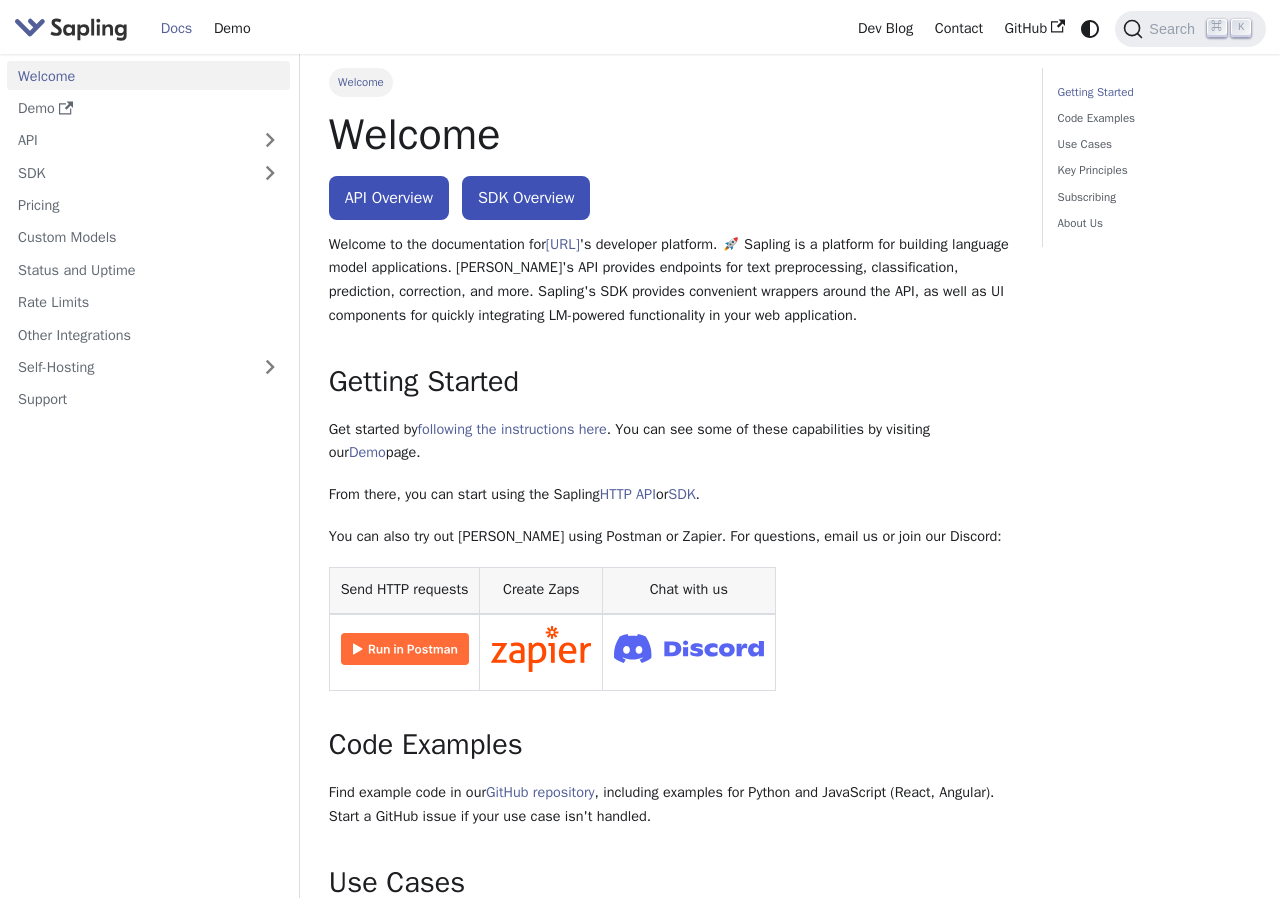 scroll, scrollTop: 0, scrollLeft: 0, axis: both 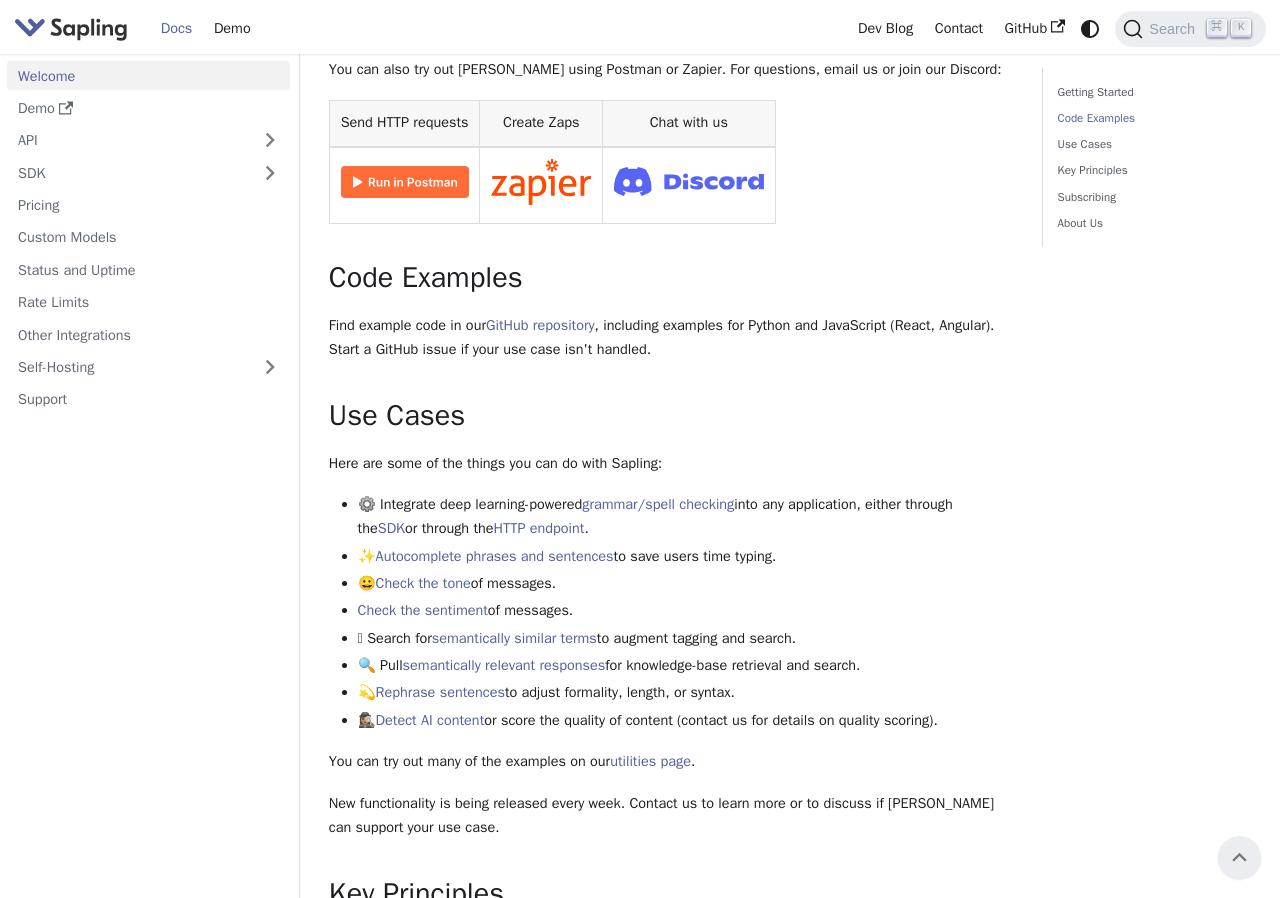 click on "Getting Started Code Examples Use Cases Key Principles Subscribing About Us" at bounding box center [1147, 707] 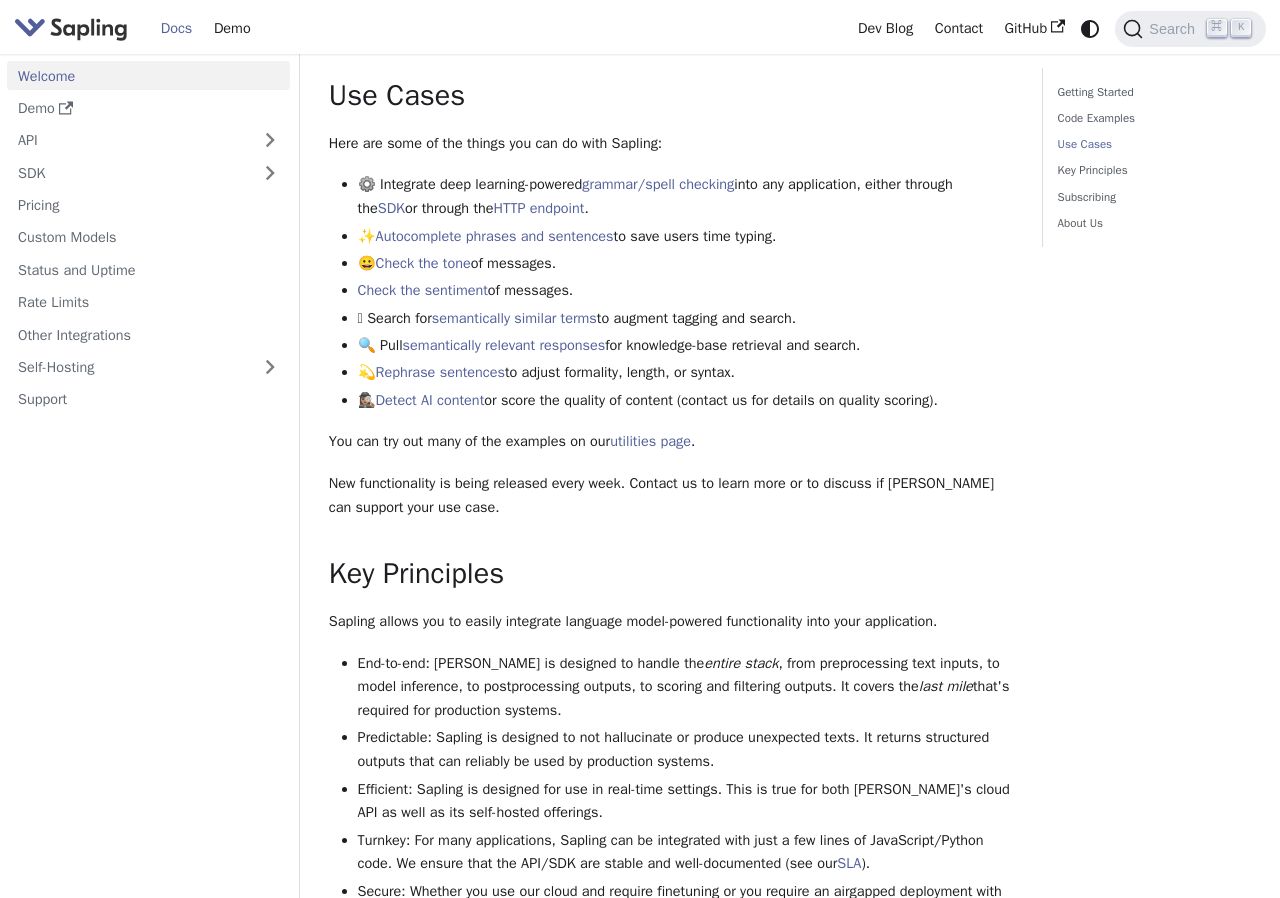 scroll, scrollTop: 1180, scrollLeft: 0, axis: vertical 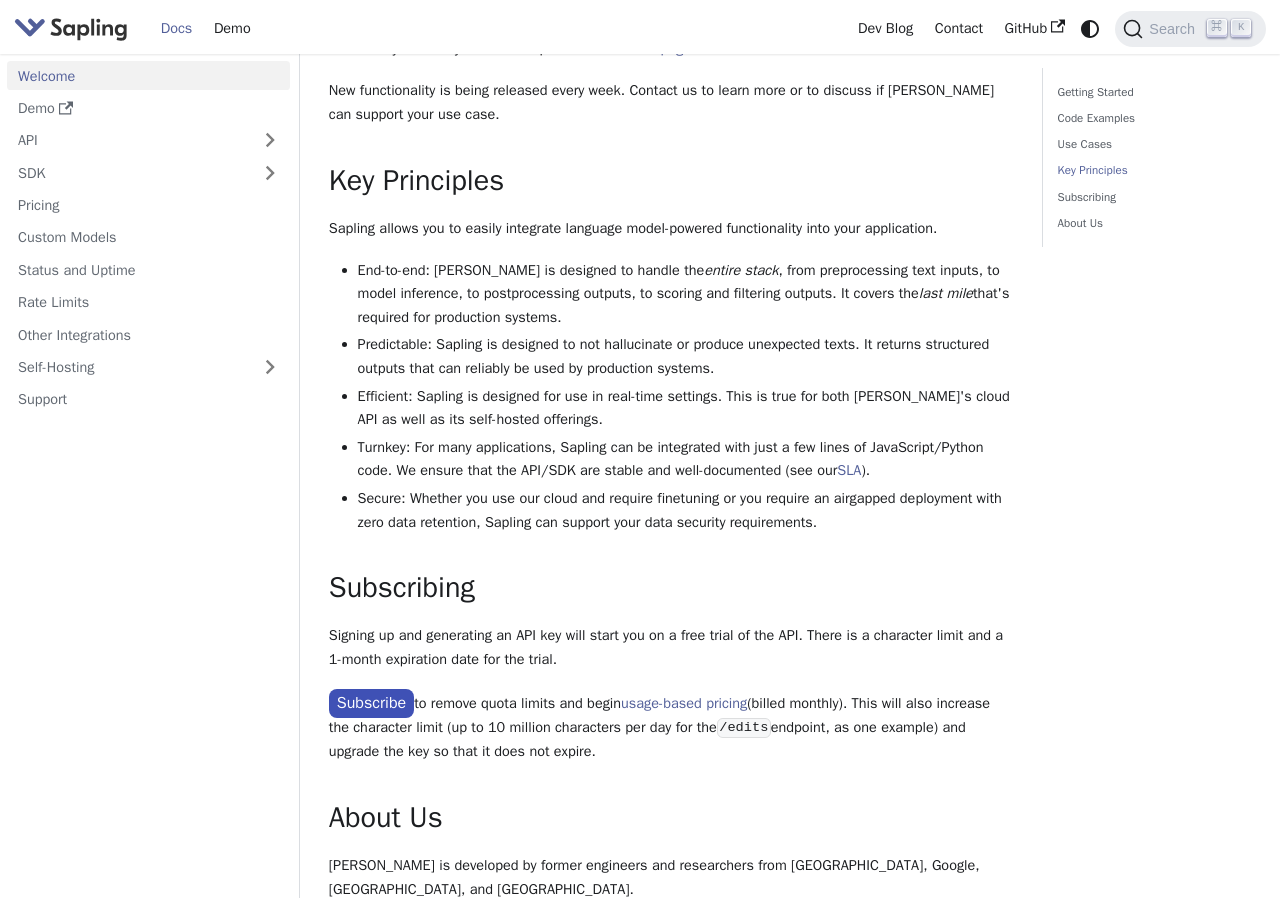 click on "Welcome Demo API SDK Pricing Custom Models Status and Uptime Rate Limits Other Integrations Self-Hosting Support" at bounding box center (150, 476) 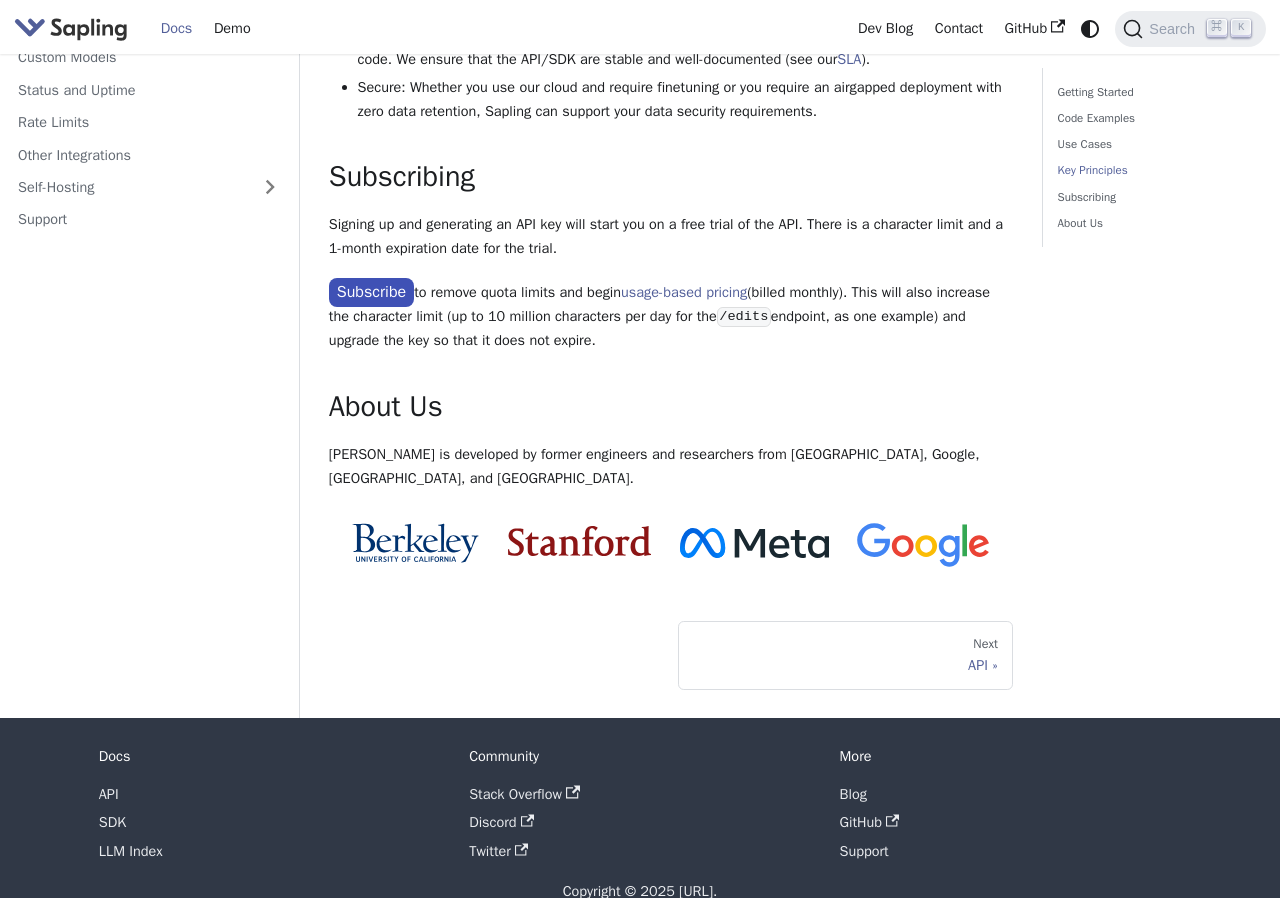 scroll, scrollTop: 1624, scrollLeft: 0, axis: vertical 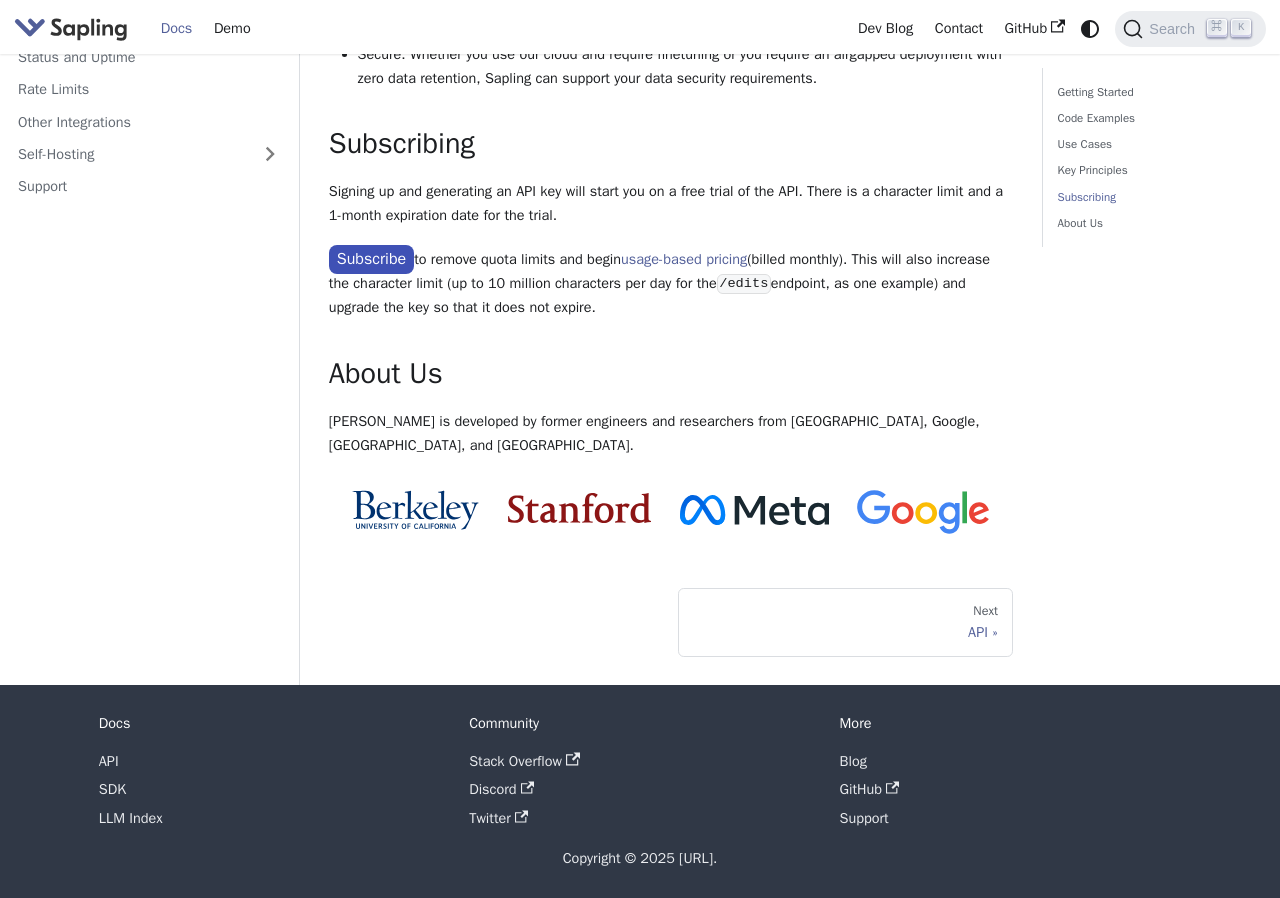 click on "Welcome Demo API SDK Pricing Custom Models Status and Uptime Rate Limits Other Integrations Self-Hosting Support" at bounding box center (150, 263) 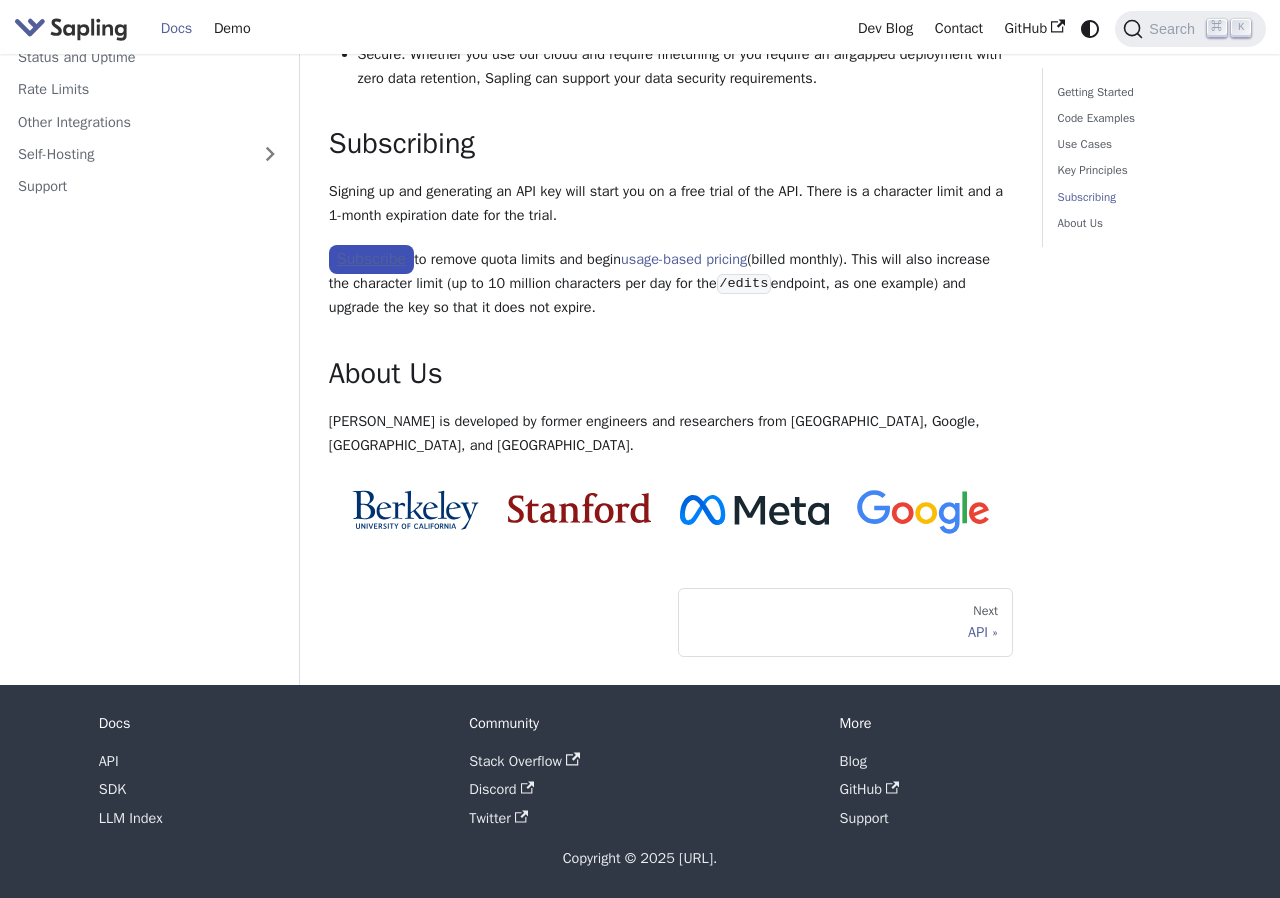 click on "Subscribe" at bounding box center (371, 260) 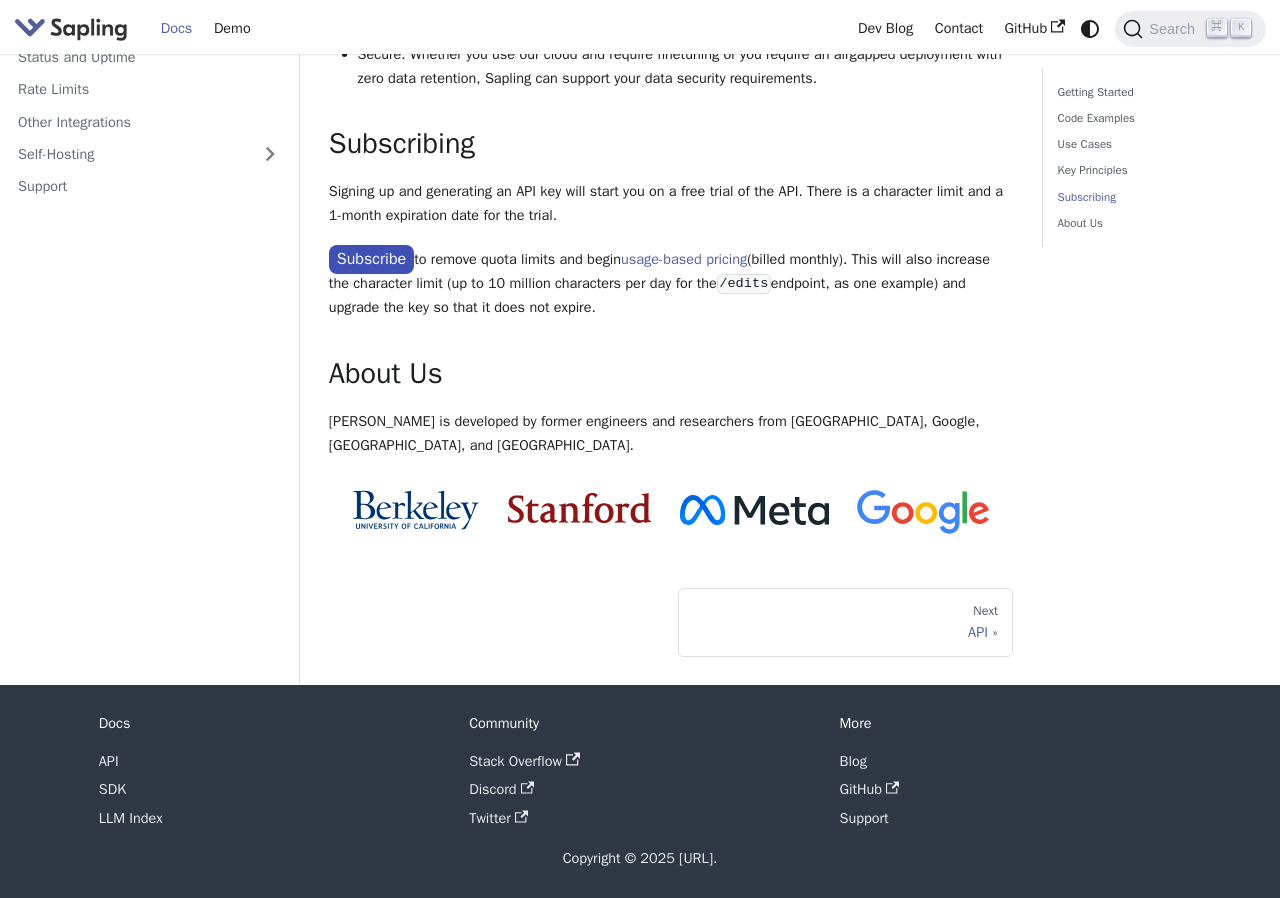 click on "Getting Started Code Examples Use Cases Key Principles Subscribing About Us" at bounding box center [1147, -450] 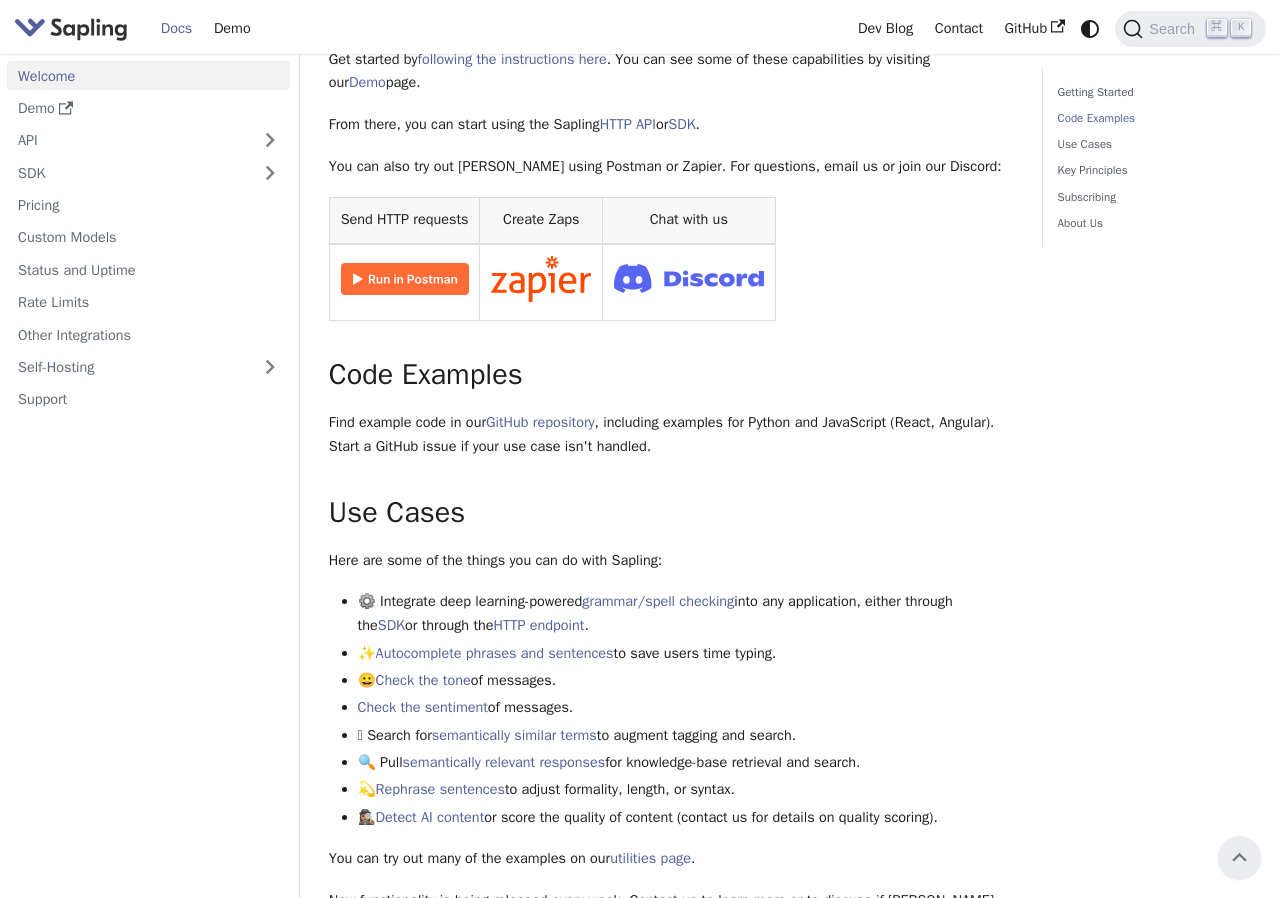 scroll, scrollTop: 359, scrollLeft: 0, axis: vertical 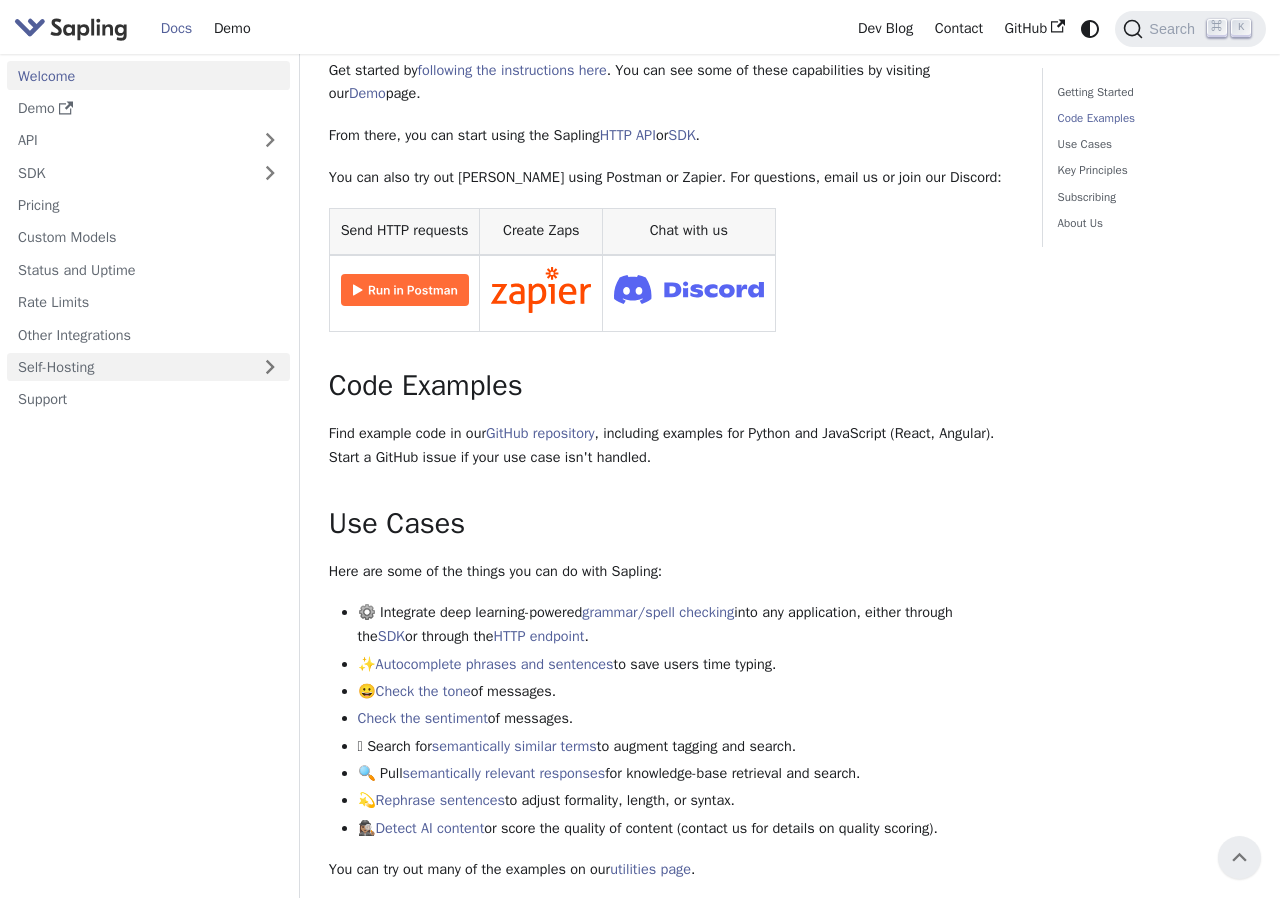click on "Self-Hosting" at bounding box center [148, 367] 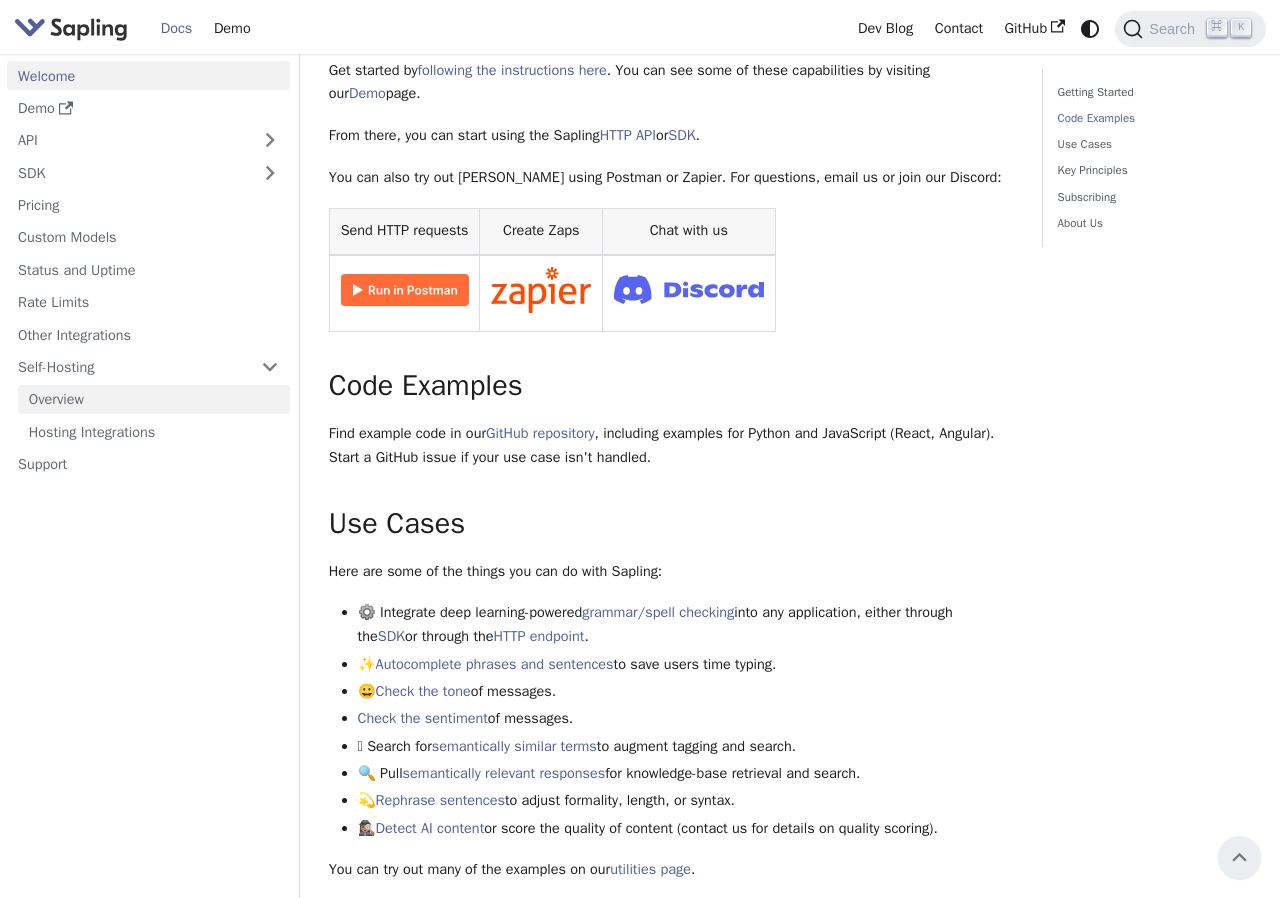 click on "Overview" at bounding box center (154, 399) 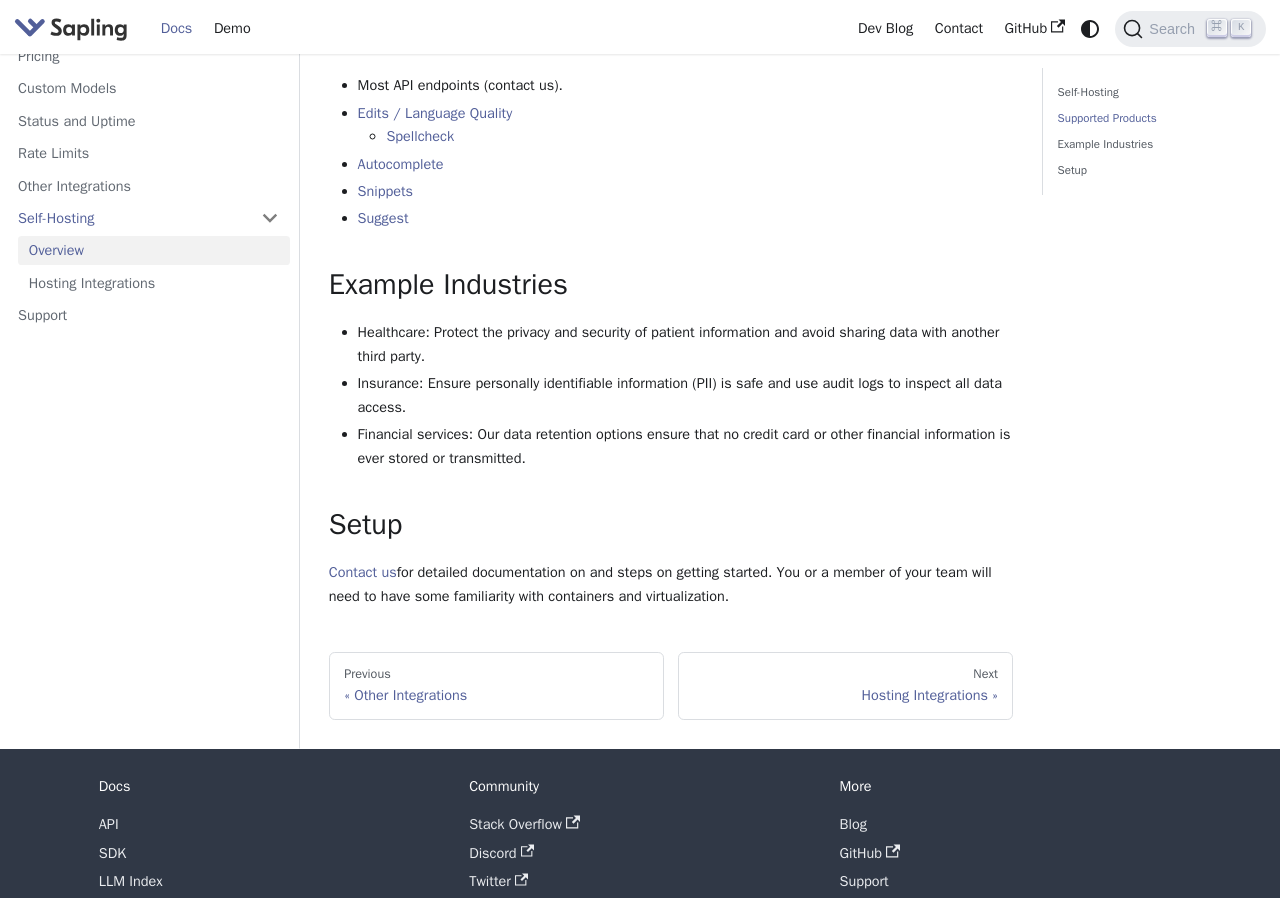 scroll, scrollTop: 0, scrollLeft: 0, axis: both 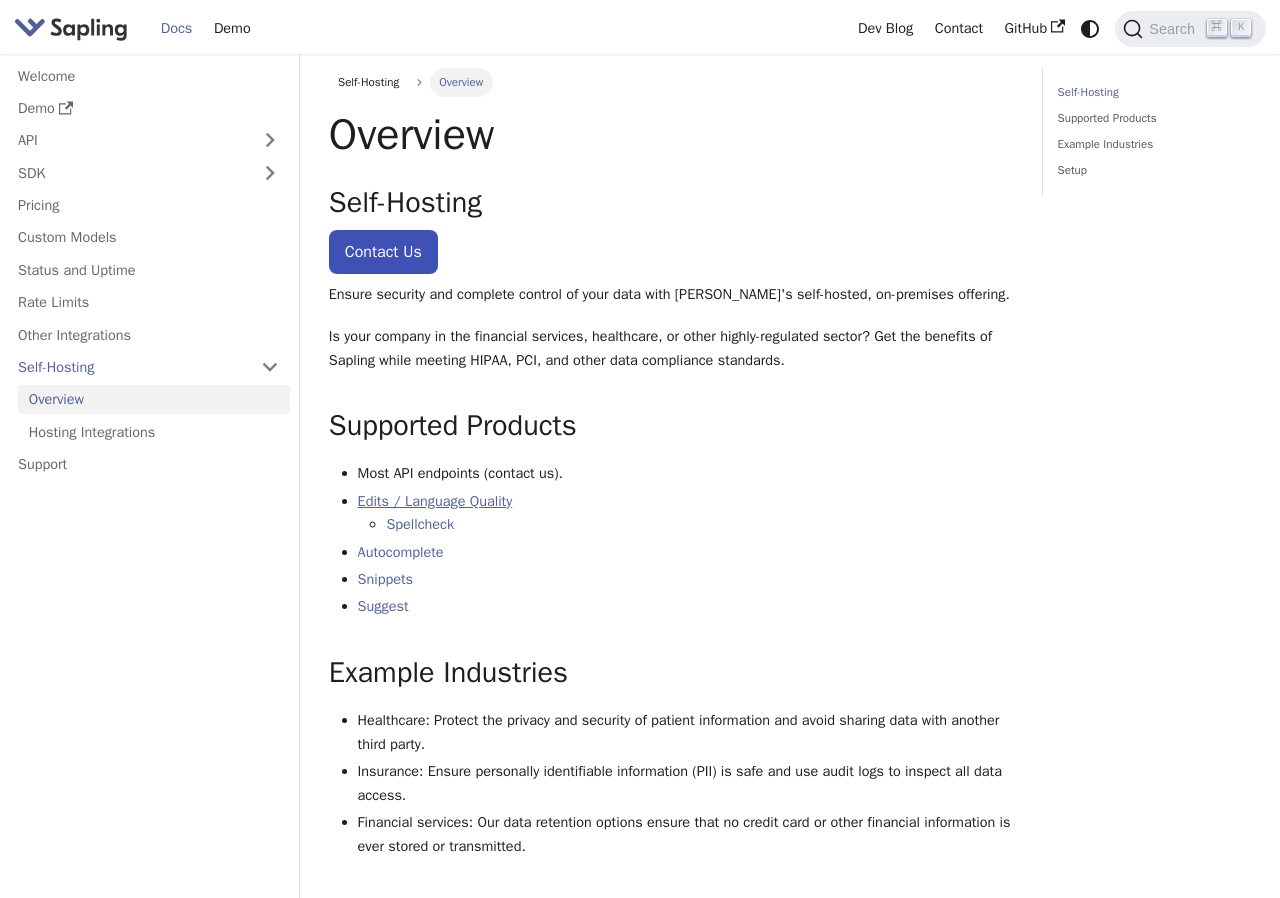 click on "Edits / Language Quality" at bounding box center [435, 501] 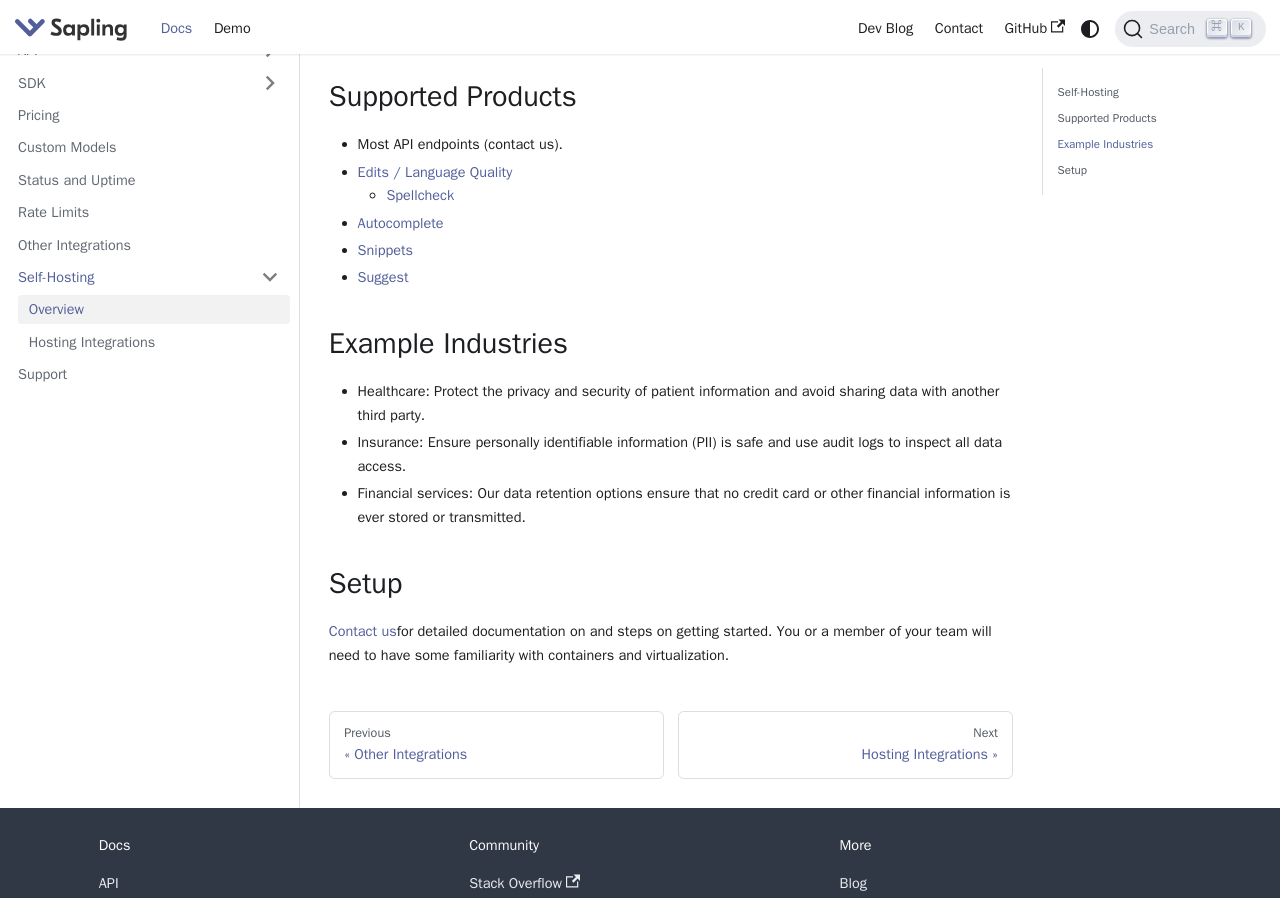 scroll, scrollTop: 453, scrollLeft: 0, axis: vertical 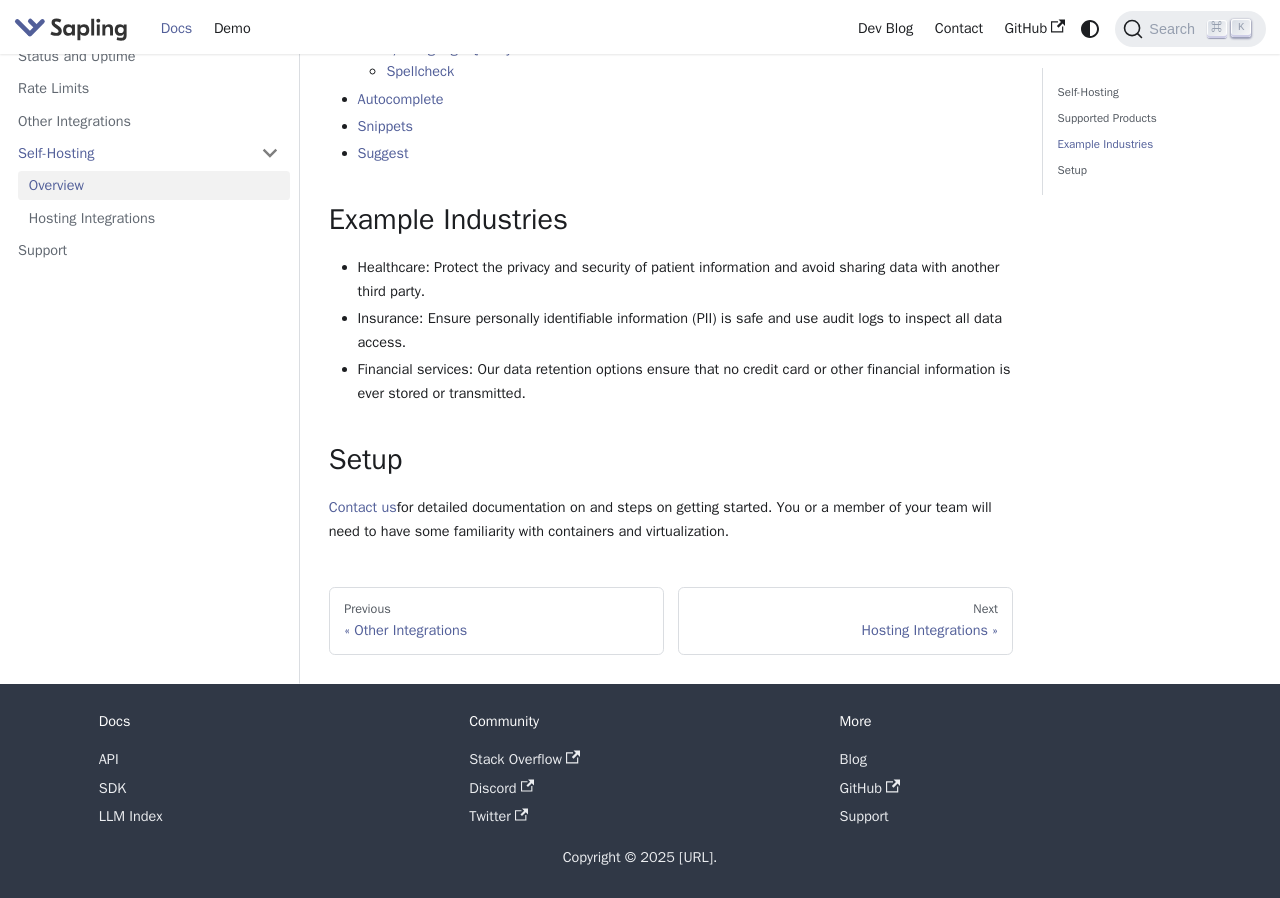 click on "Welcome Demo API SDK Pricing Custom Models Status and Uptime Rate Limits Other Integrations Self-Hosting Overview Hosting Integrations Support" at bounding box center [150, 262] 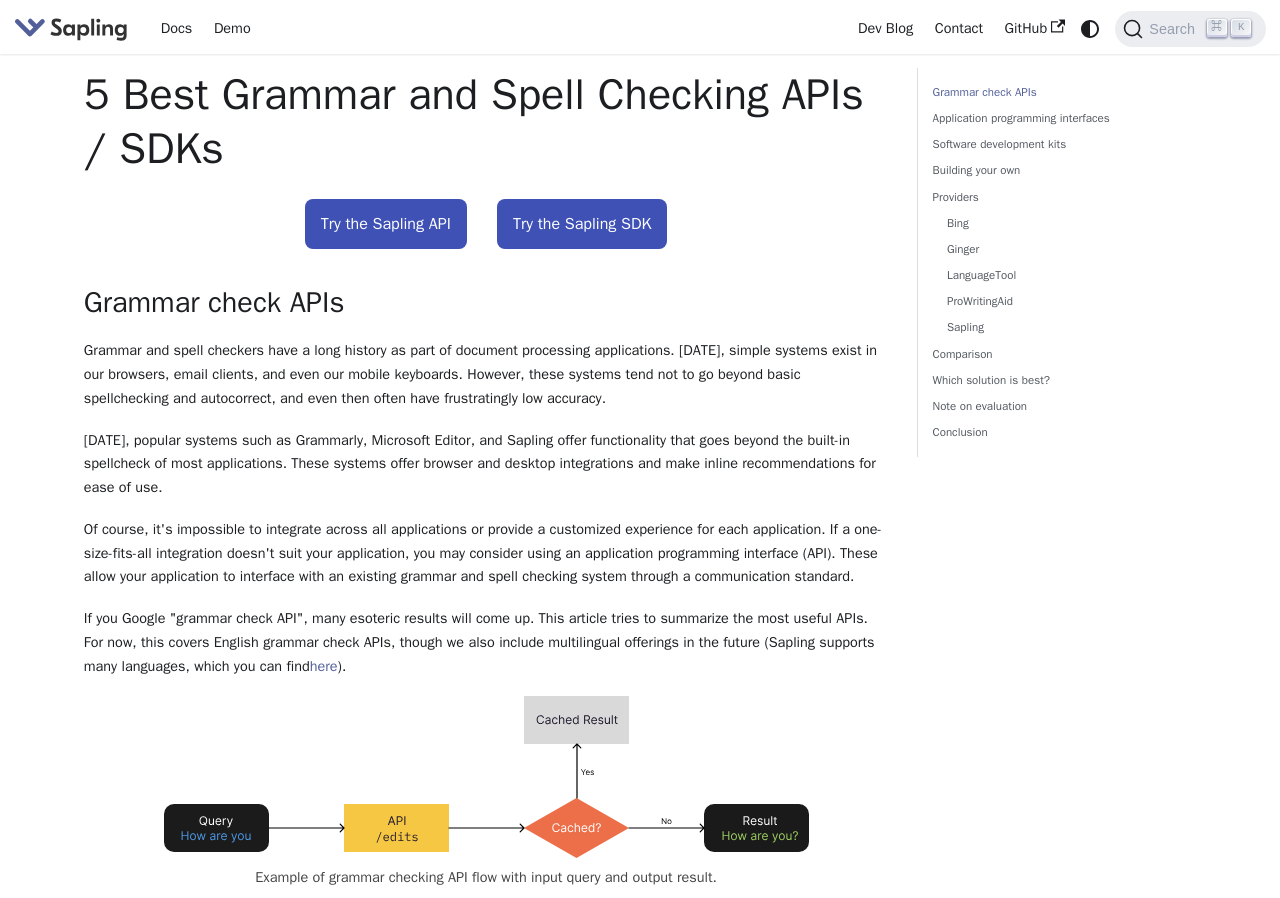 scroll, scrollTop: 0, scrollLeft: 0, axis: both 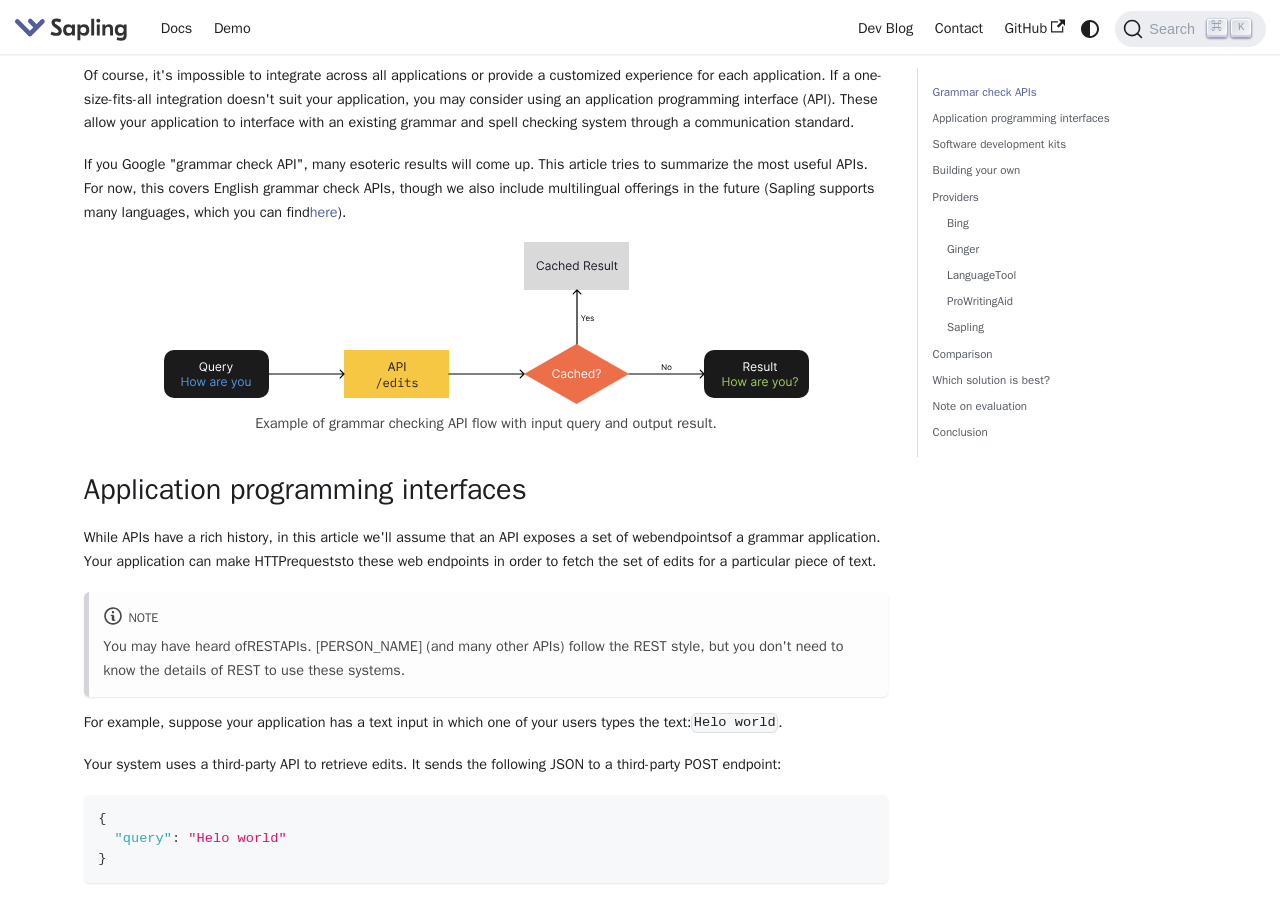 click on "While APIs have a rich history, in this article we'll assume that an API exposes a set of web  endpoints  of a grammar application. Your application can make HTTP  requests  to these web endpoints in order to fetch the set of edits for a particular piece of text." at bounding box center [486, 550] 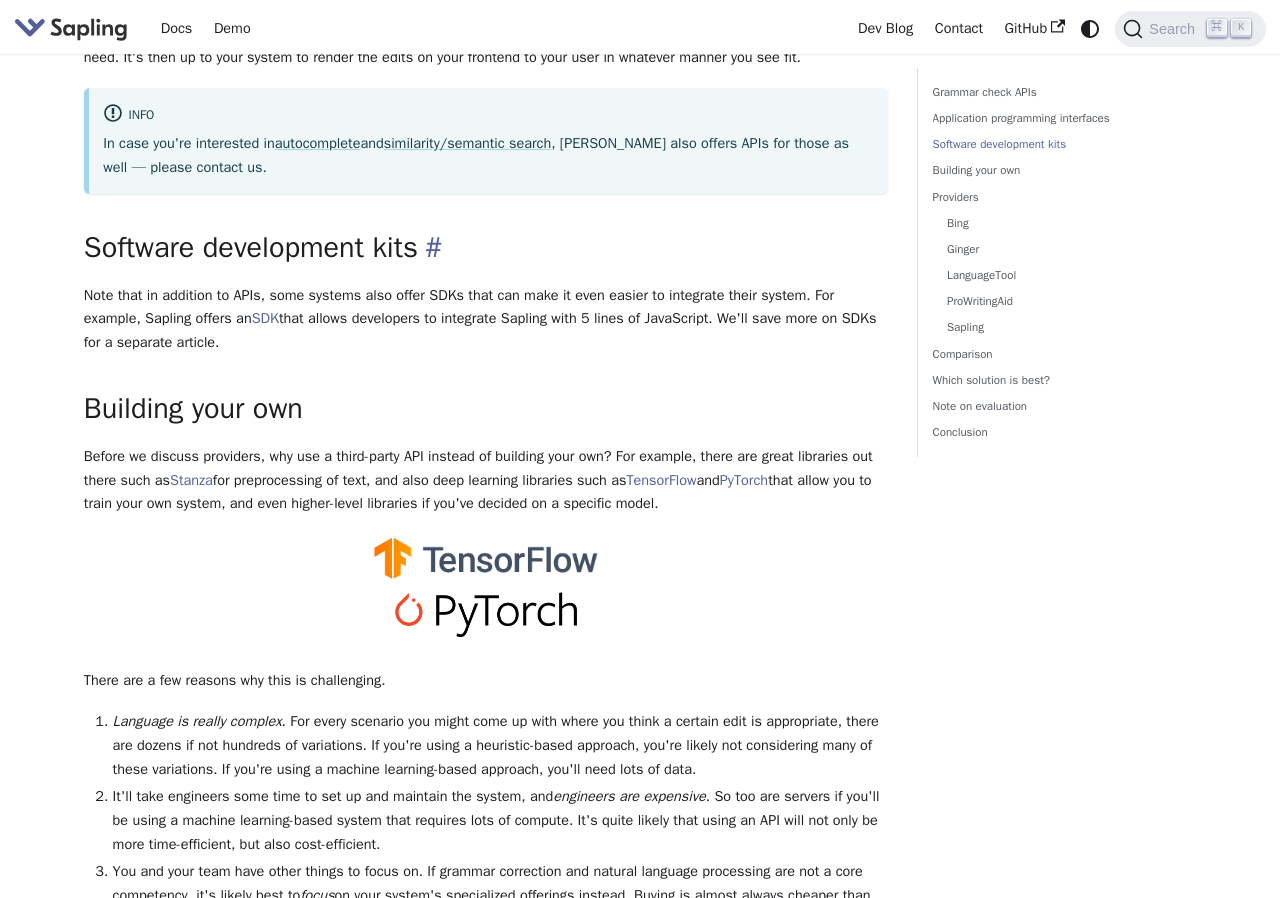 scroll, scrollTop: 1958, scrollLeft: 0, axis: vertical 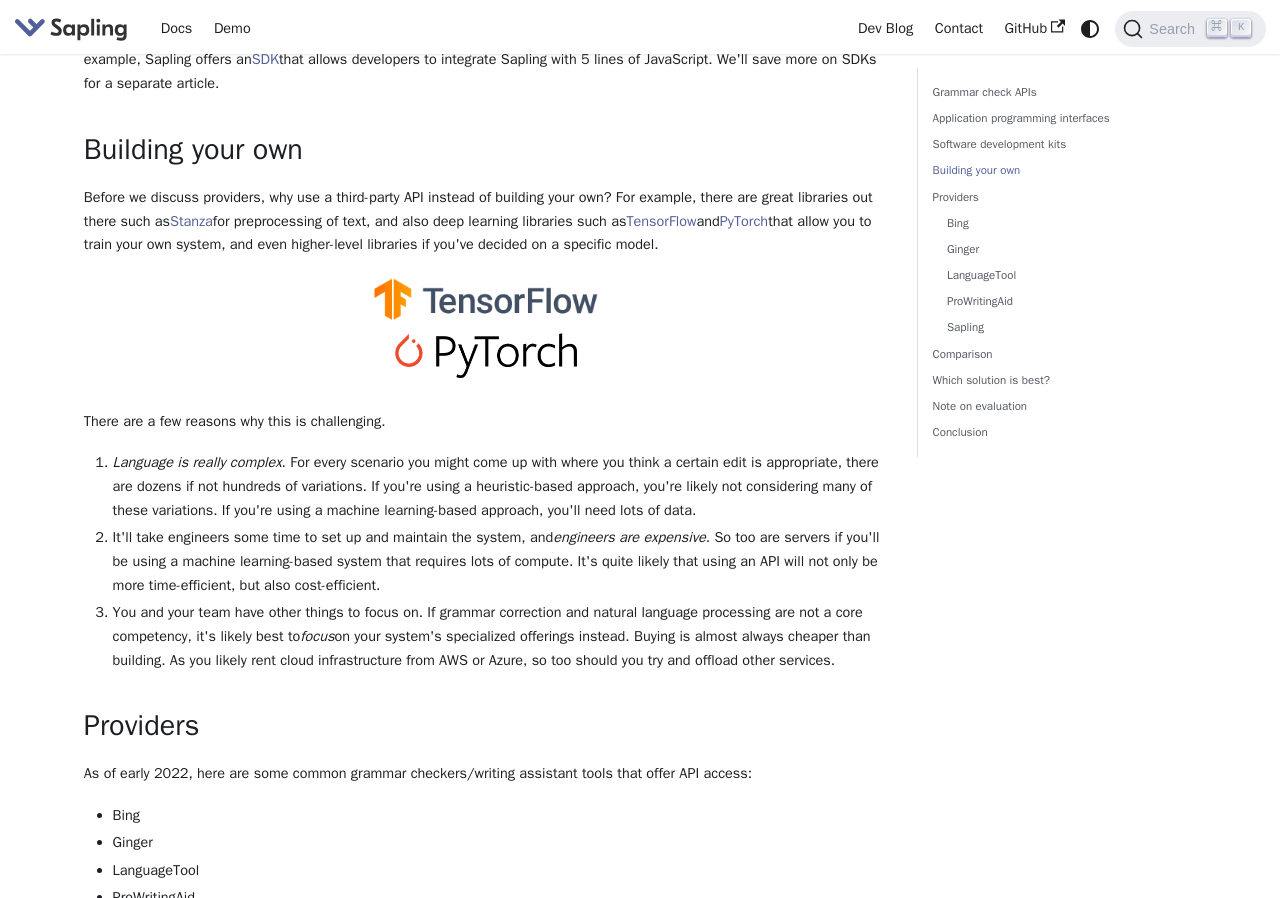click on "5 Best Grammar and Spell Checking APIs / SDKs Try the Sapling API
Try the Sapling SDK
Grammar check APIs ​
Grammar and spell checkers have a long history as part of document processing applications. Today, simple systems exist in our browsers, email clients, and even our mobile keyboards. However, these systems tend not to go beyond basic spellchecking and autocorrect, and even then often have frustratingly low accuracy.
Today, popular systems such as Grammarly, Microsoft Editor, and Sapling offer functionality that goes beyond the built-in spellcheck of most applications. These systems offer browser and desktop integrations and make inline recommendations for ease of use.
If you Google "grammar check API", many esoteric results will come up. This article tries to summarize the most useful APIs. For now, this covers English grammar check APIs, though we also include multilingual offerings in the future (Sapling supports many languages, which you can find  here ).
​
endpoints" at bounding box center (486, 1294) 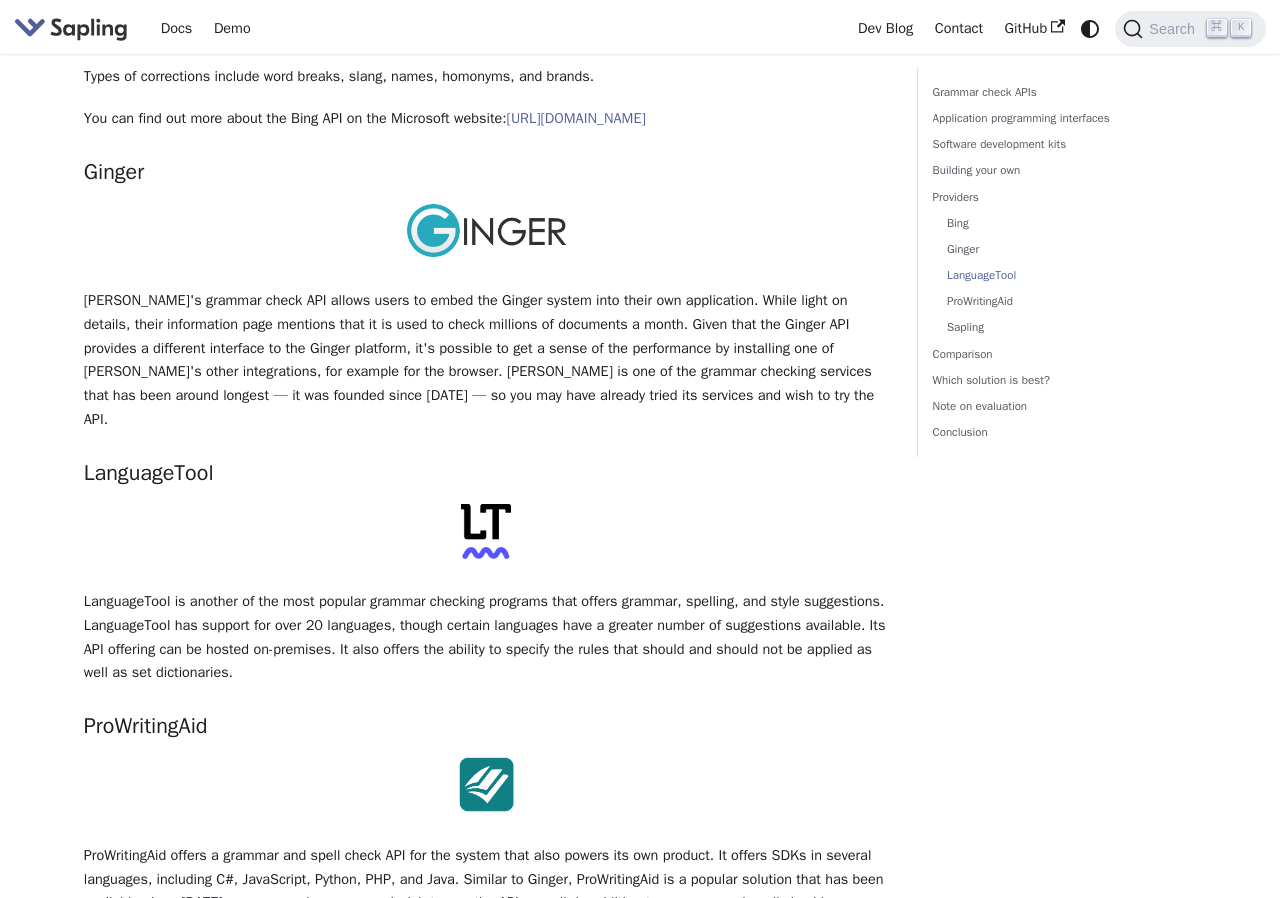 scroll, scrollTop: 3542, scrollLeft: 0, axis: vertical 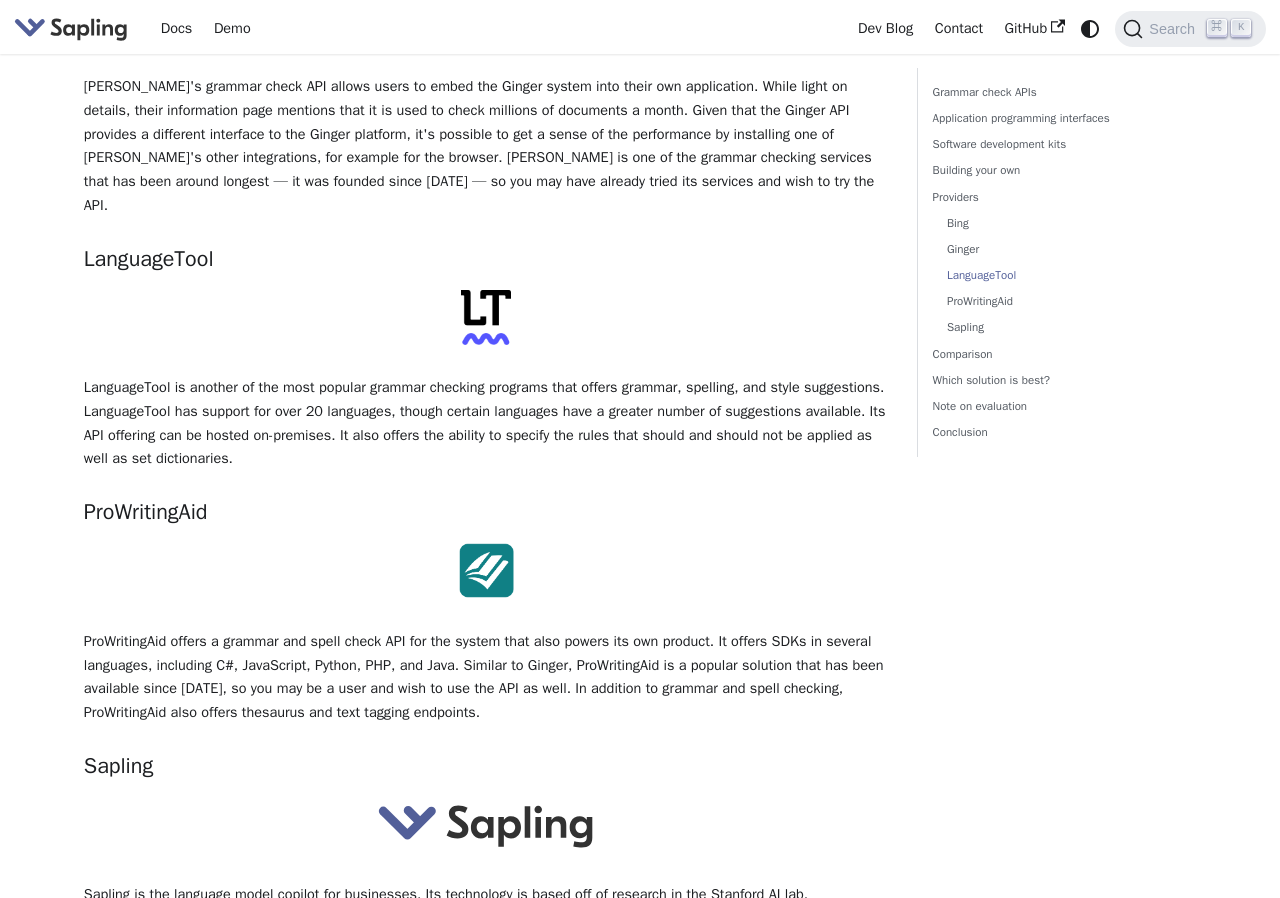 click on "5 Best Grammar and Spell Checking APIs / SDKs Try the Sapling API
Try the Sapling SDK
Grammar check APIs ​
Grammar and spell checkers have a long history as part of document processing applications. Today, simple systems exist in our browsers, email clients, and even our mobile keyboards. However, these systems tend not to go beyond basic spellchecking and autocorrect, and even then often have frustratingly low accuracy.
Today, popular systems such as Grammarly, Microsoft Editor, and Sapling offer functionality that goes beyond the built-in spellcheck of most applications. These systems offer browser and desktop integrations and make inline recommendations for ease of use.
If you Google "grammar check API", many esoteric results will come up. This article tries to summarize the most useful APIs. For now, this covers English grammar check APIs, though we also include multilingual offerings in the future (Sapling supports many languages, which you can find  here ).
​
endpoints" at bounding box center (486, -290) 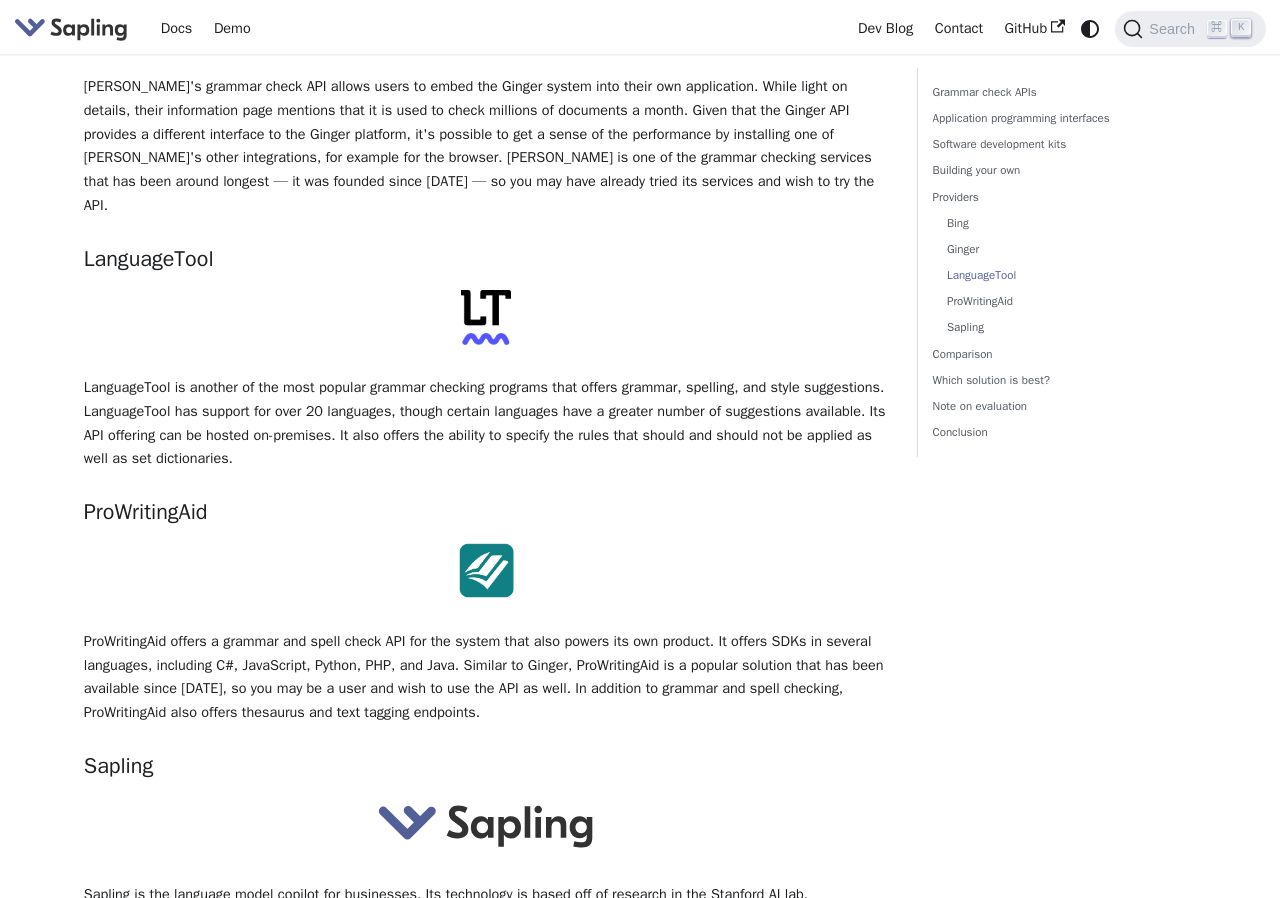 click at bounding box center (486, 16) 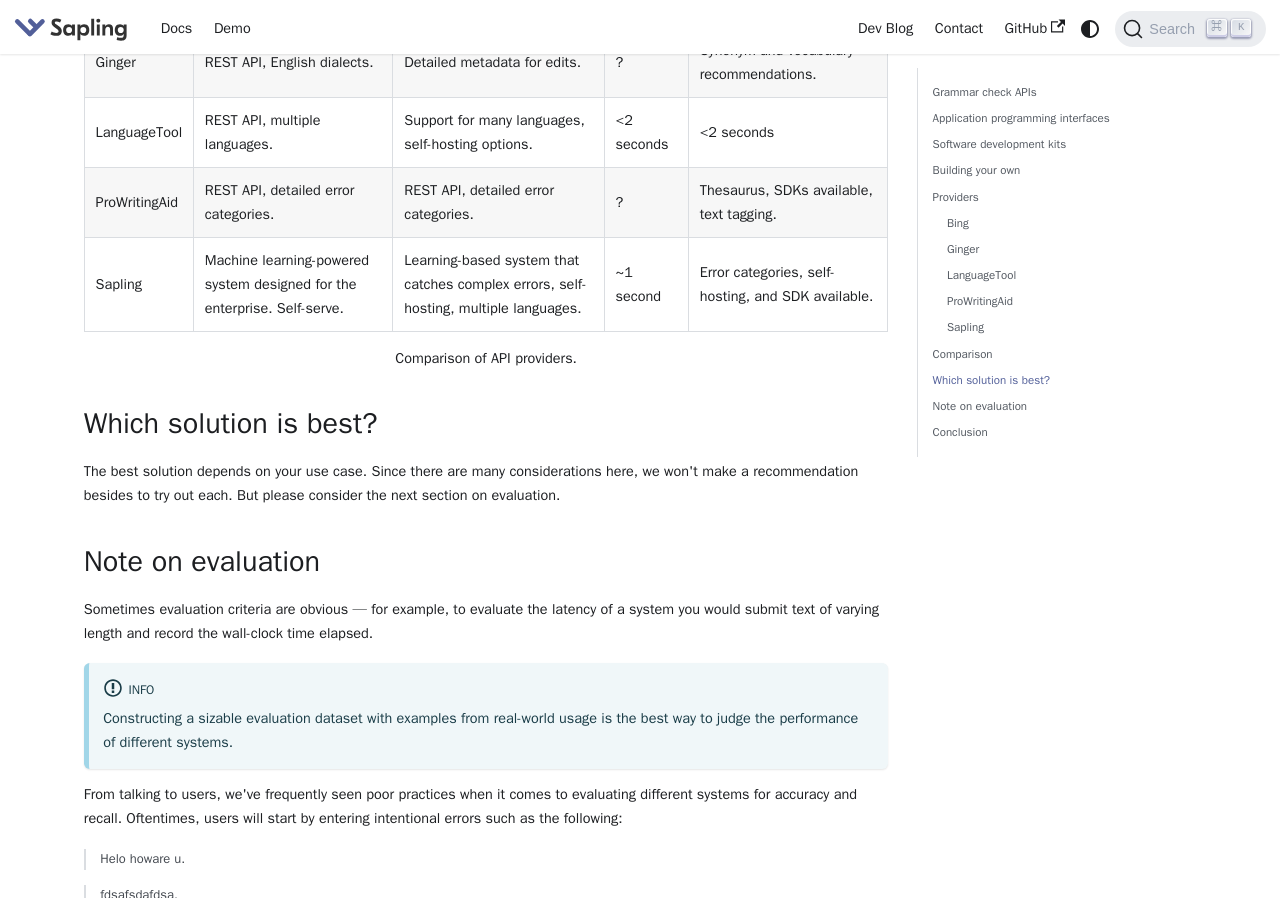 scroll, scrollTop: 5517, scrollLeft: 0, axis: vertical 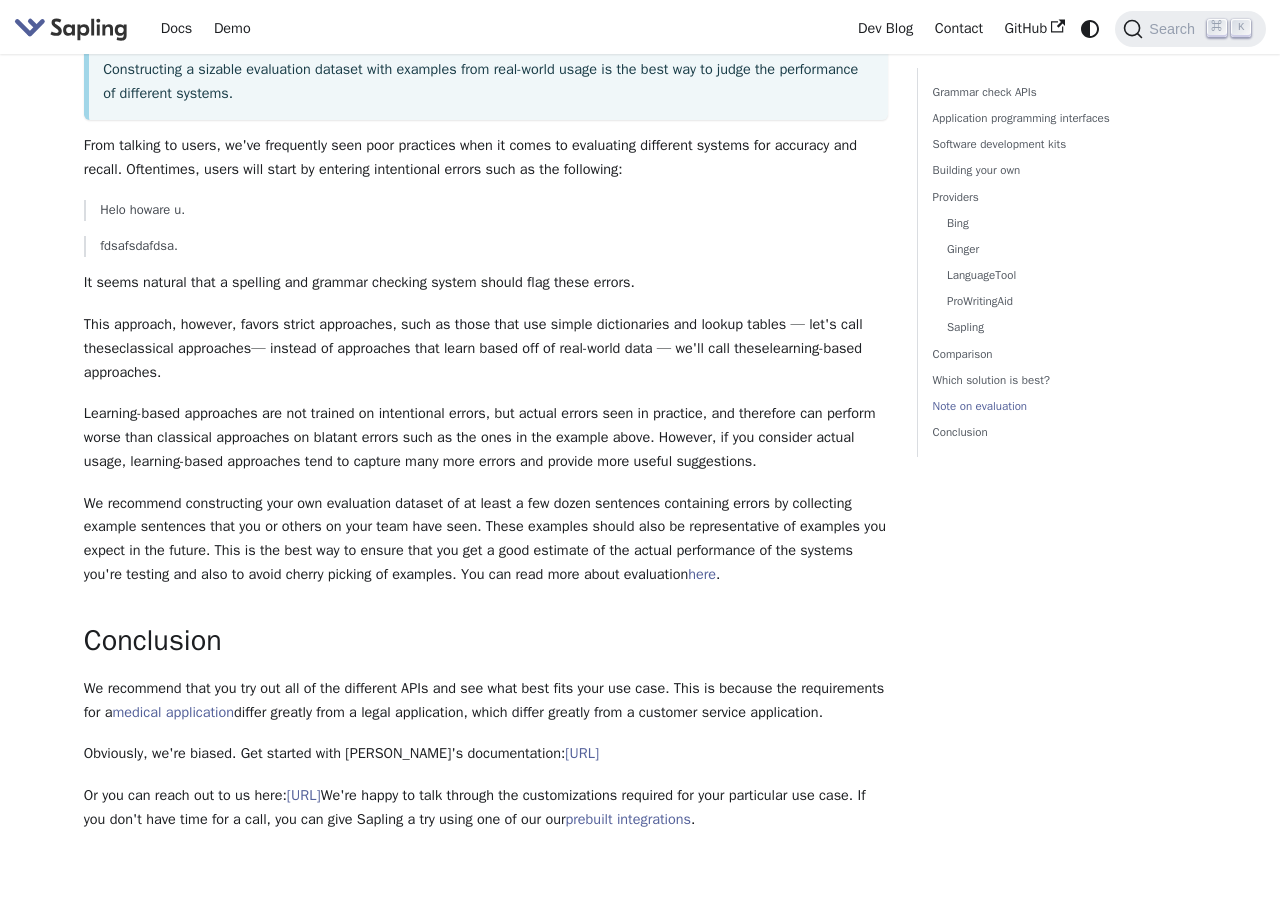 click on "5 Best Grammar and Spell Checking APIs / SDKs Try the Sapling API
Try the Sapling SDK
Grammar check APIs ​
Grammar and spell checkers have a long history as part of document processing applications. Today, simple systems exist in our browsers, email clients, and even our mobile keyboards. However, these systems tend not to go beyond basic spellchecking and autocorrect, and even then often have frustratingly low accuracy.
Today, popular systems such as Grammarly, Microsoft Editor, and Sapling offer functionality that goes beyond the built-in spellcheck of most applications. These systems offer browser and desktop integrations and make inline recommendations for ease of use.
If you Google "grammar check API", many esoteric results will come up. This article tries to summarize the most useful APIs. For now, this covers English grammar check APIs, though we also include multilingual offerings in the future (Sapling supports many languages, which you can find  here ).
​
endpoints" at bounding box center (486, -2265) 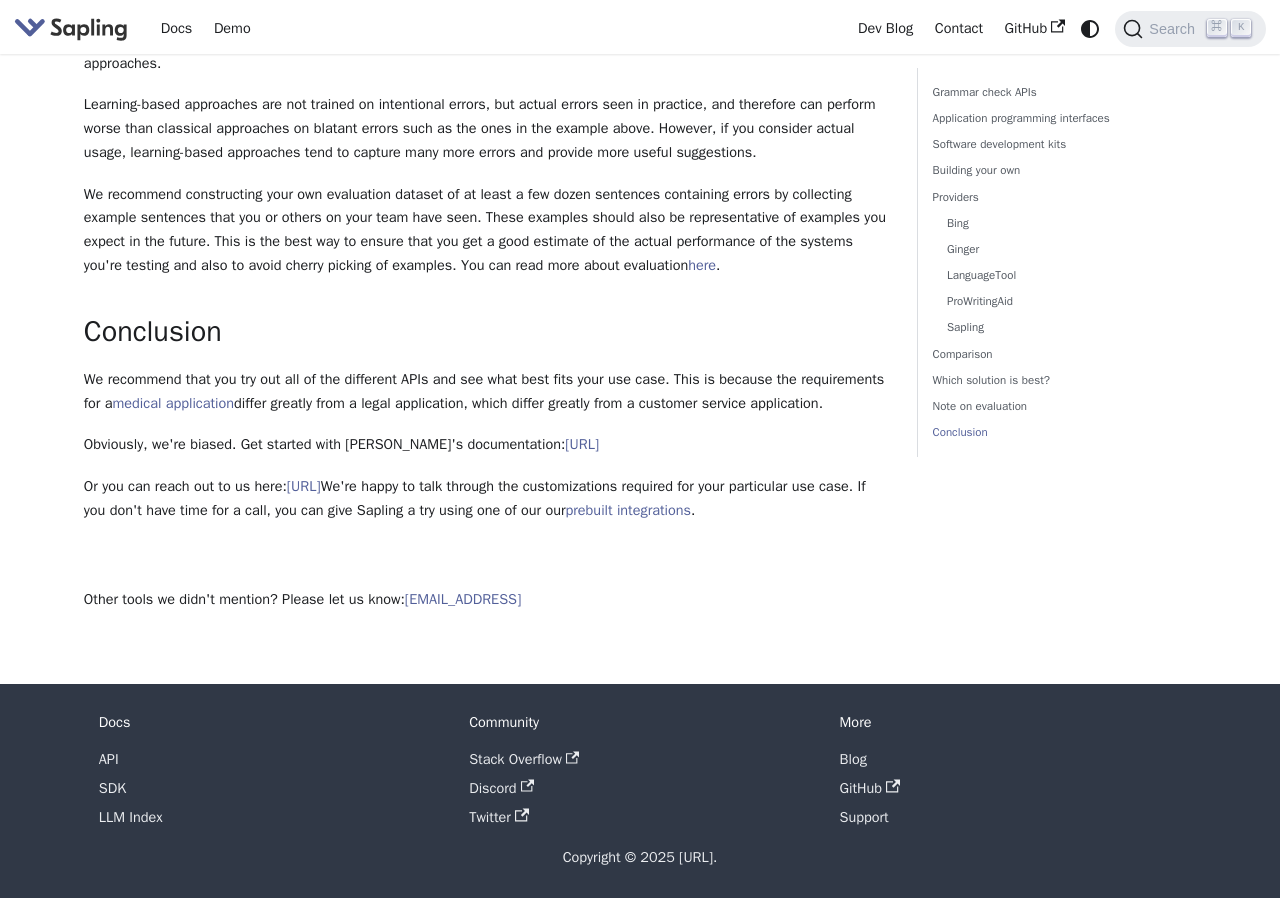 scroll, scrollTop: 6026, scrollLeft: 0, axis: vertical 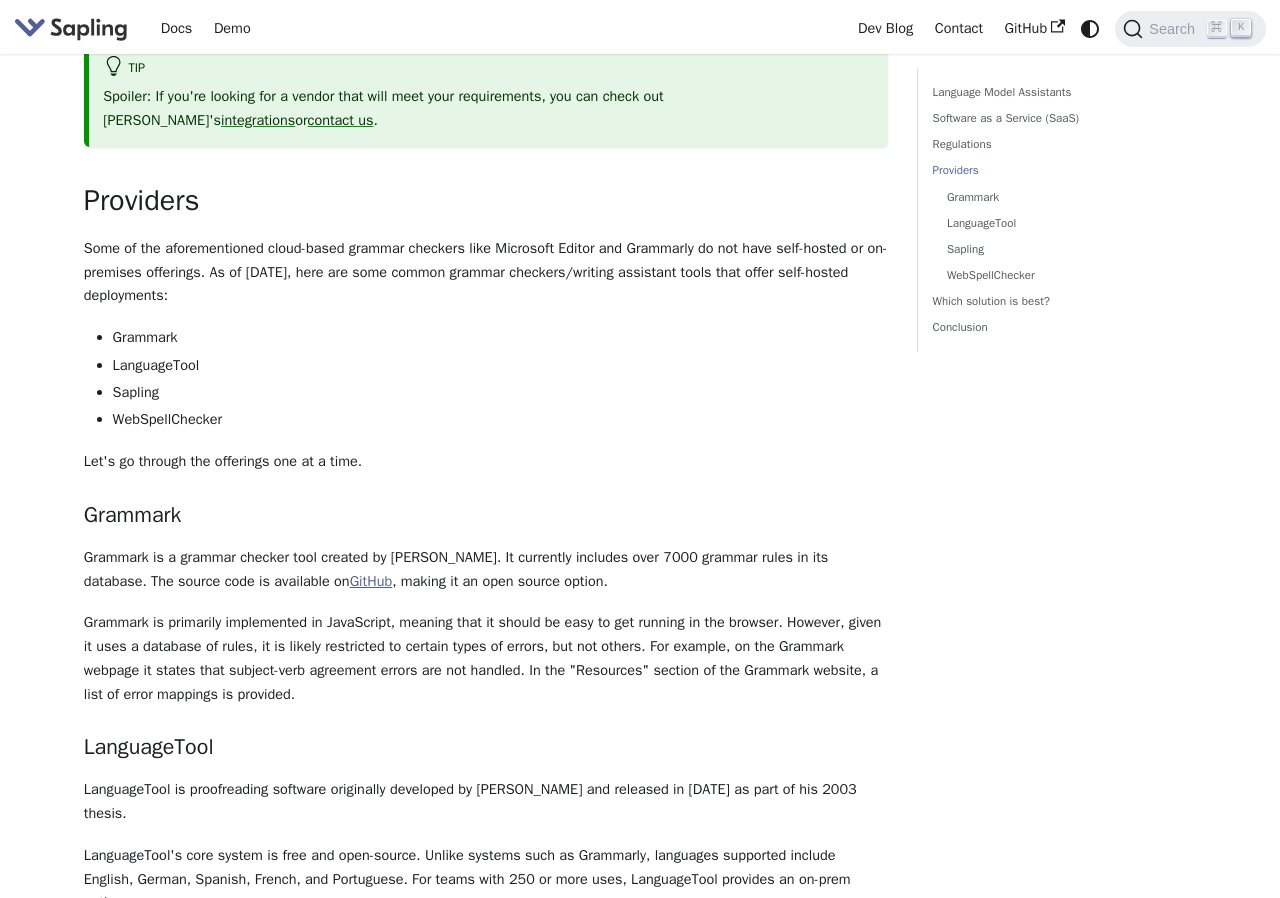 click on "GitHub" at bounding box center (371, 581) 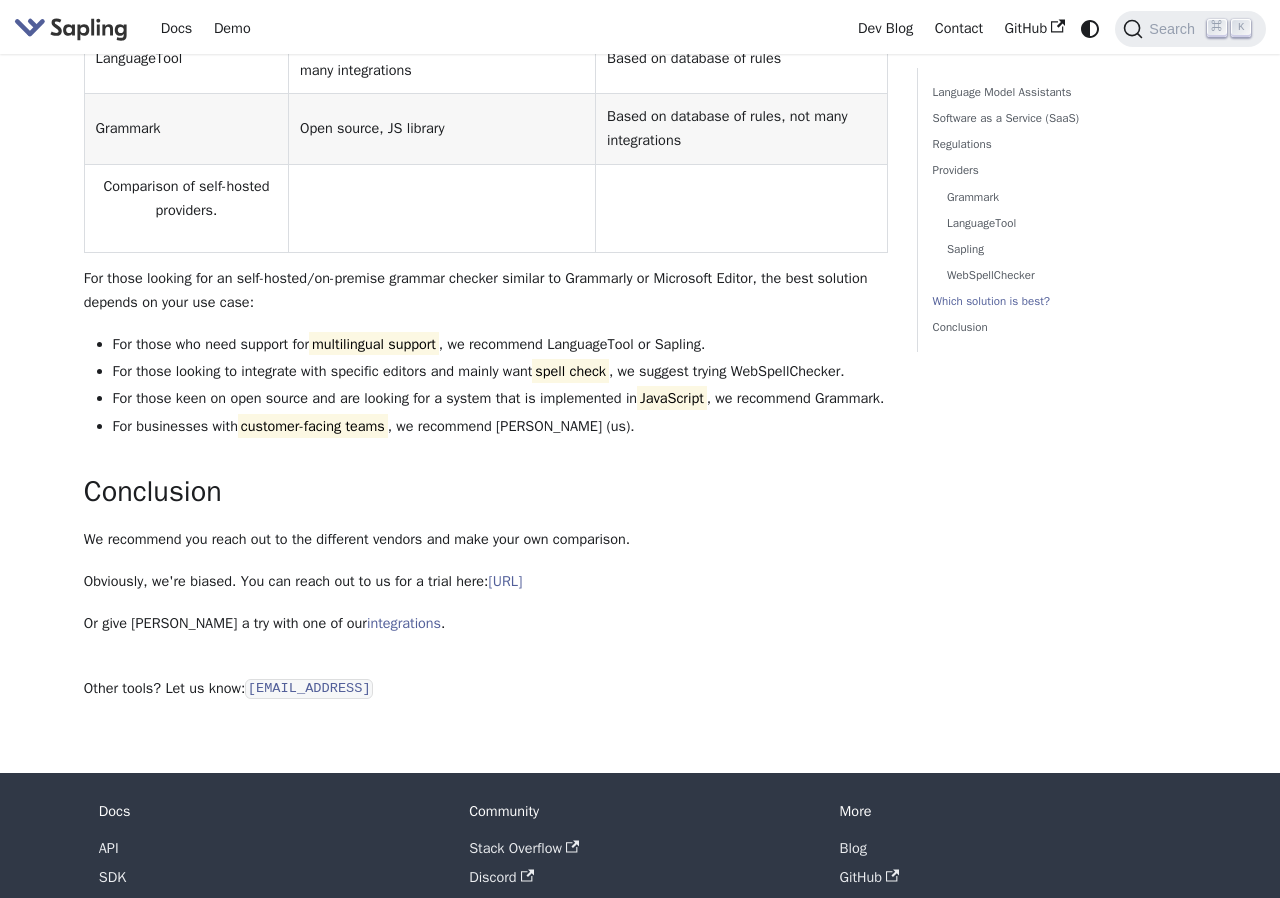 scroll, scrollTop: 3603, scrollLeft: 0, axis: vertical 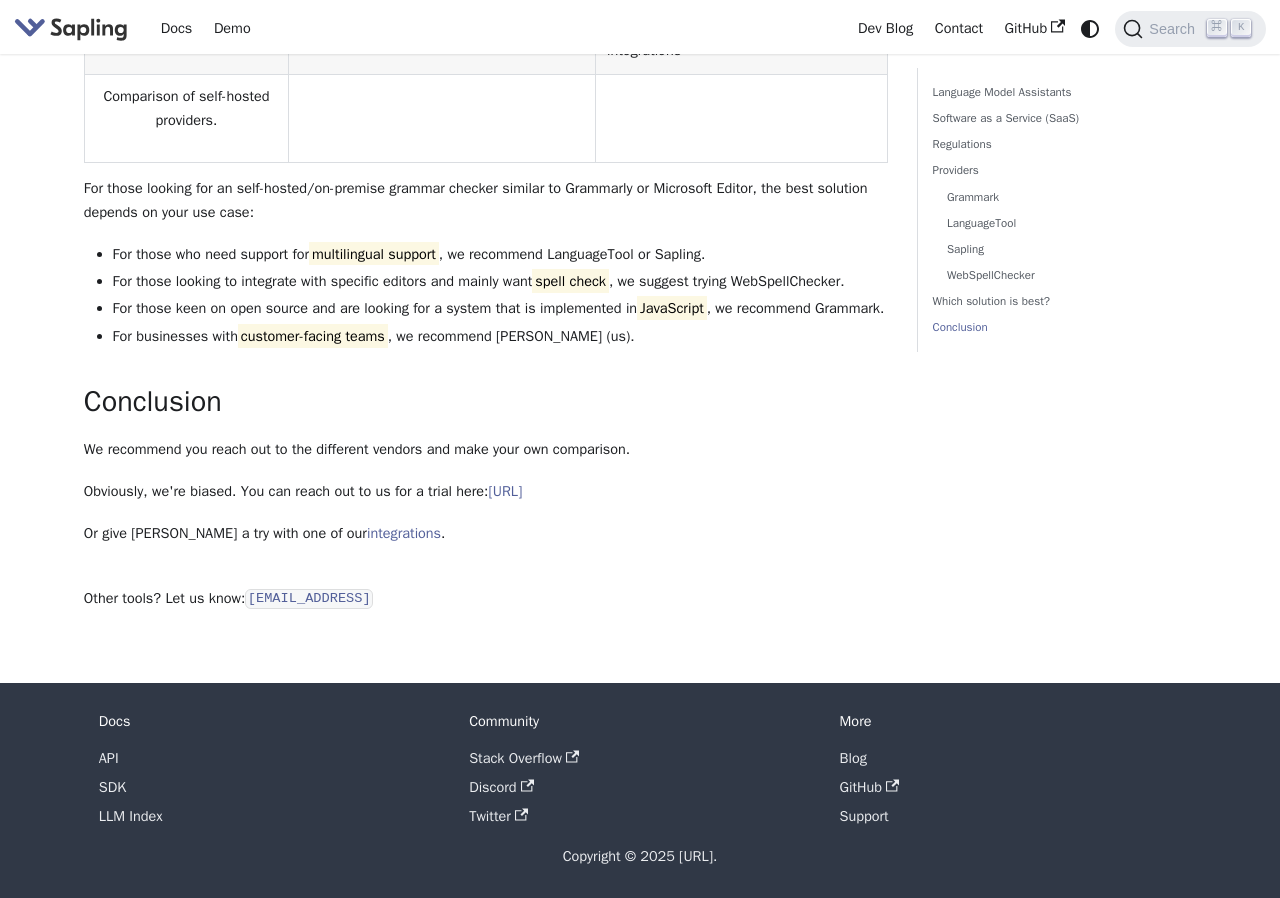 click on "On-Premises Grammar Checkers and Language Model Assistants Language Model Assistants ​
Language model assistants (or writing assistants), including grammar checkers such as Microsoft Editor and Grammarly, can help individuals and business teams:
Keep messages error-free and professional.
Save time, especially if they have to compose personalized replies.
For business teams, such systems also have the ability to:
Ensure consistent messaging across a team.
Provide managers with analytics so that they can give feedback to their team members.
Contact Us
Software as a Service (SaaS) ​
[DATE], most software services, including services such as Microsoft Editor and Grammarly, are cloud-based Software as a Service (SaaS). This has many benefits, including:
Little upfront commitment is required. The client does not need to purchase extra servers to roll out the service, and costs are month-to-month or year-to-year.
Regulations ​
GDPR )
CCPA ), or" at bounding box center [486, -1428] 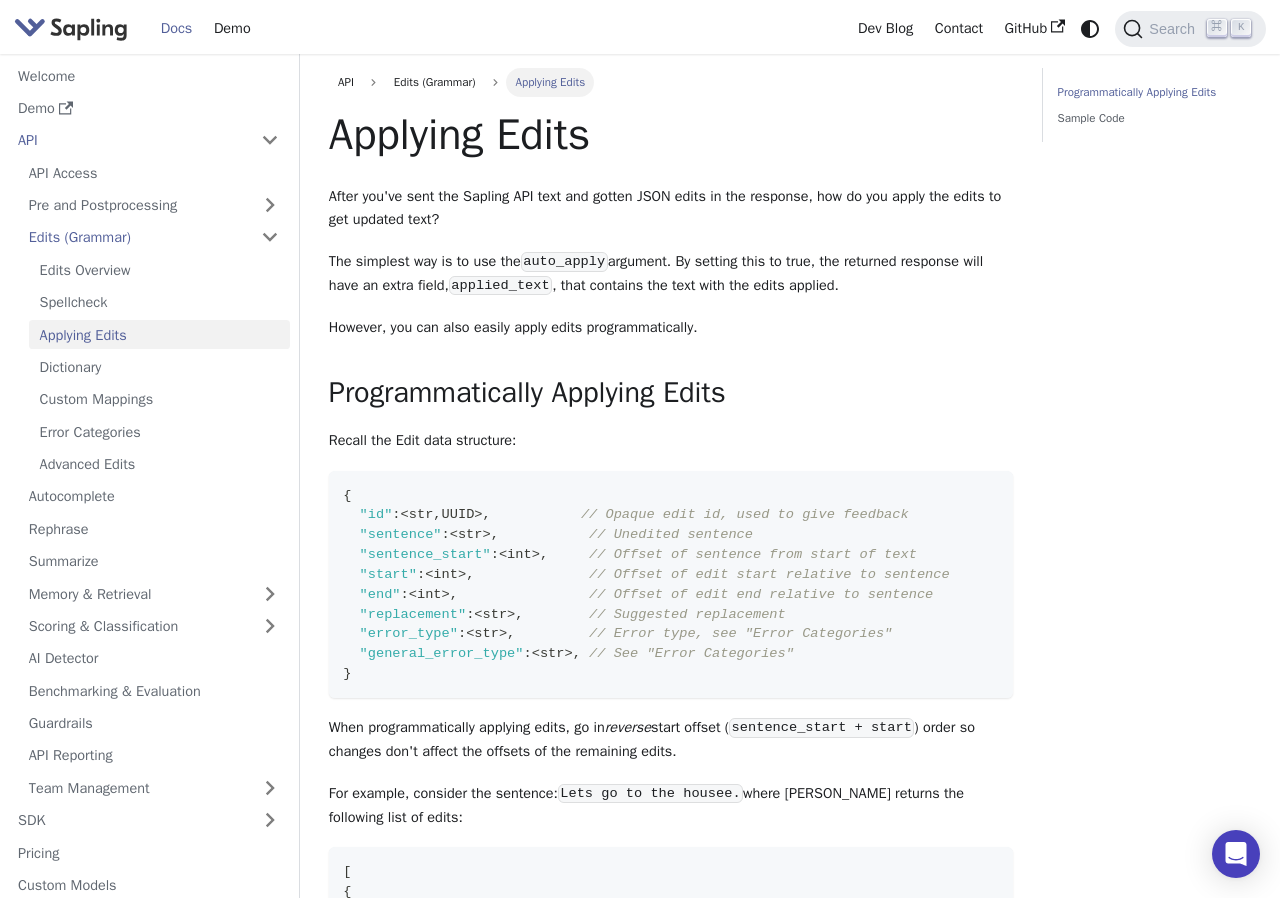 scroll, scrollTop: 0, scrollLeft: 0, axis: both 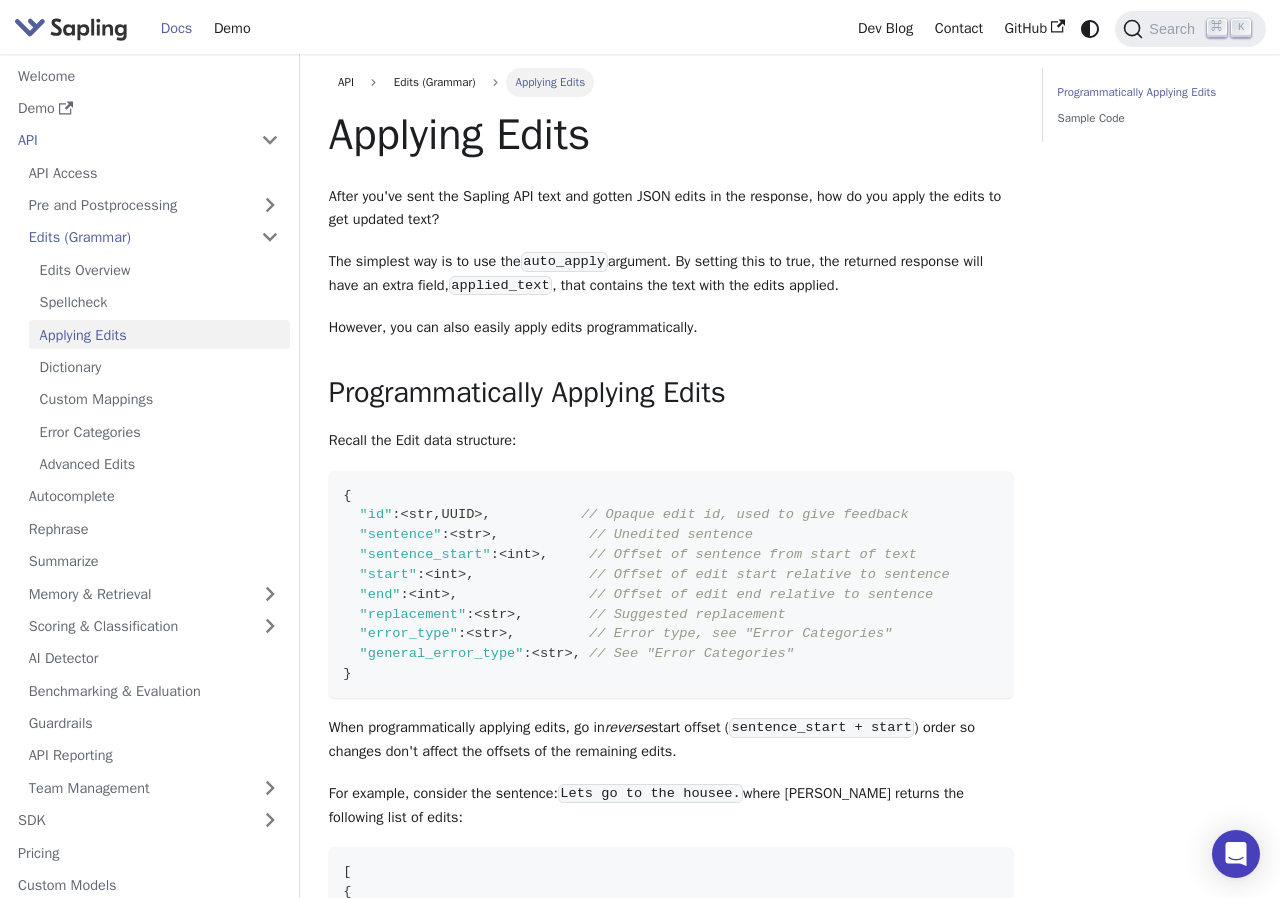 click on "Programmatically Applying Edits Sample Code" at bounding box center [1147, 1054] 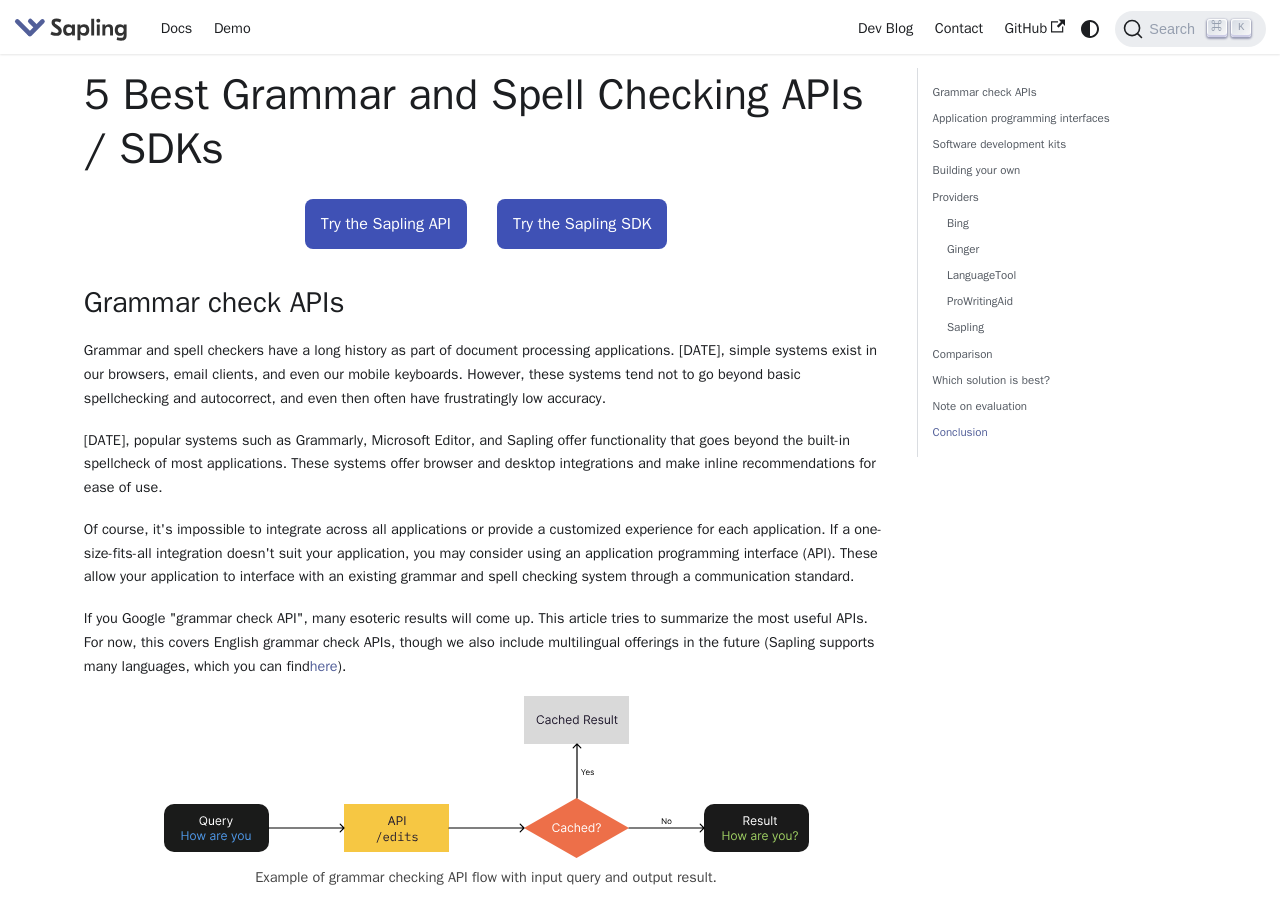 scroll, scrollTop: 6021, scrollLeft: 0, axis: vertical 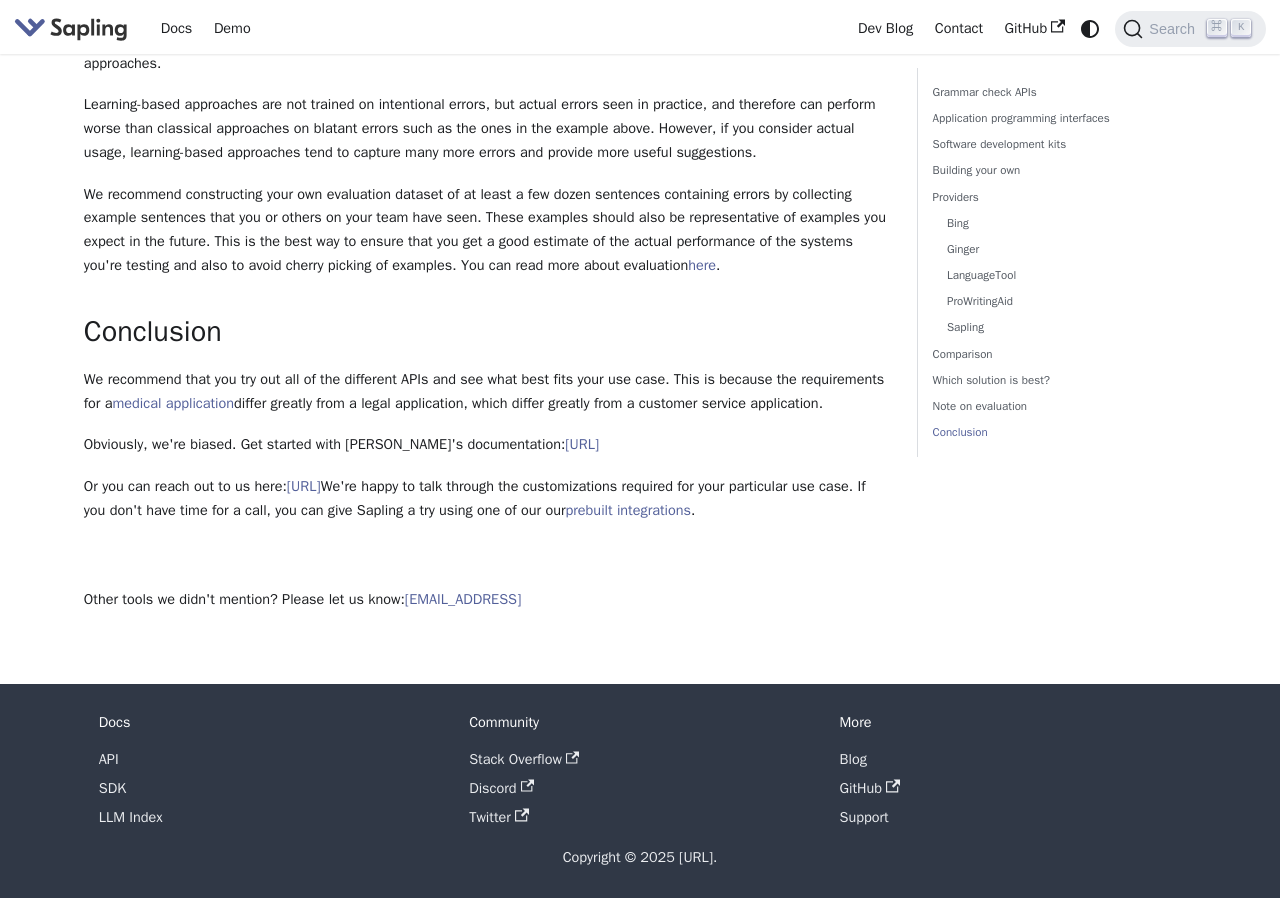 click on "On this page 5 Best Grammar and Spell Checking APIs / SDKs Try the Sapling API
Try the Sapling SDK
Grammar check APIs ​
Grammar and spell checkers have a long history as part of document processing applications. [DATE], simple systems exist in our browsers, email clients, and even our mobile keyboards. However, these systems tend not to go beyond basic spellchecking and autocorrect, and even then often have frustratingly low accuracy.
[DATE], popular systems such as Grammarly, Microsoft Editor, and Sapling offer functionality that goes beyond the built-in spellcheck of most applications. These systems offer browser and desktop integrations and make inline recommendations for ease of use.
If you Google "grammar check API", many esoteric results will come up. This article tries to summarize the most useful APIs. For now, this covers English grammar check APIs, though we also include multilingual offerings in the future (Sapling supports many languages, which you can find  here ).
​" at bounding box center (625, -2544) 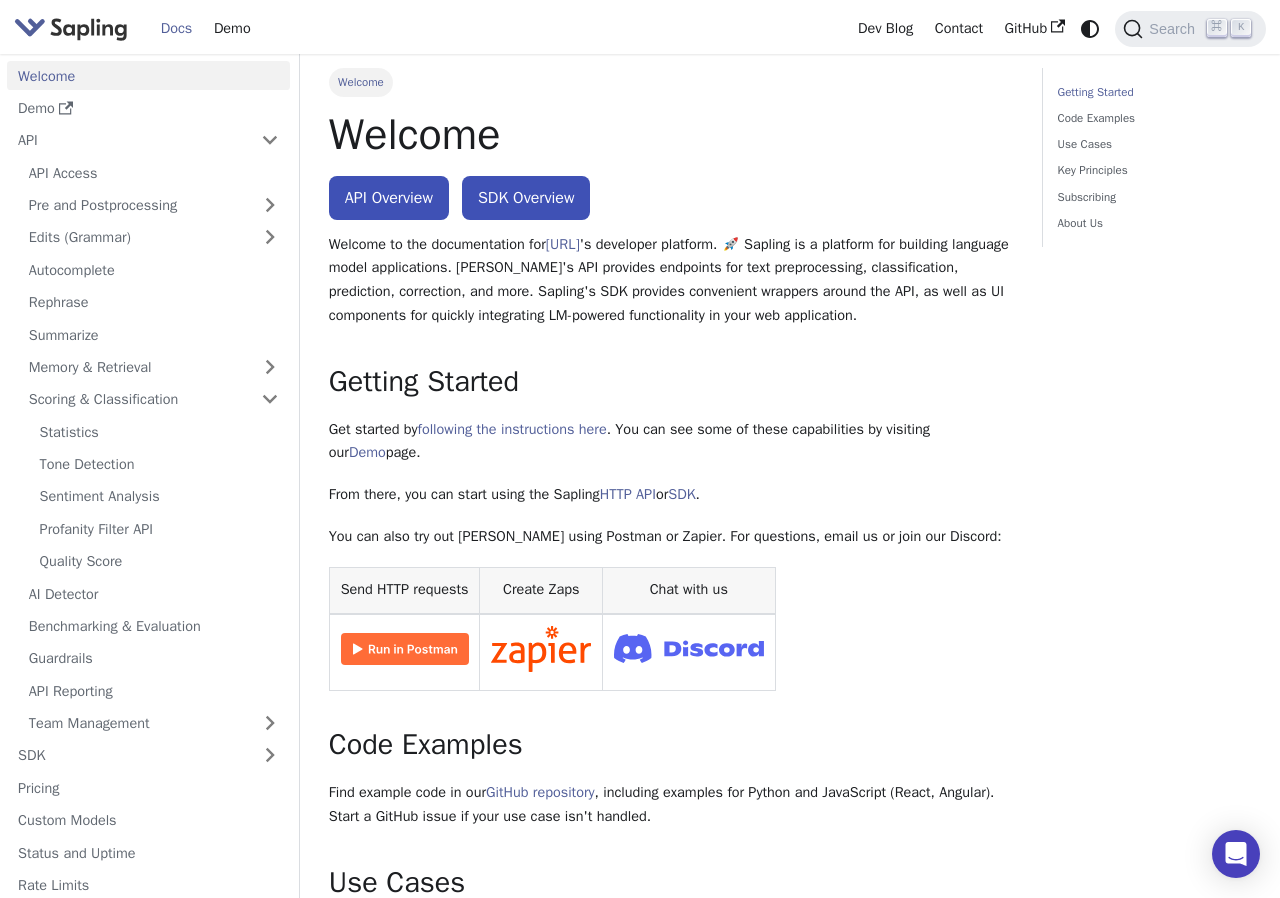 scroll, scrollTop: 0, scrollLeft: 0, axis: both 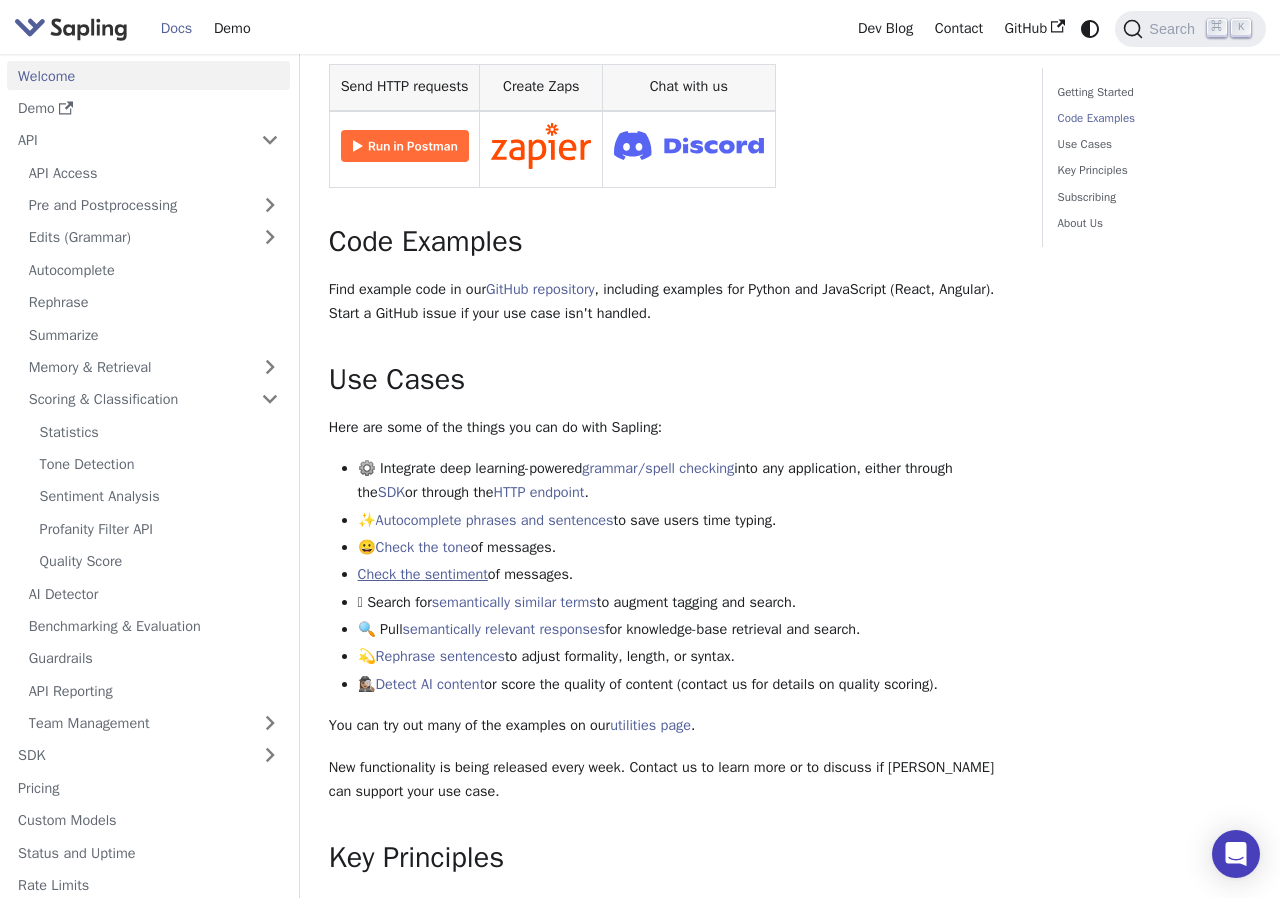 click on "Check the sentiment" at bounding box center [423, 574] 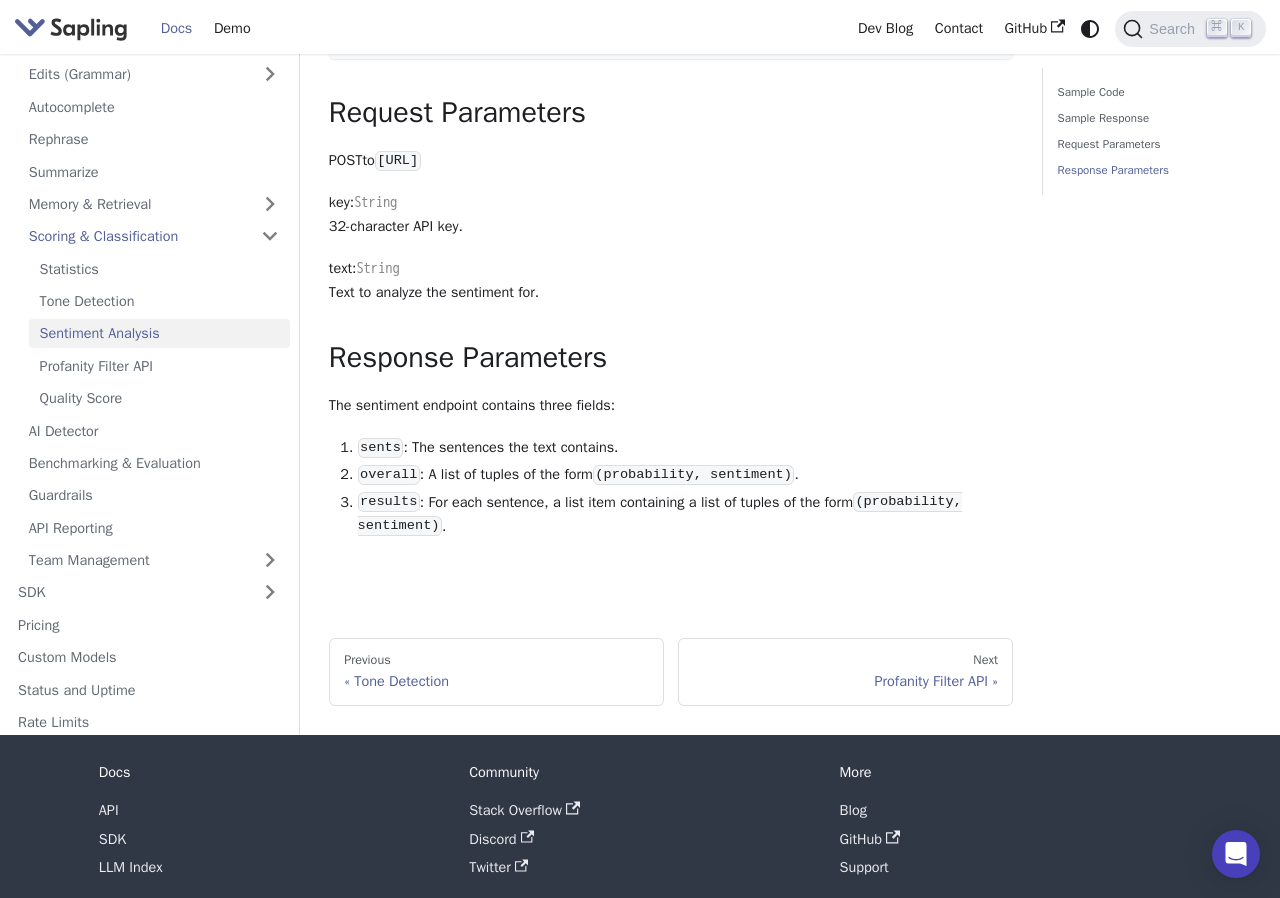 scroll, scrollTop: 1218, scrollLeft: 0, axis: vertical 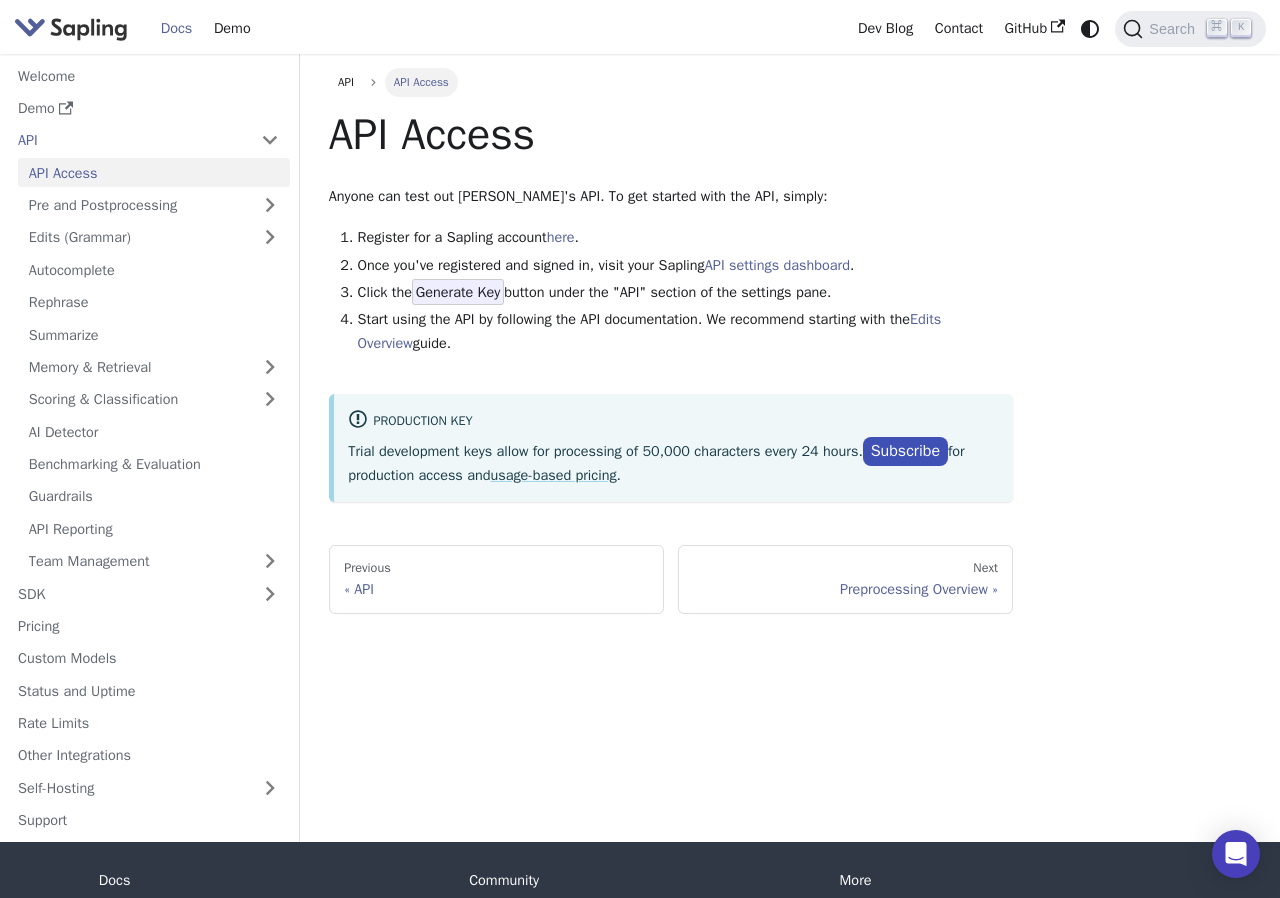 click on "Start using the API by following the API documentation. We recommend starting with the  Edits Overview  guide." at bounding box center (686, 332) 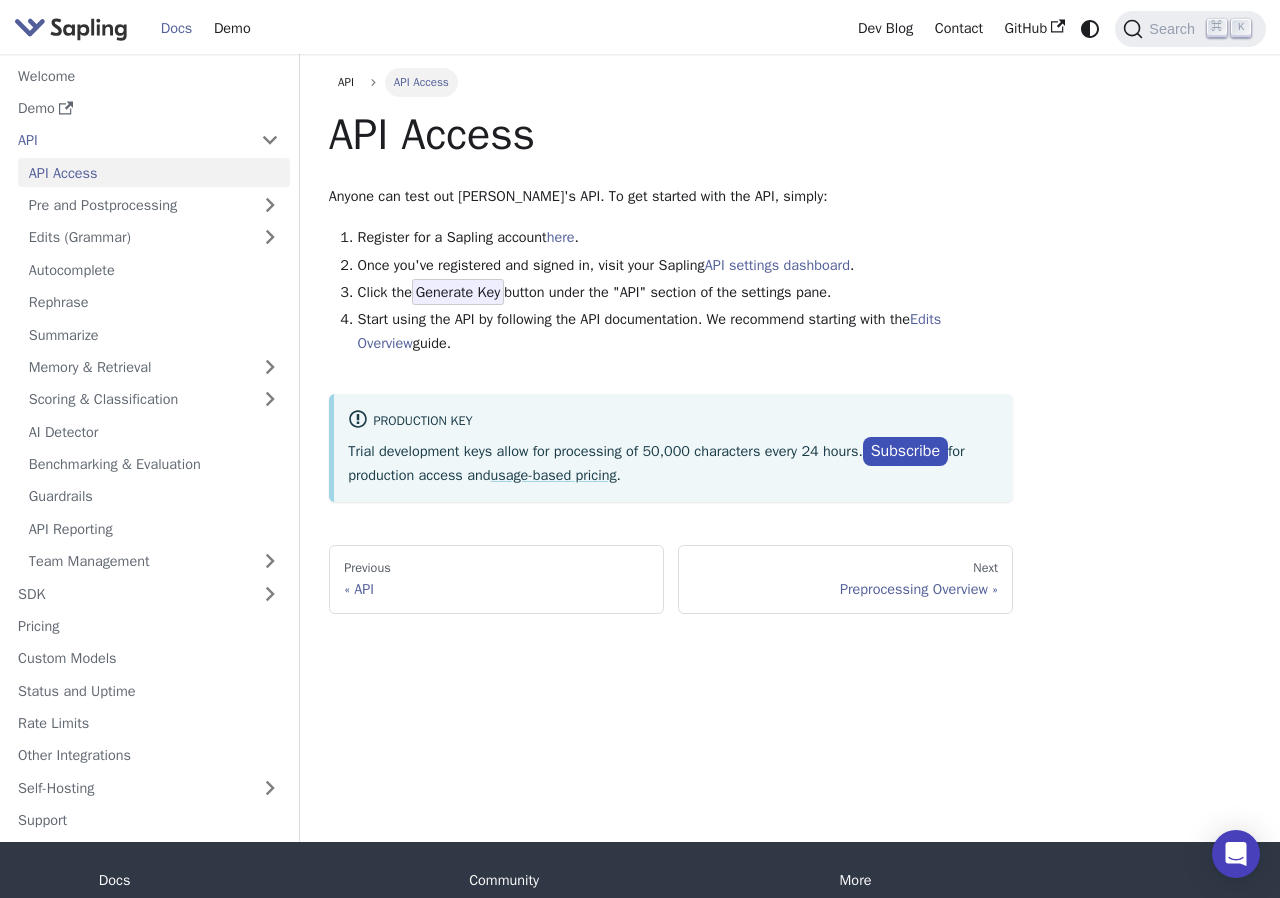 click on "Start using the API by following the API documentation. We recommend starting with the  Edits Overview  guide." at bounding box center (686, 332) 